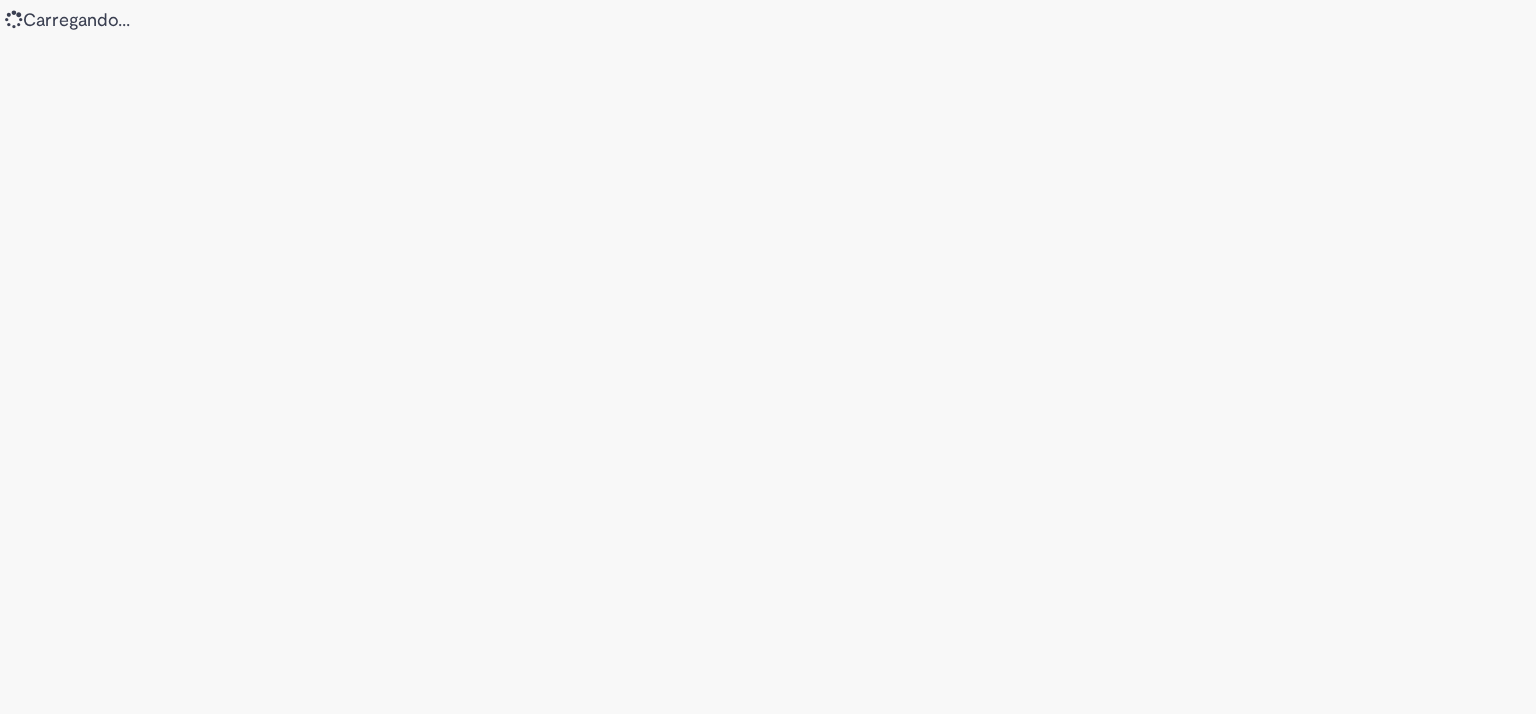 scroll, scrollTop: 0, scrollLeft: 0, axis: both 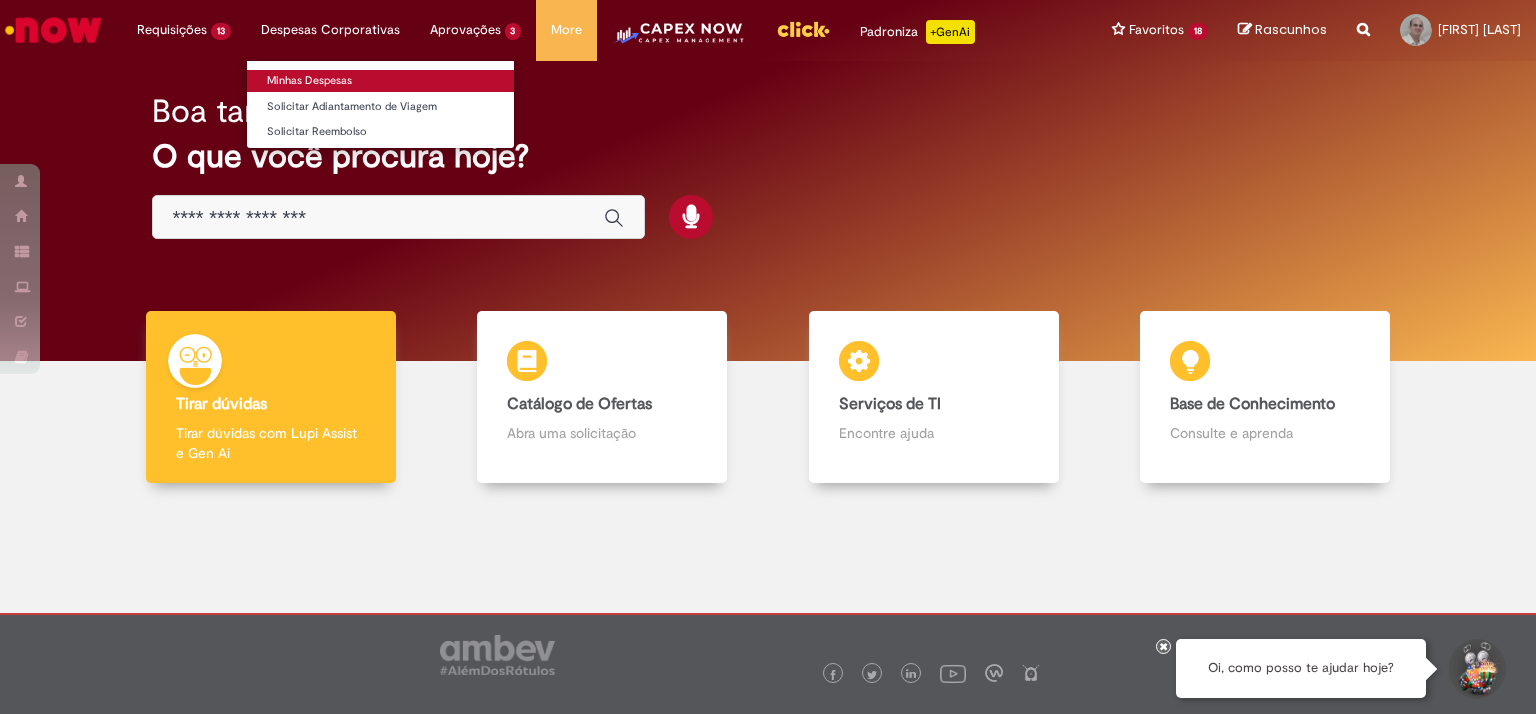 click on "Minhas Despesas" at bounding box center [380, 81] 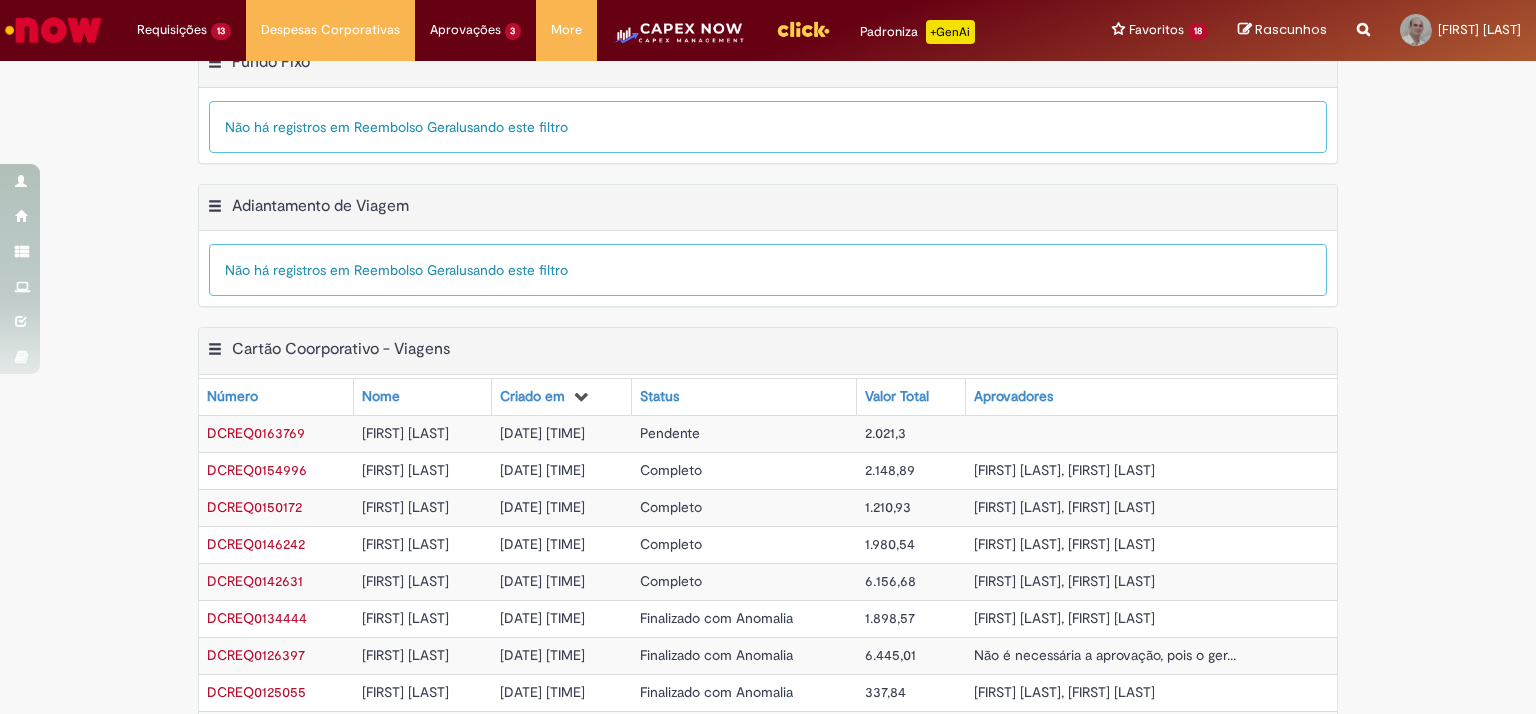 scroll, scrollTop: 600, scrollLeft: 0, axis: vertical 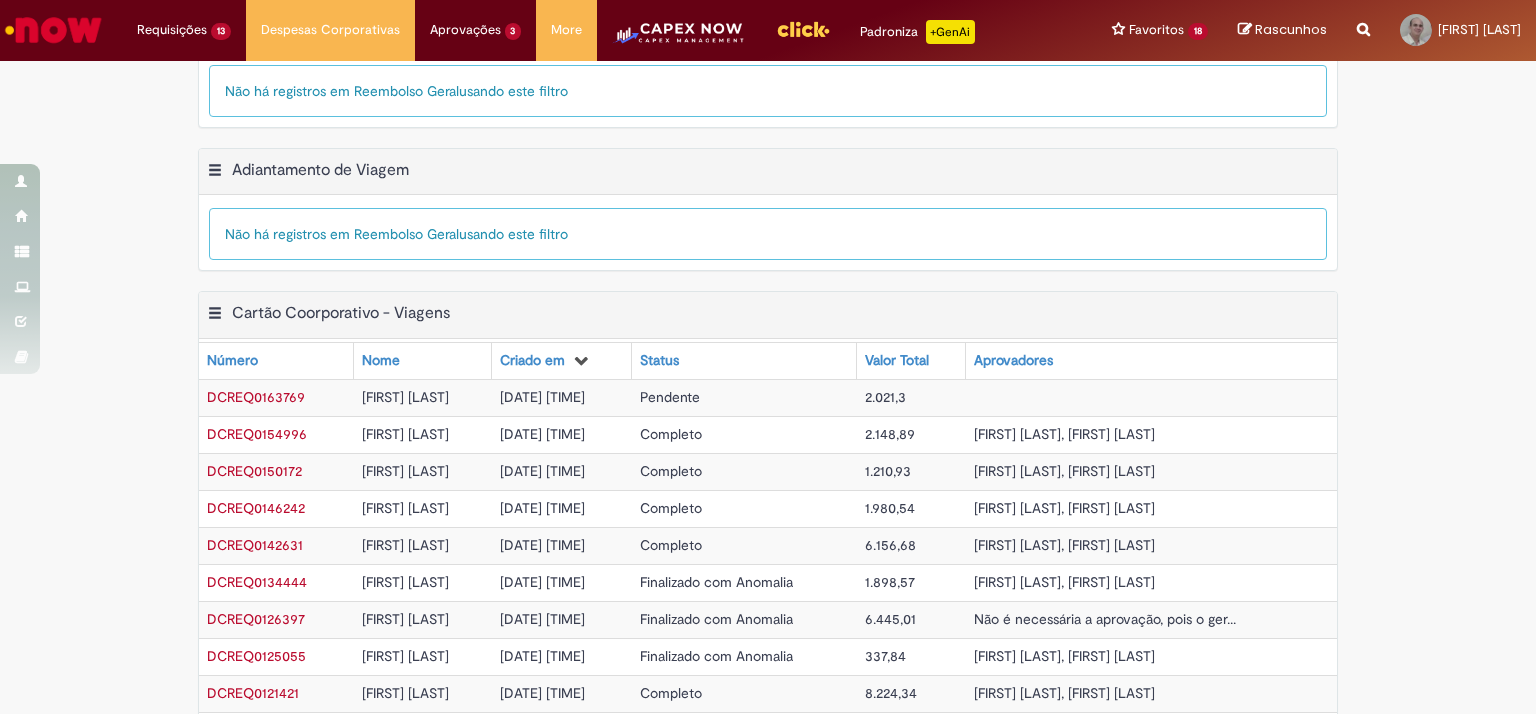click on "DCREQ0163769" at bounding box center (256, 397) 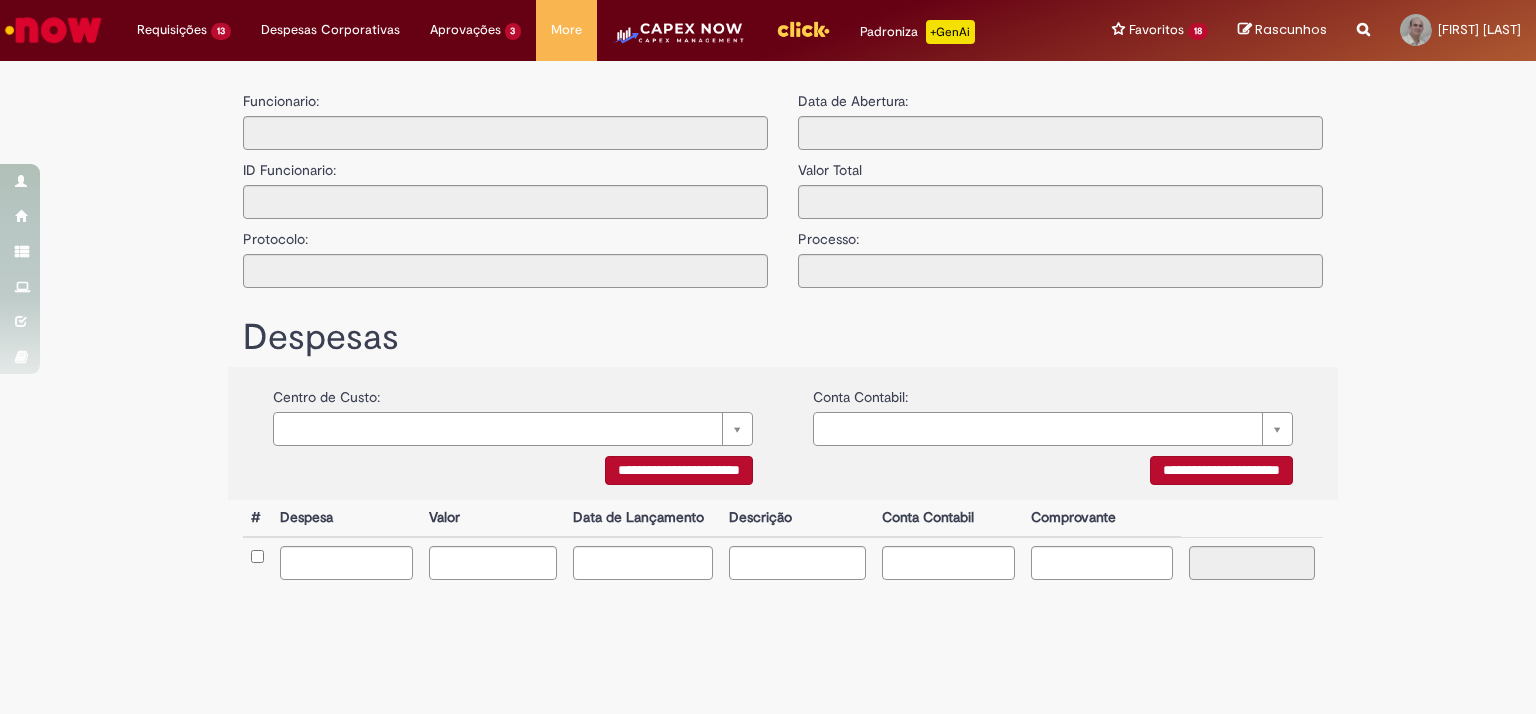 scroll, scrollTop: 0, scrollLeft: 0, axis: both 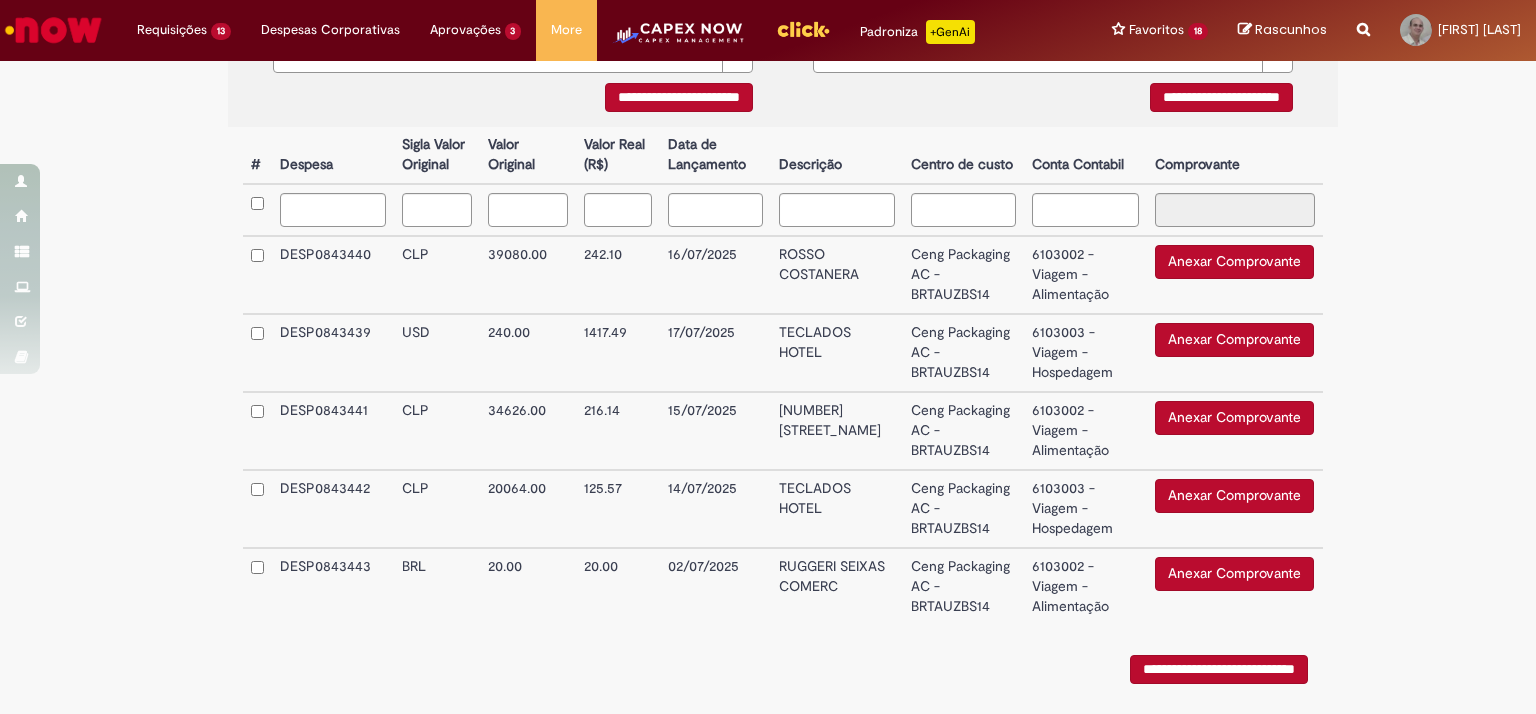click on "6103002 - Viagem - Alimentação" at bounding box center (1085, 275) 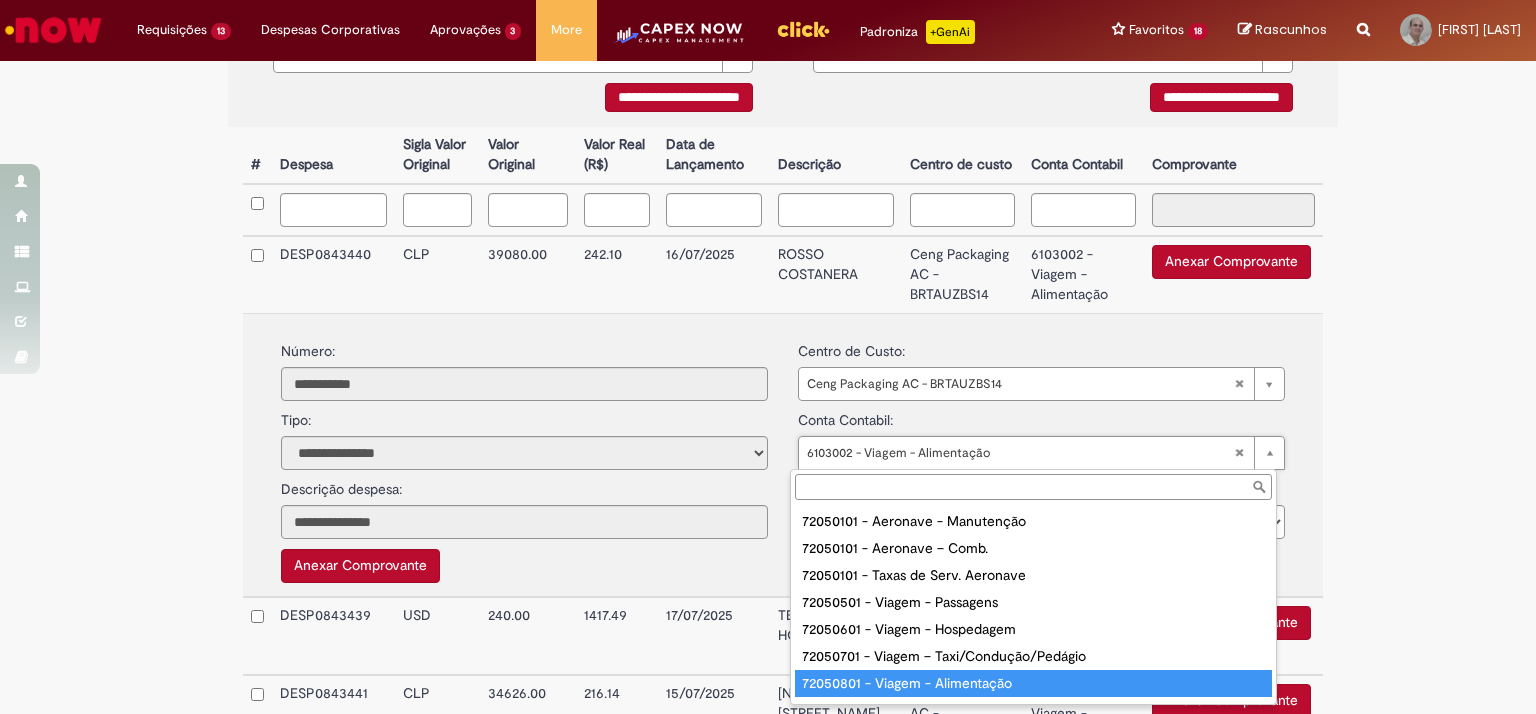 type on "**********" 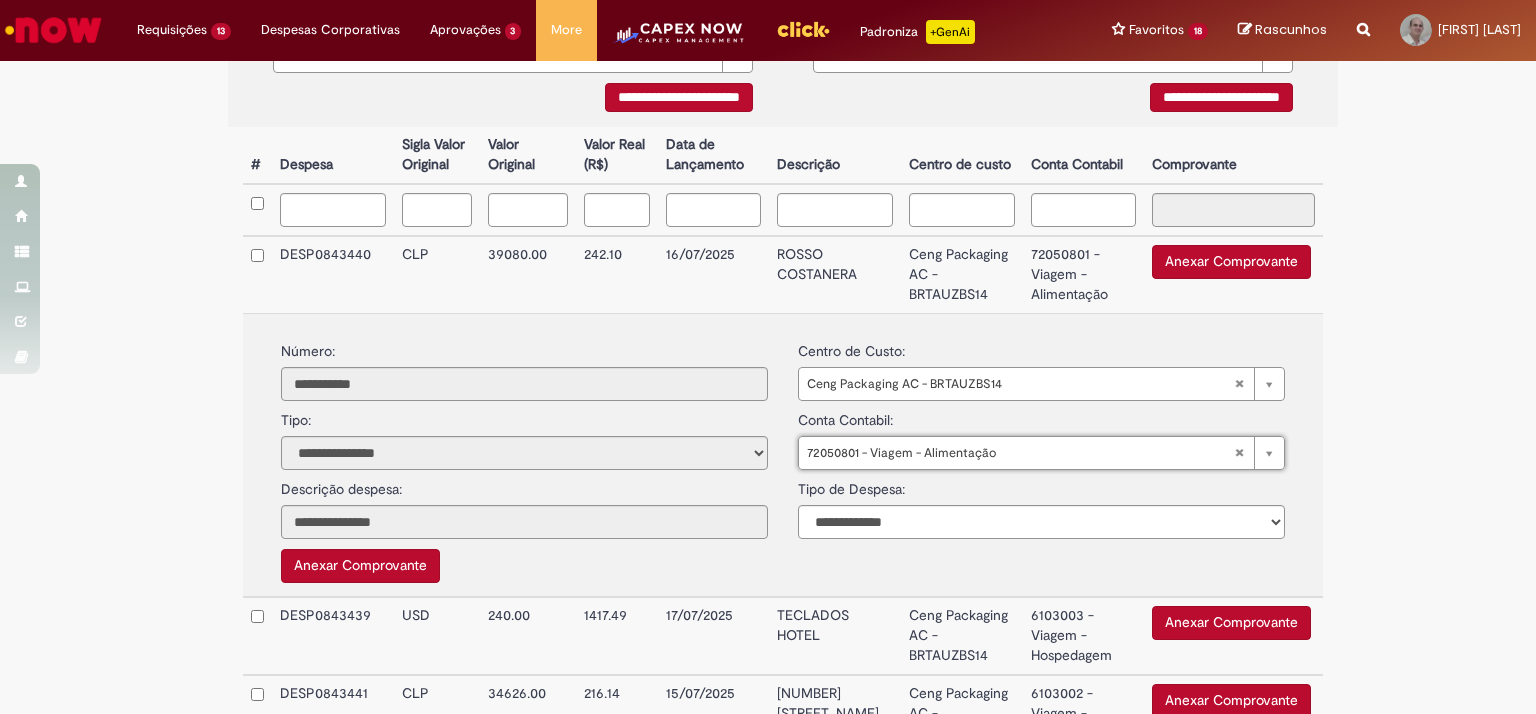 click on "**********" at bounding box center (768, 314) 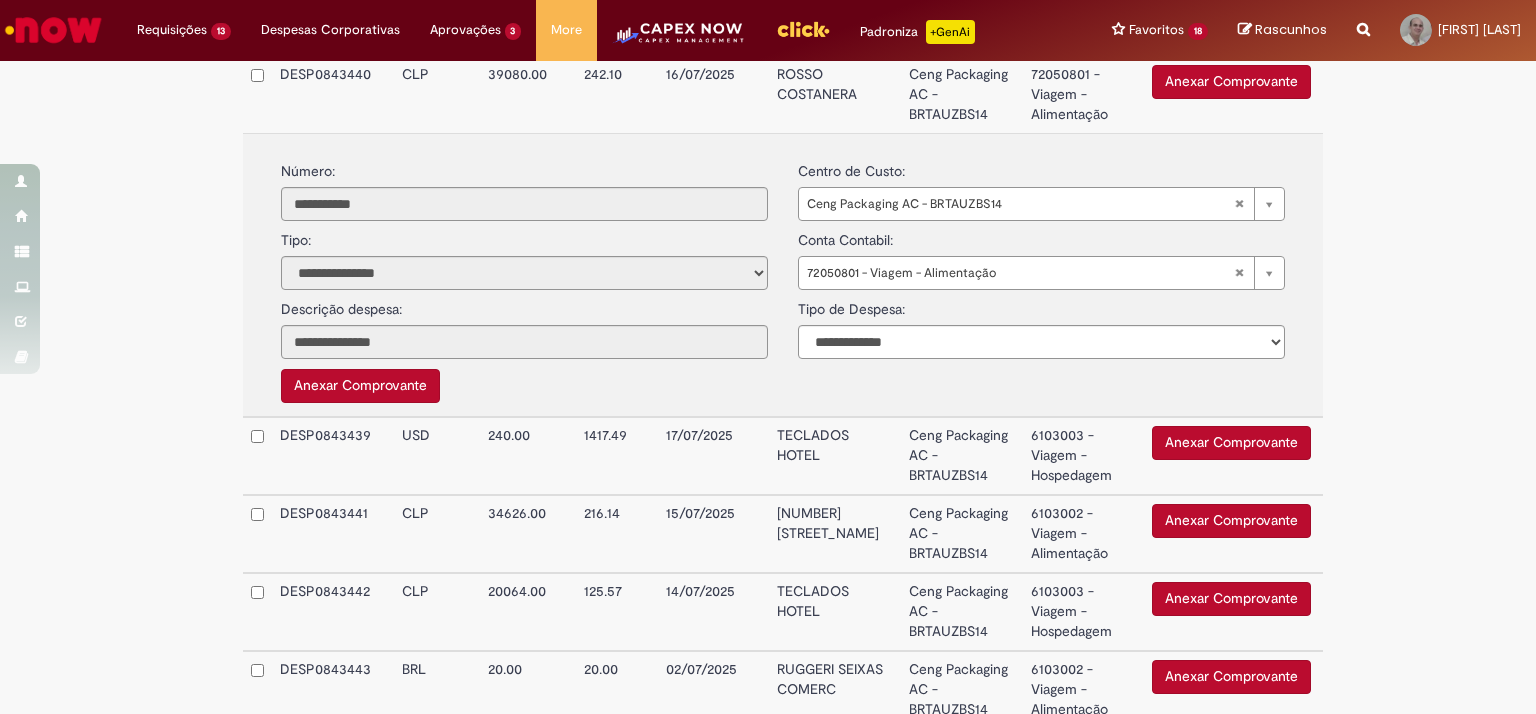 scroll, scrollTop: 700, scrollLeft: 0, axis: vertical 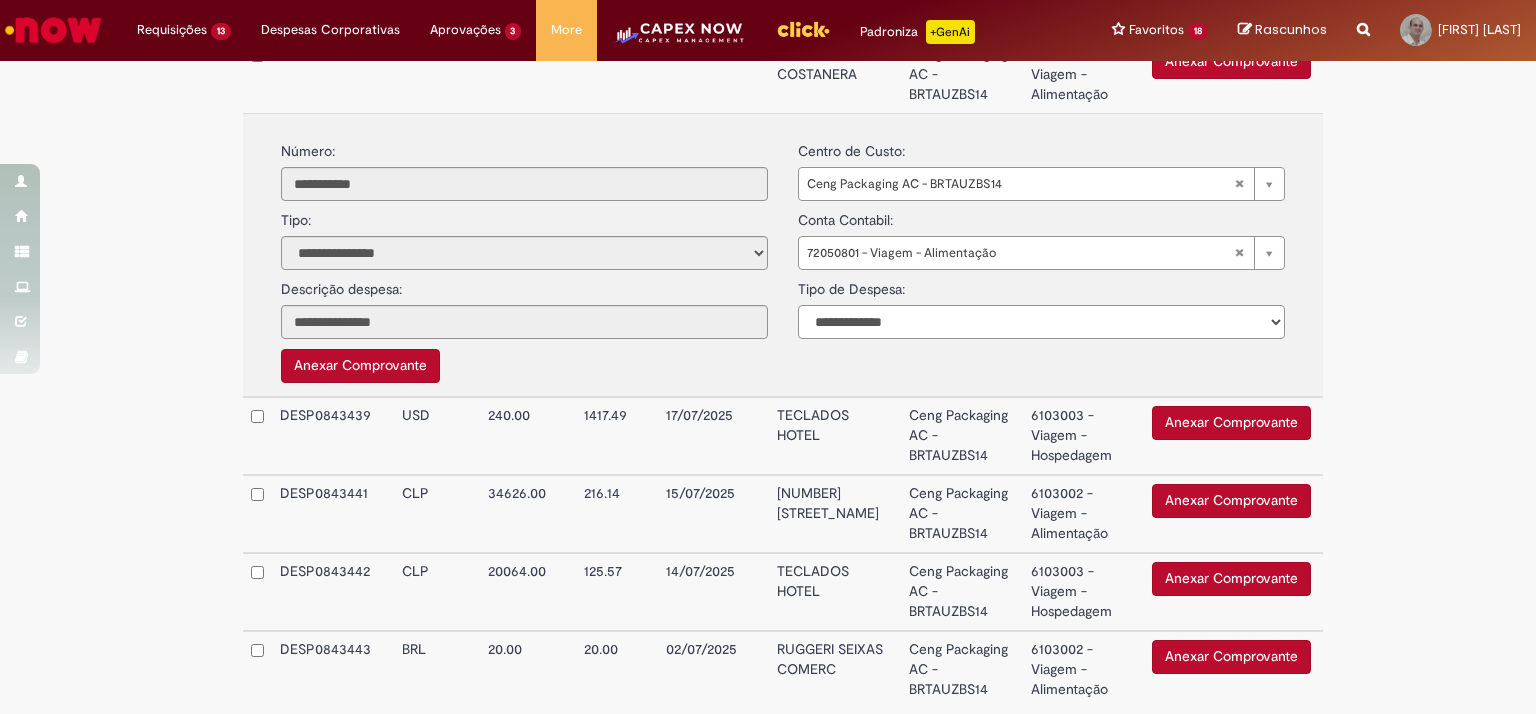 click on "**********" at bounding box center (1041, 322) 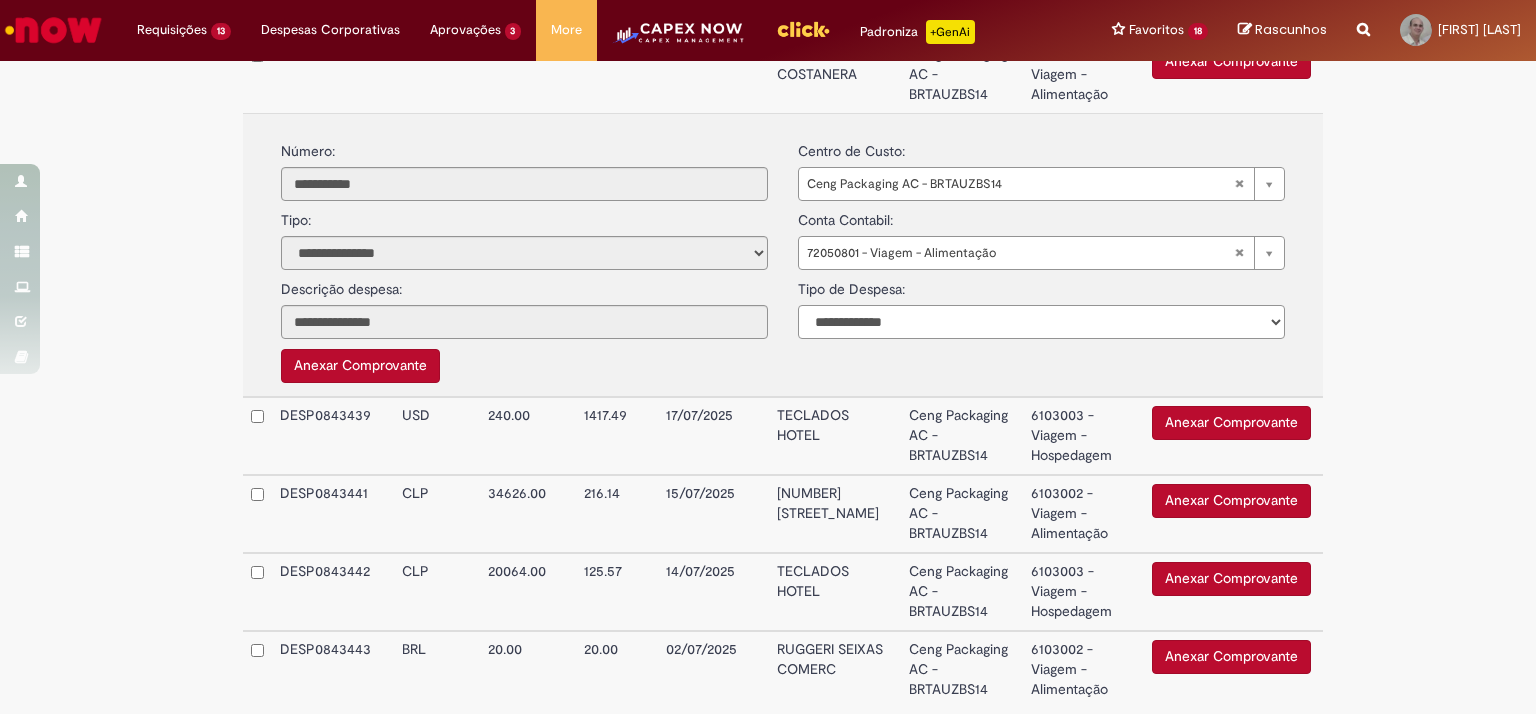 select on "*" 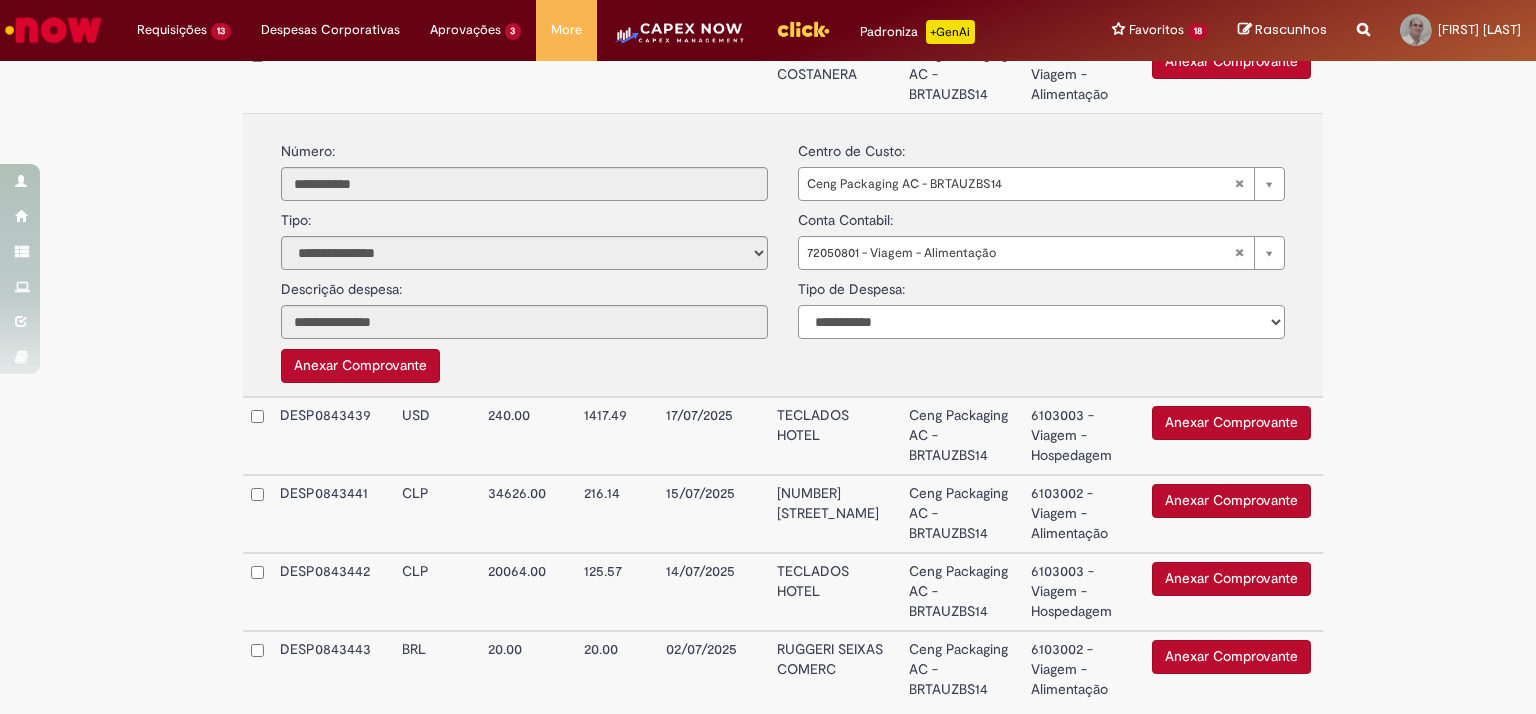 click on "**********" at bounding box center (1041, 322) 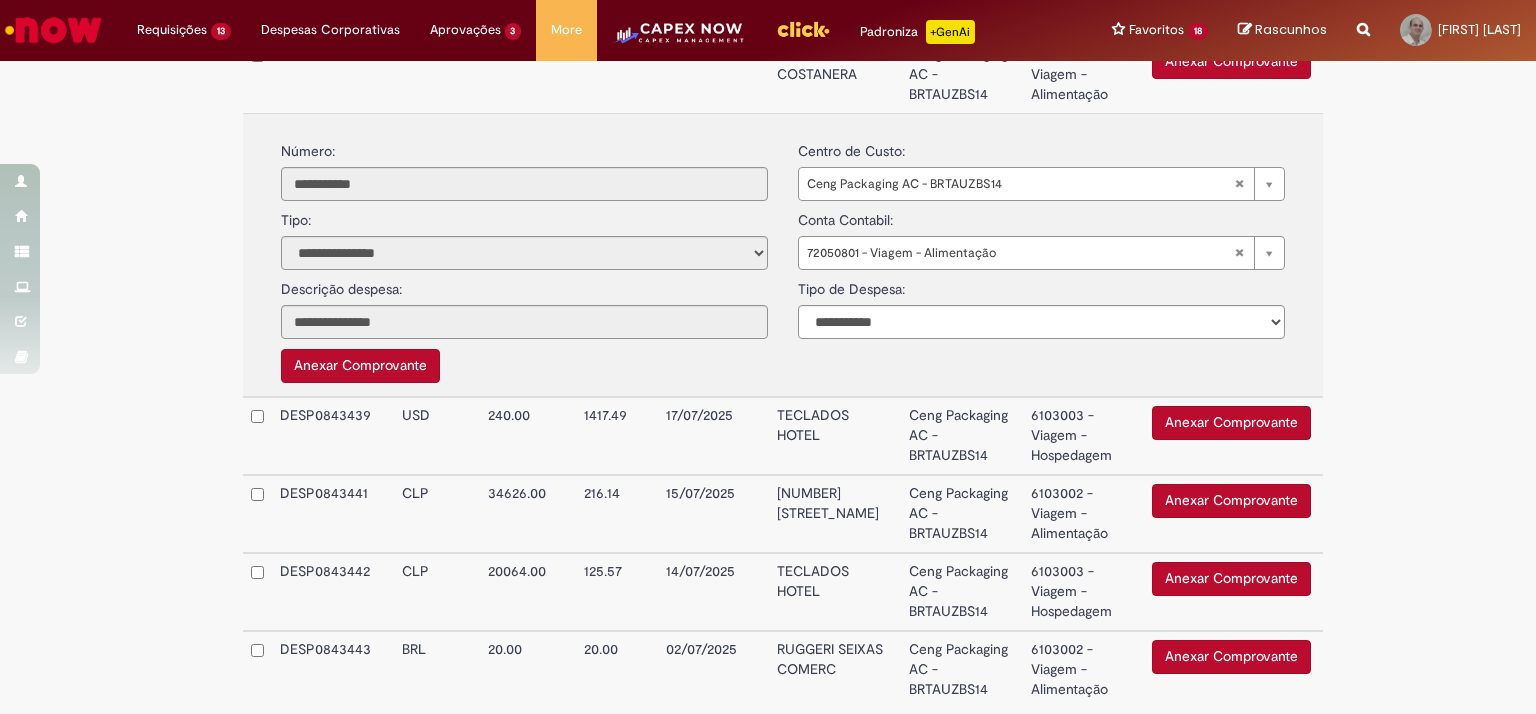 click on "Ceng Packaging AC - BRTAUZBS14" at bounding box center (961, 436) 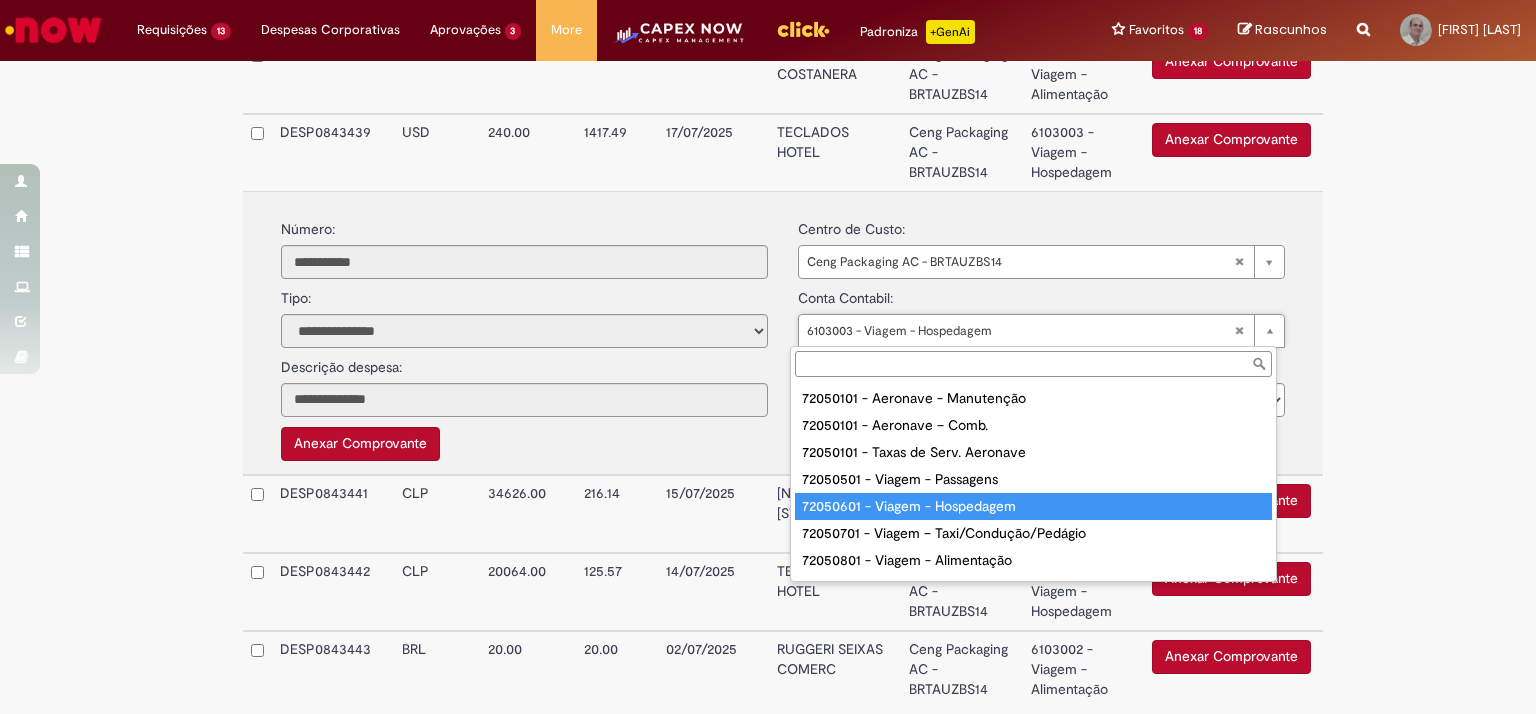 type on "**********" 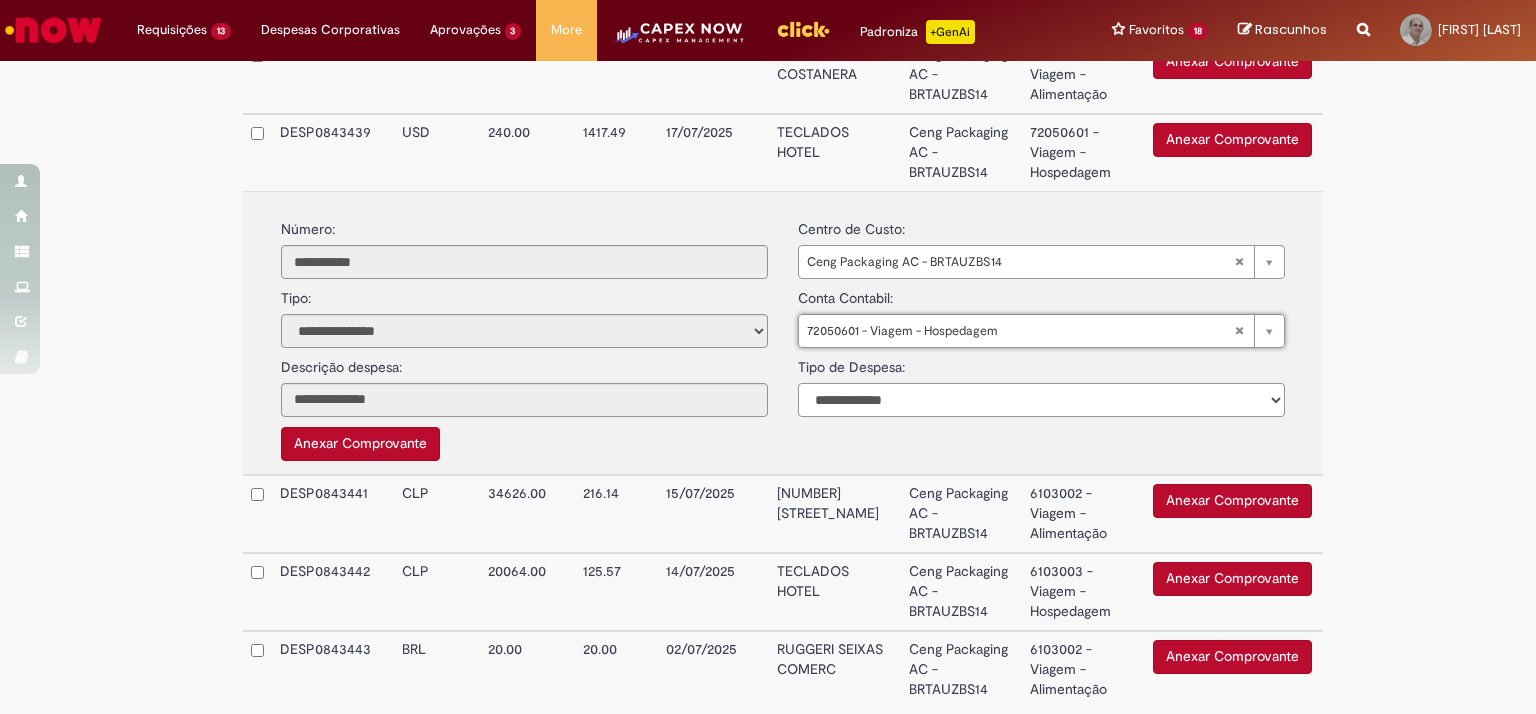 click on "**********" at bounding box center [1041, 400] 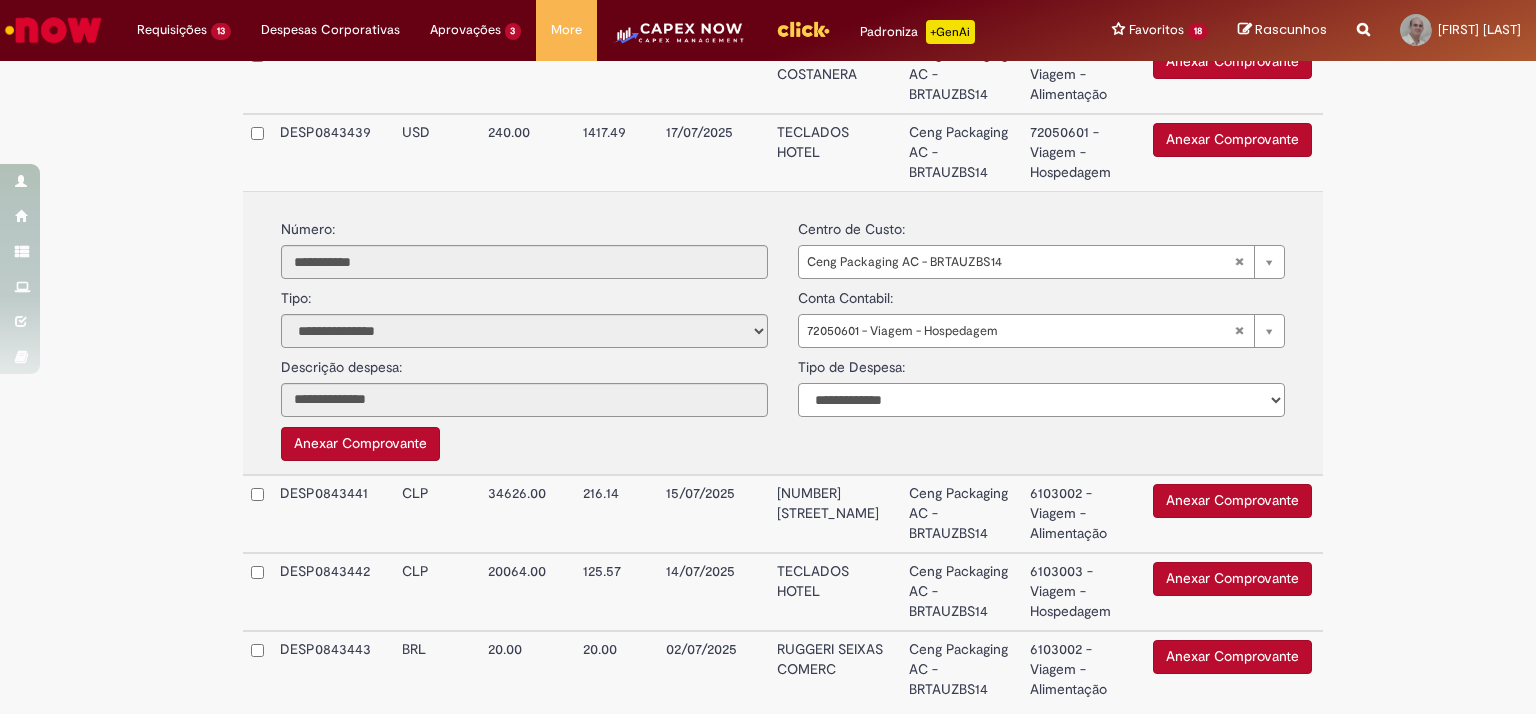 select on "*" 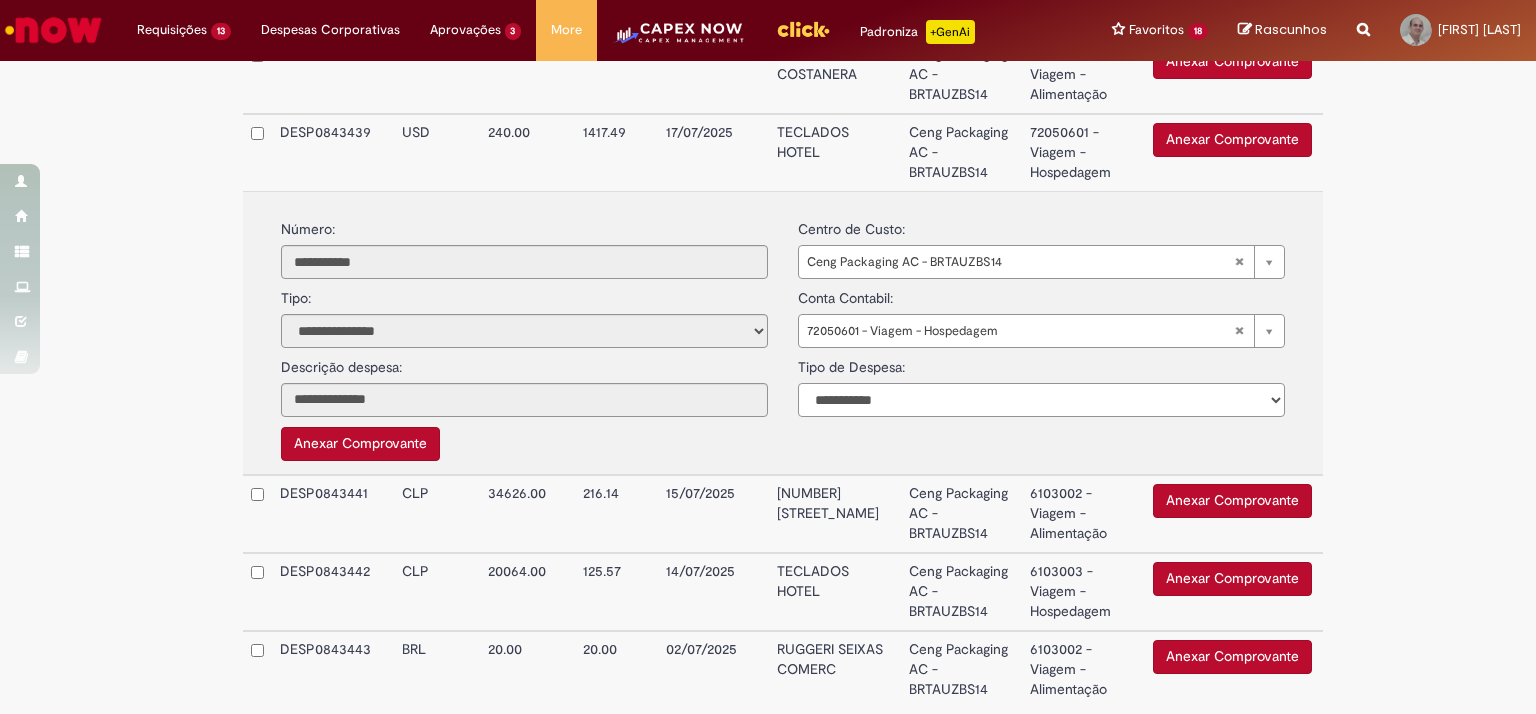 click on "**********" at bounding box center (1041, 400) 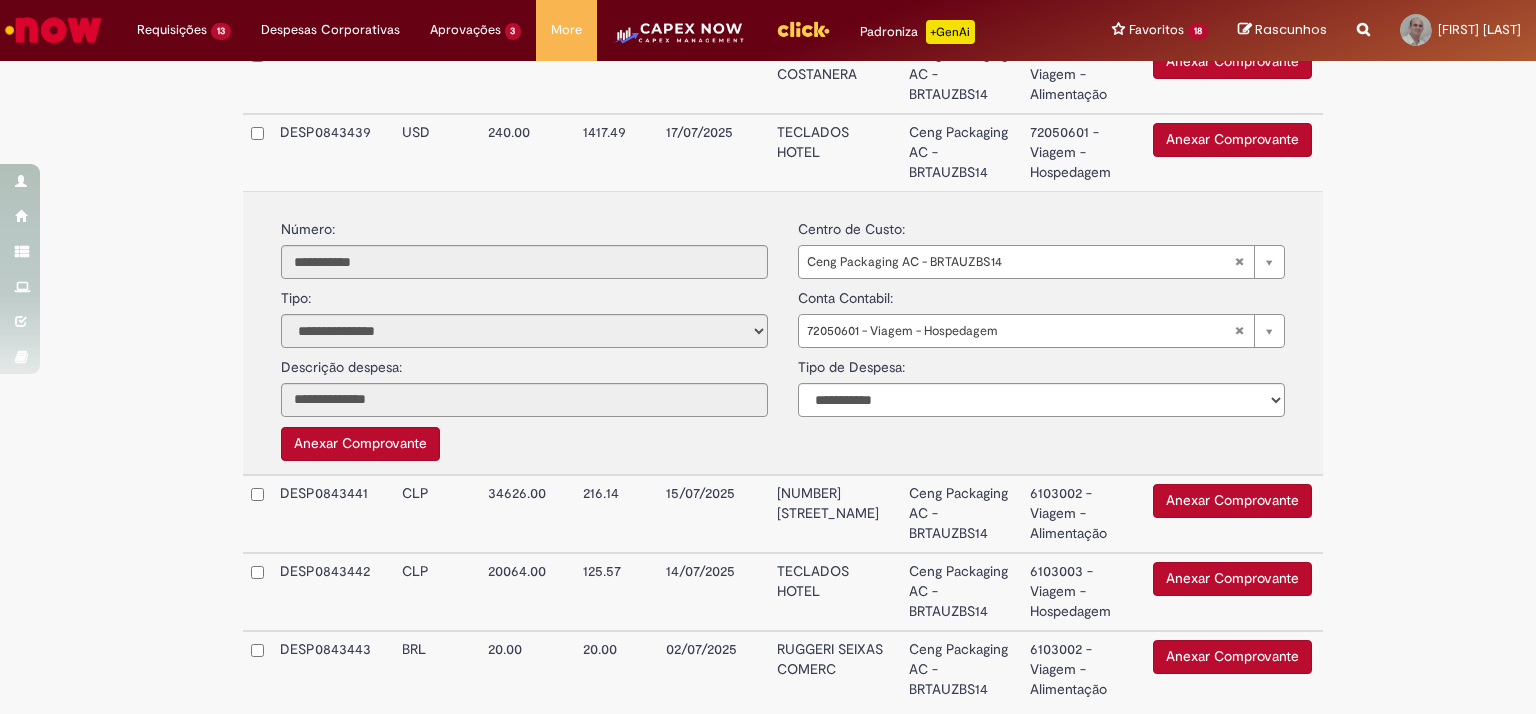click on "Ceng Packaging AC - BRTAUZBS14" at bounding box center [961, 514] 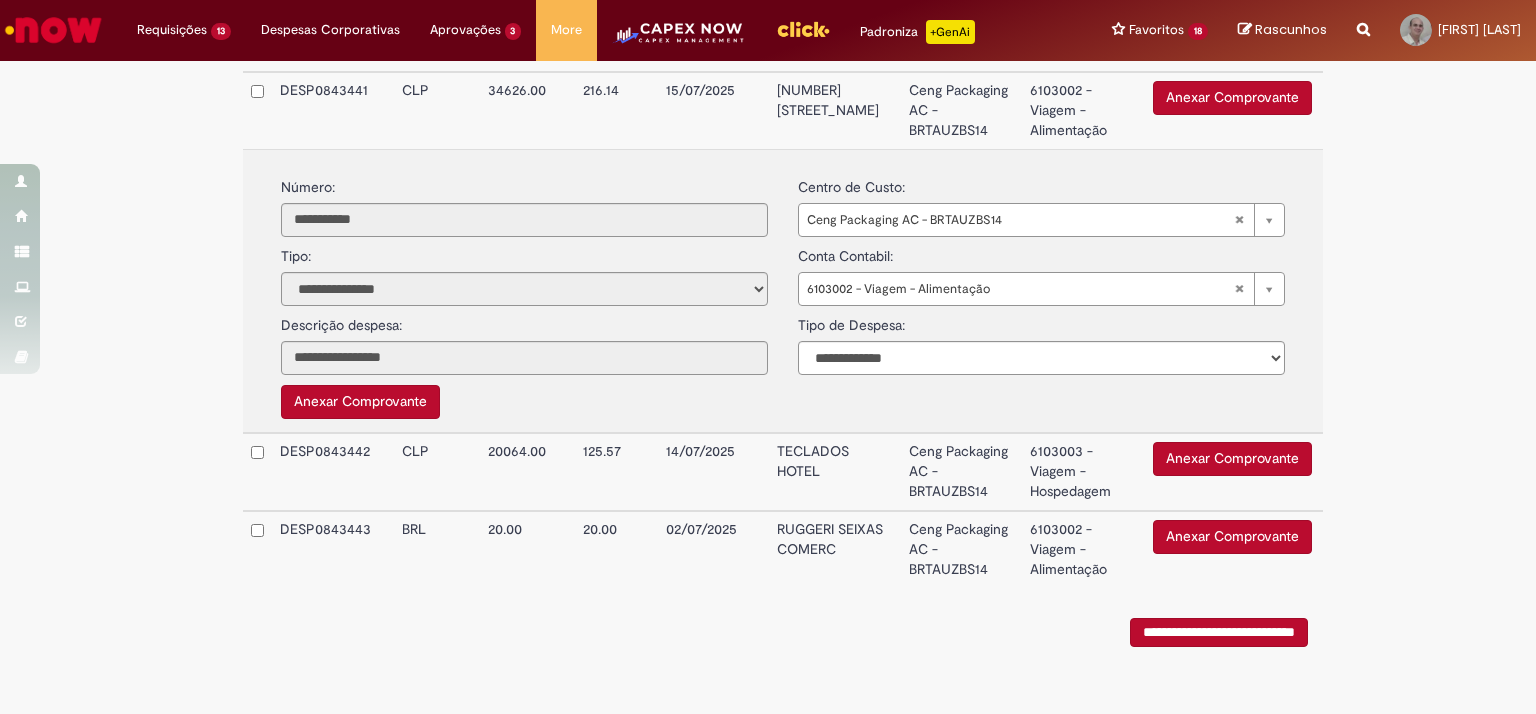 scroll, scrollTop: 847, scrollLeft: 0, axis: vertical 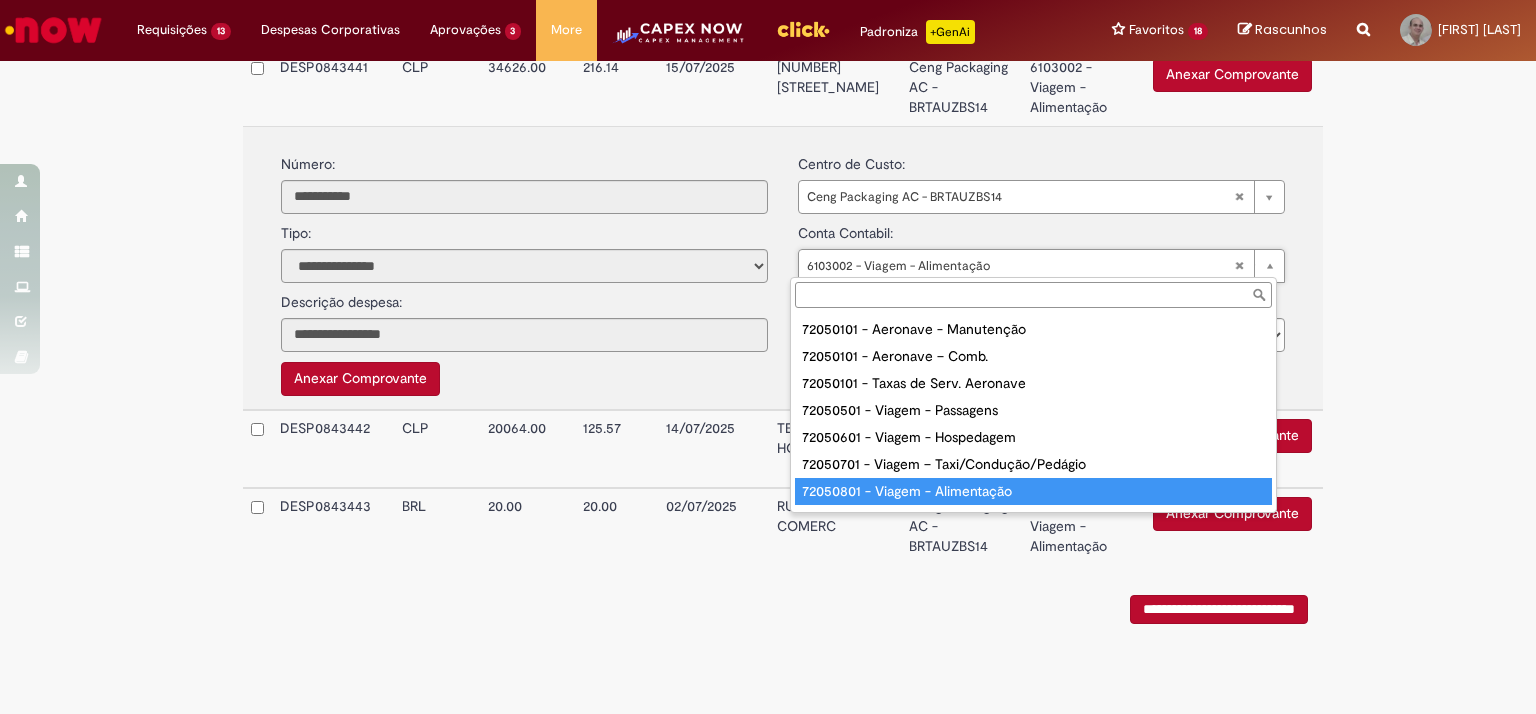 type on "**********" 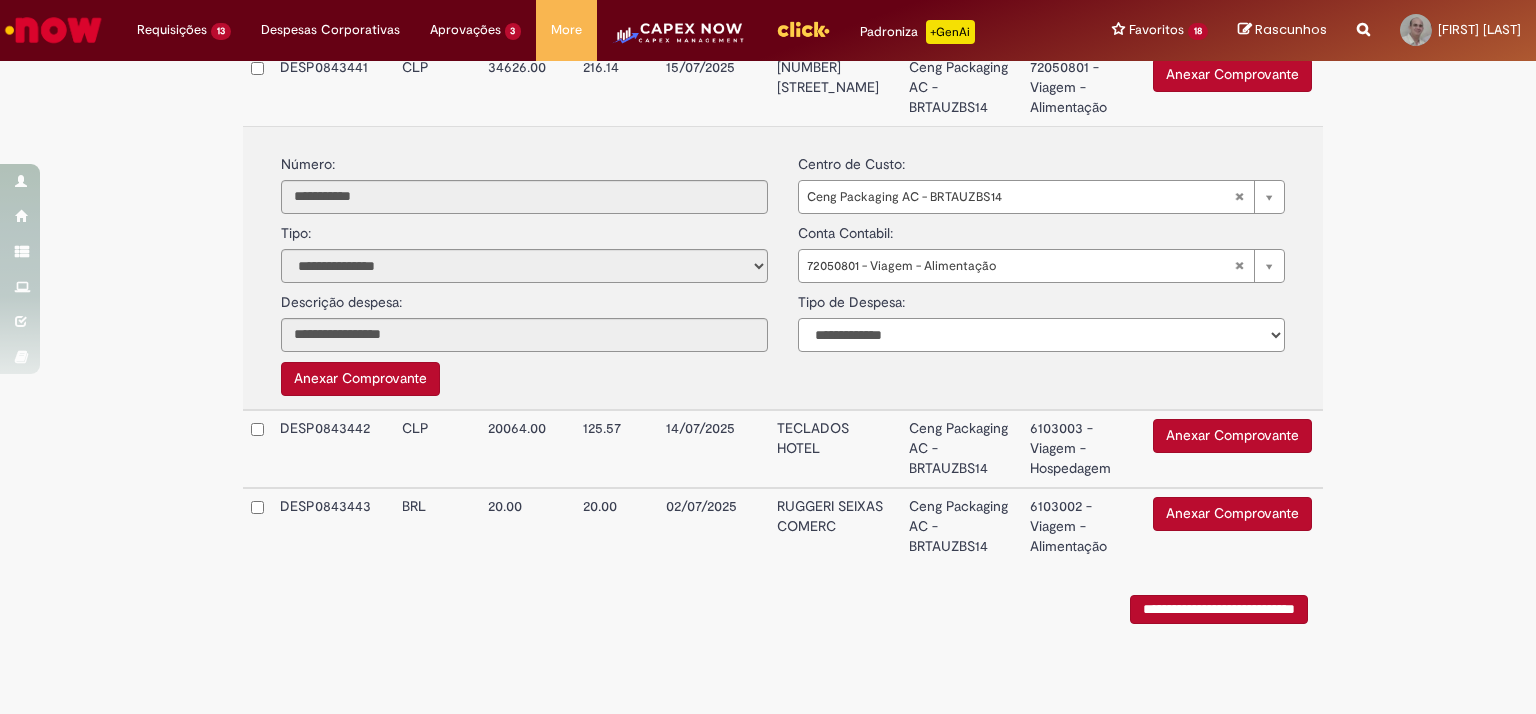 click on "**********" at bounding box center (1041, 335) 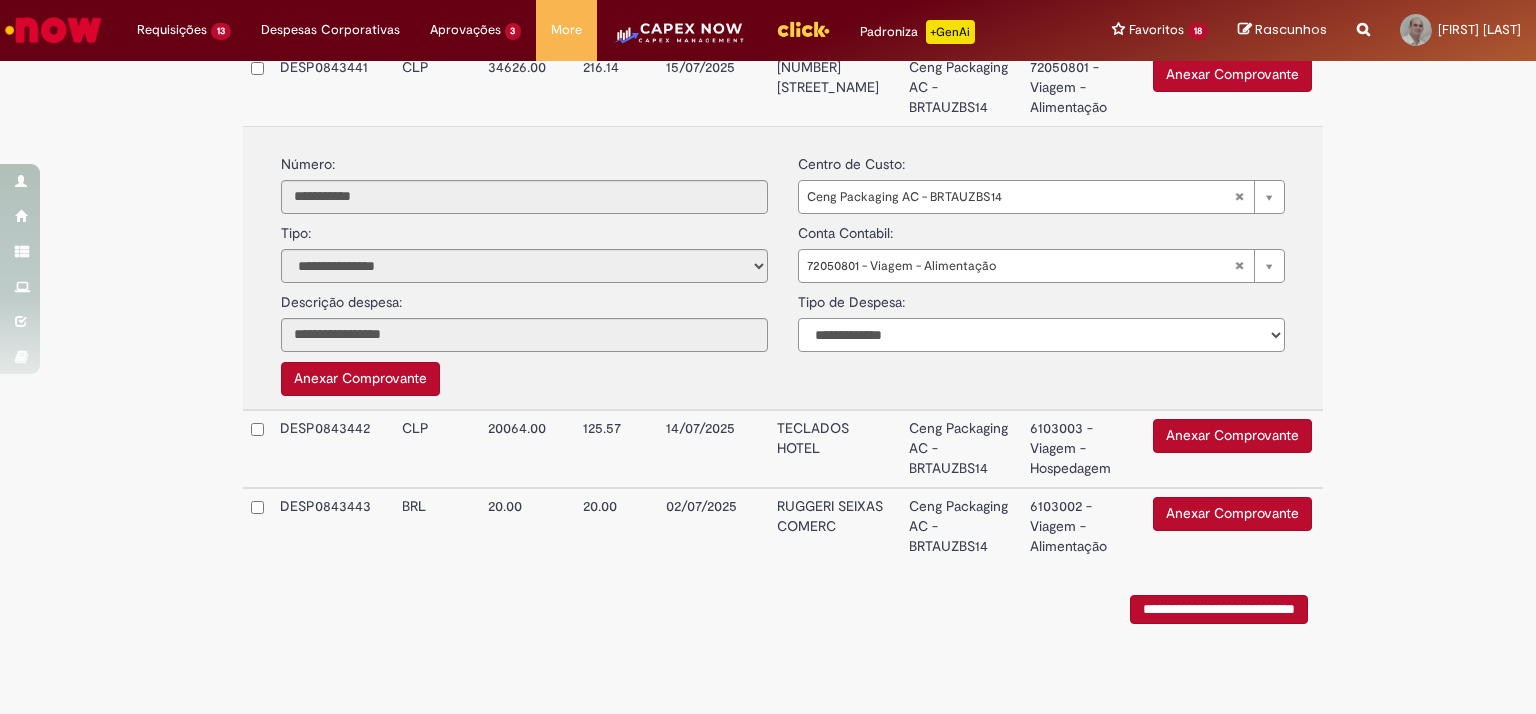select on "*" 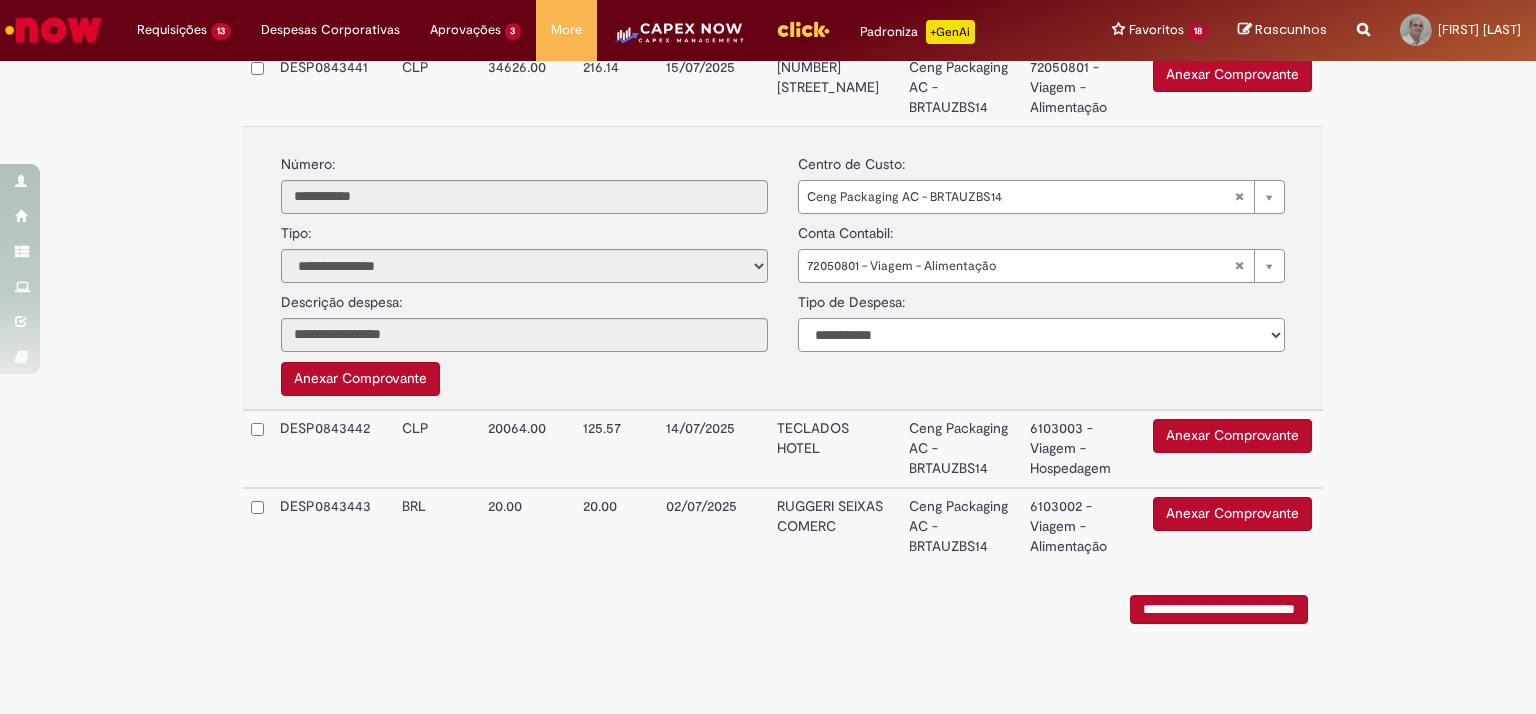 click on "**********" at bounding box center (1041, 335) 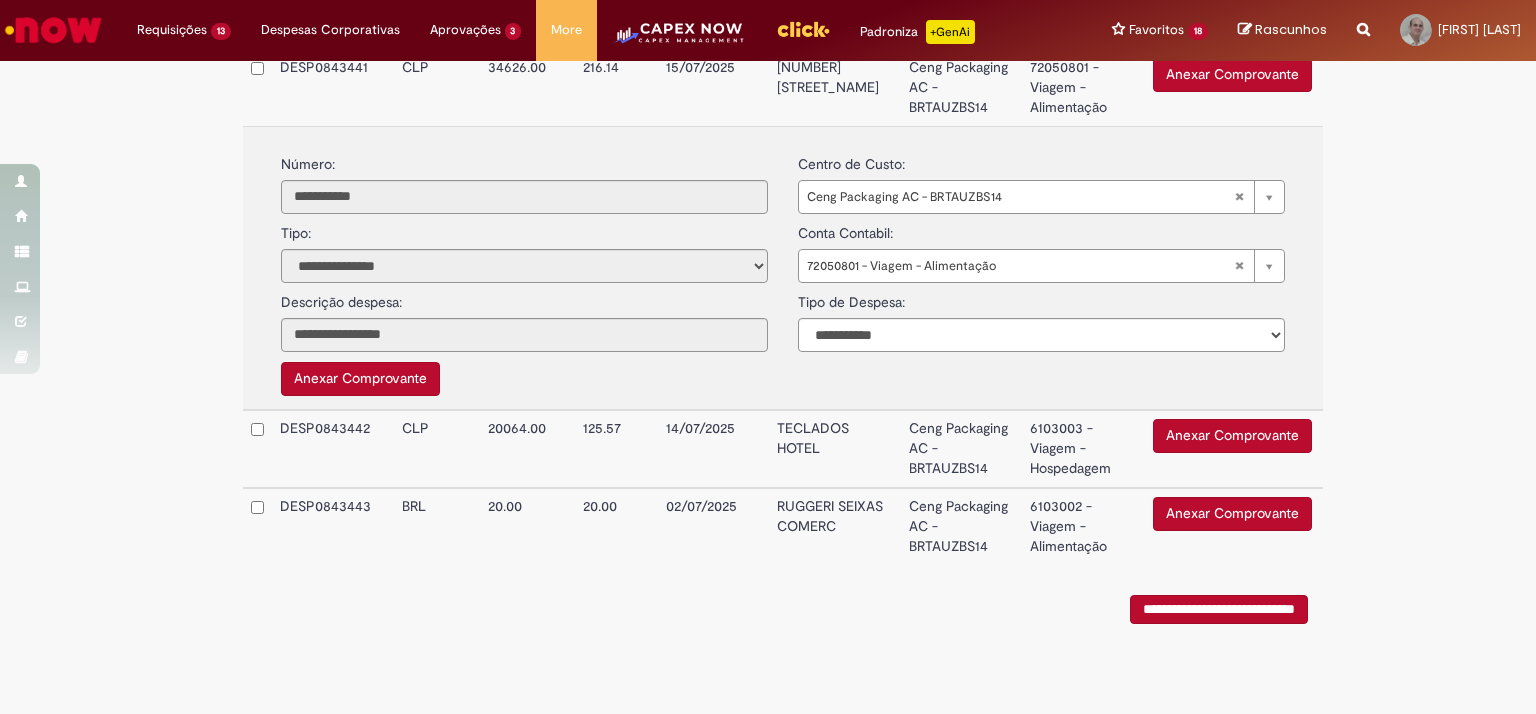 click on "Ceng Packaging AC - BRTAUZBS14" at bounding box center (961, 449) 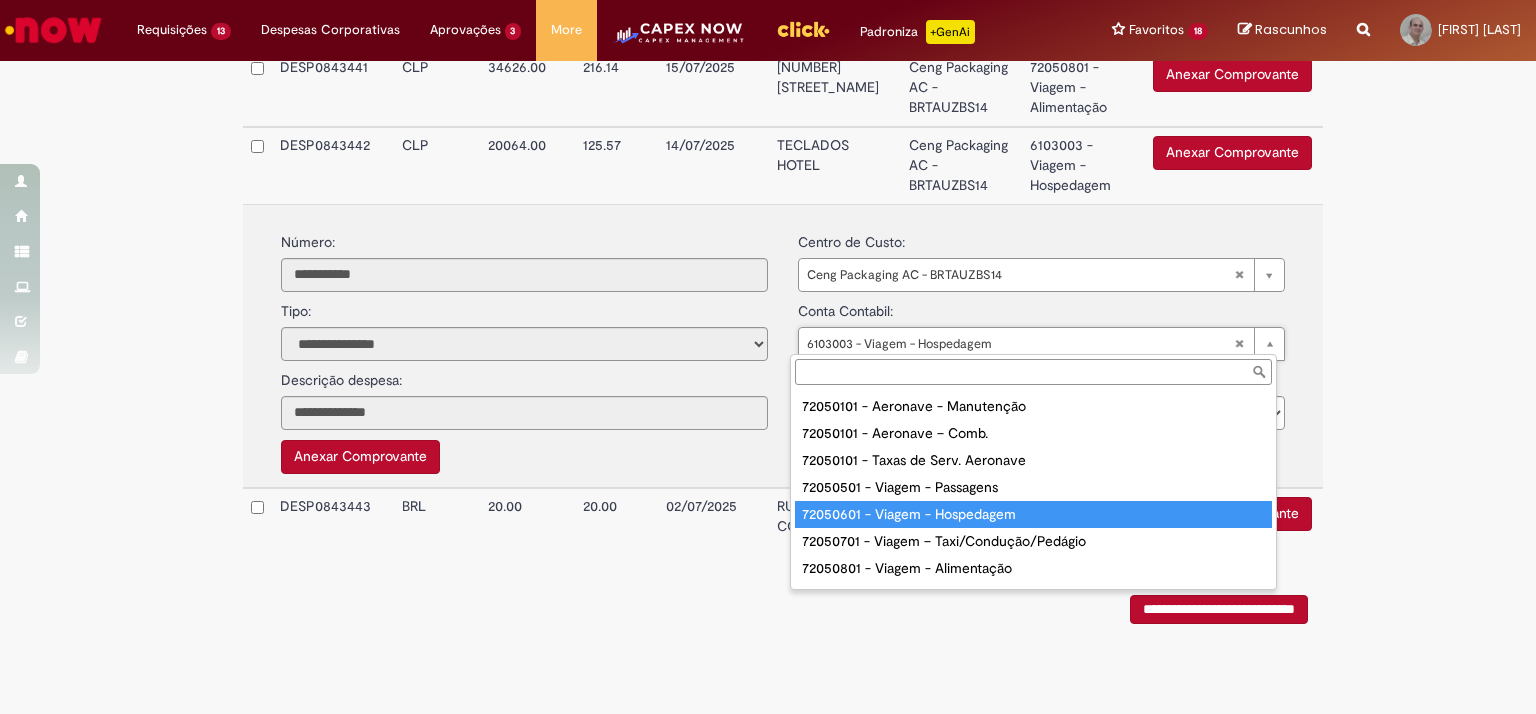 type on "**********" 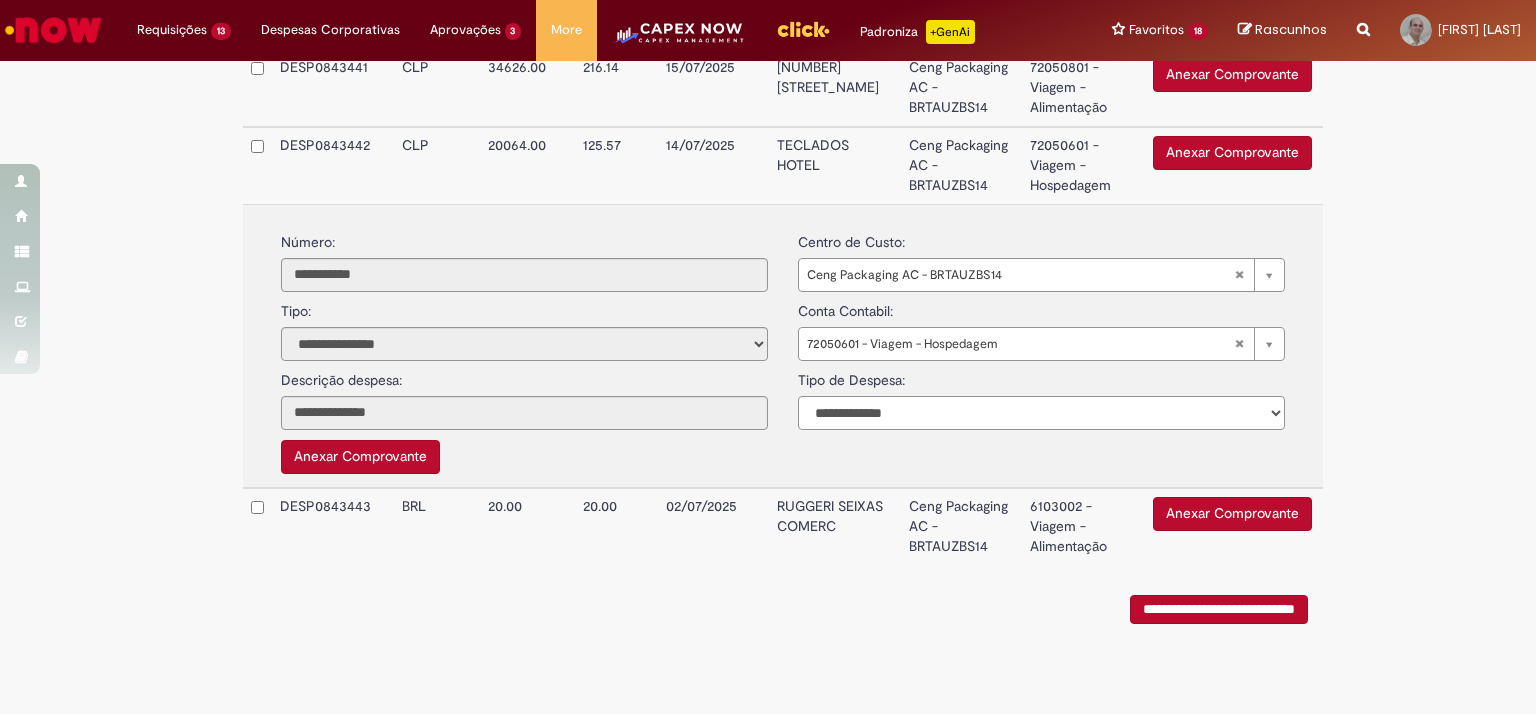 click on "**********" at bounding box center [1041, 413] 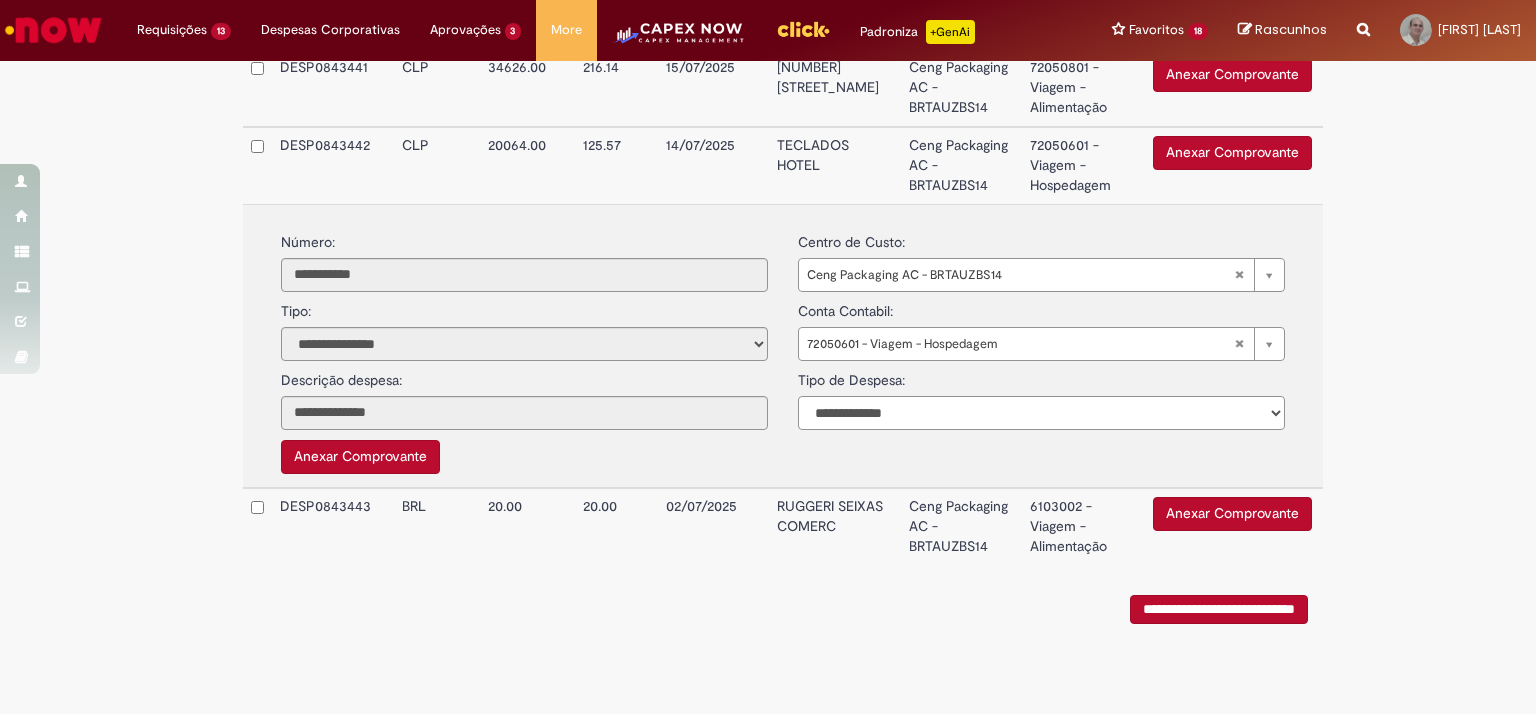 select on "*" 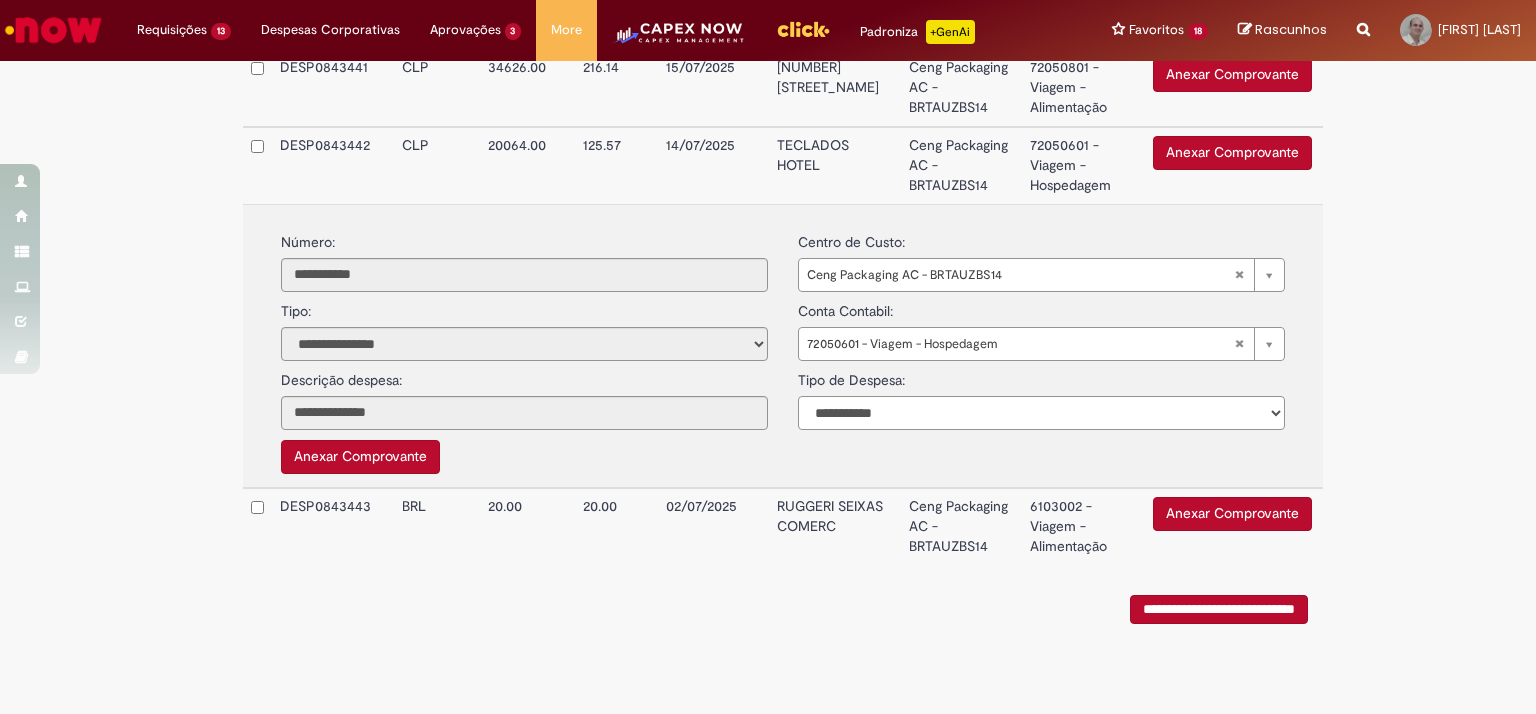 click on "**********" at bounding box center [1041, 413] 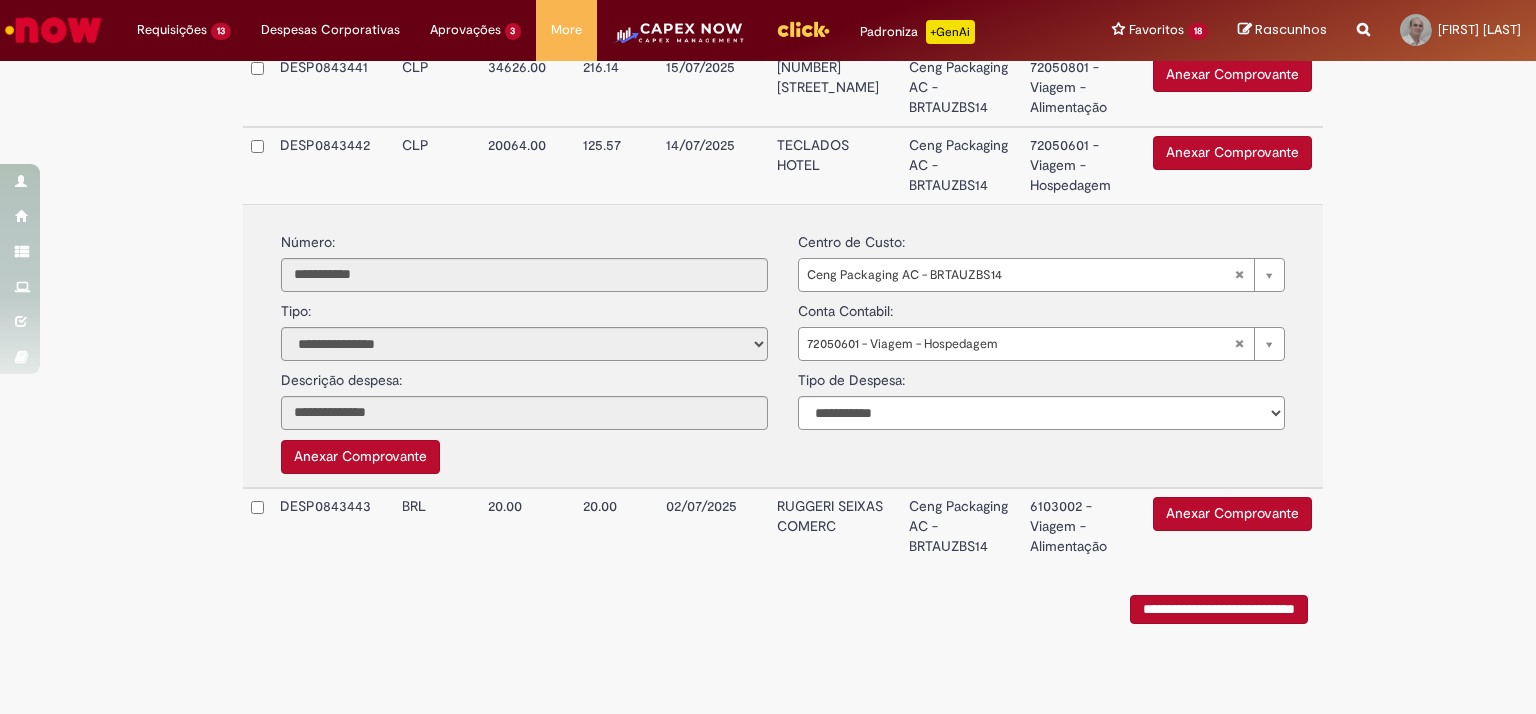 click on "**********" at bounding box center [783, 346] 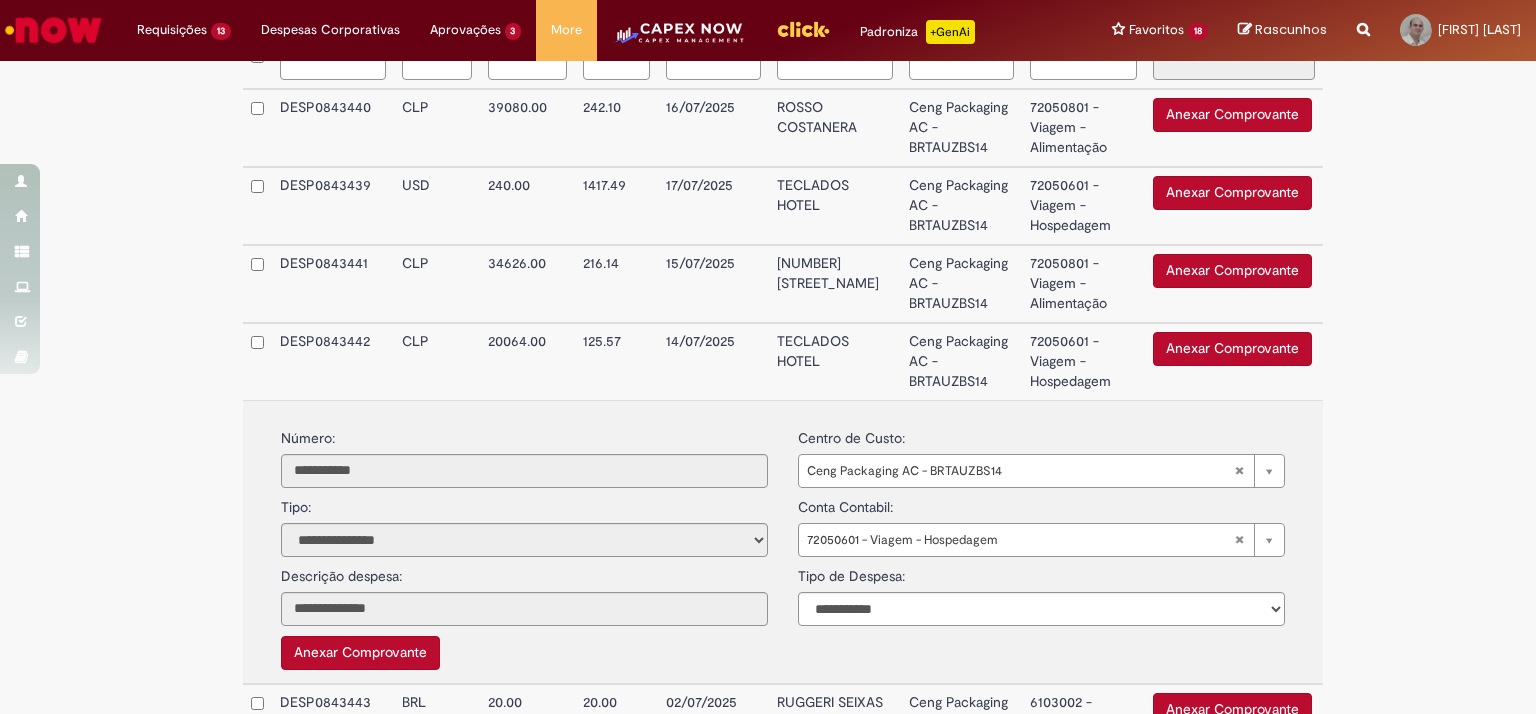 scroll, scrollTop: 547, scrollLeft: 0, axis: vertical 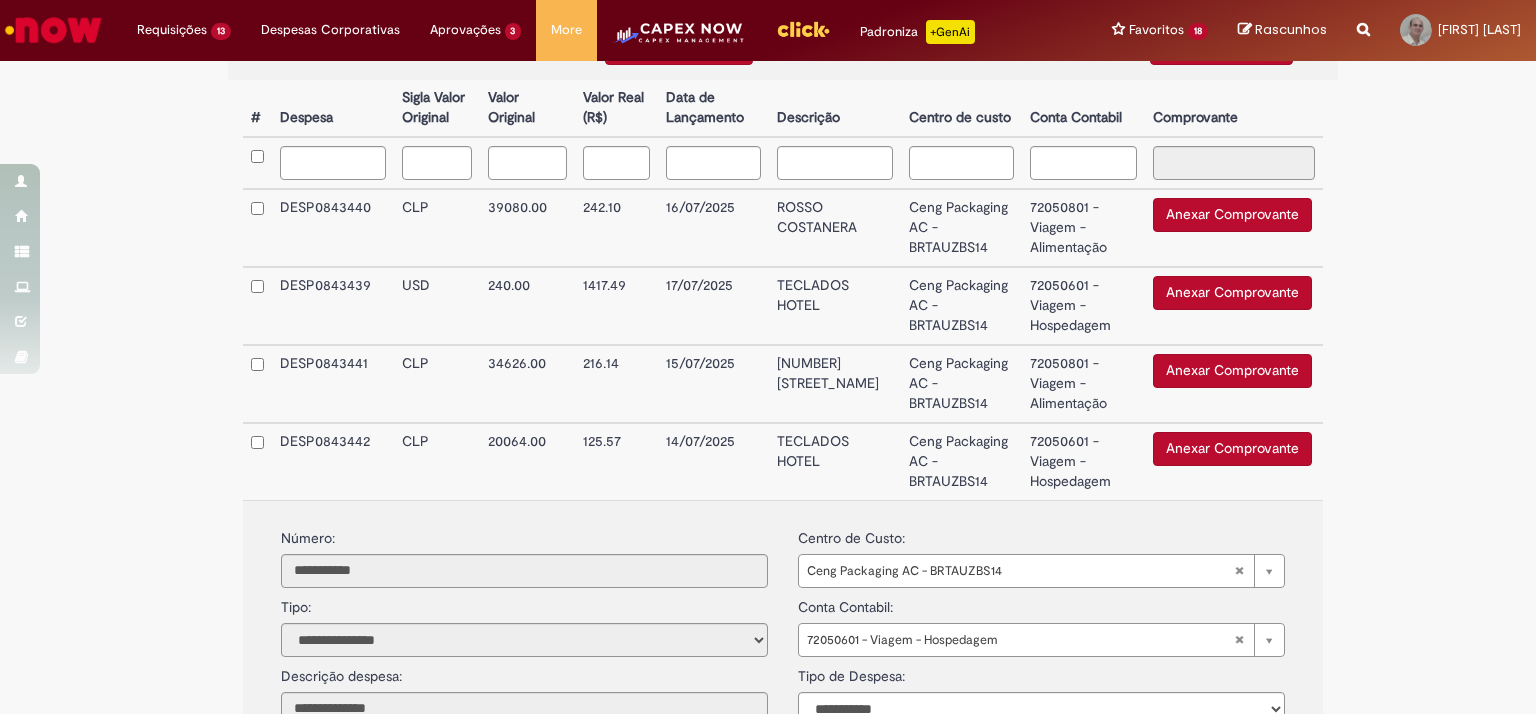 click on "**********" at bounding box center (768, 267) 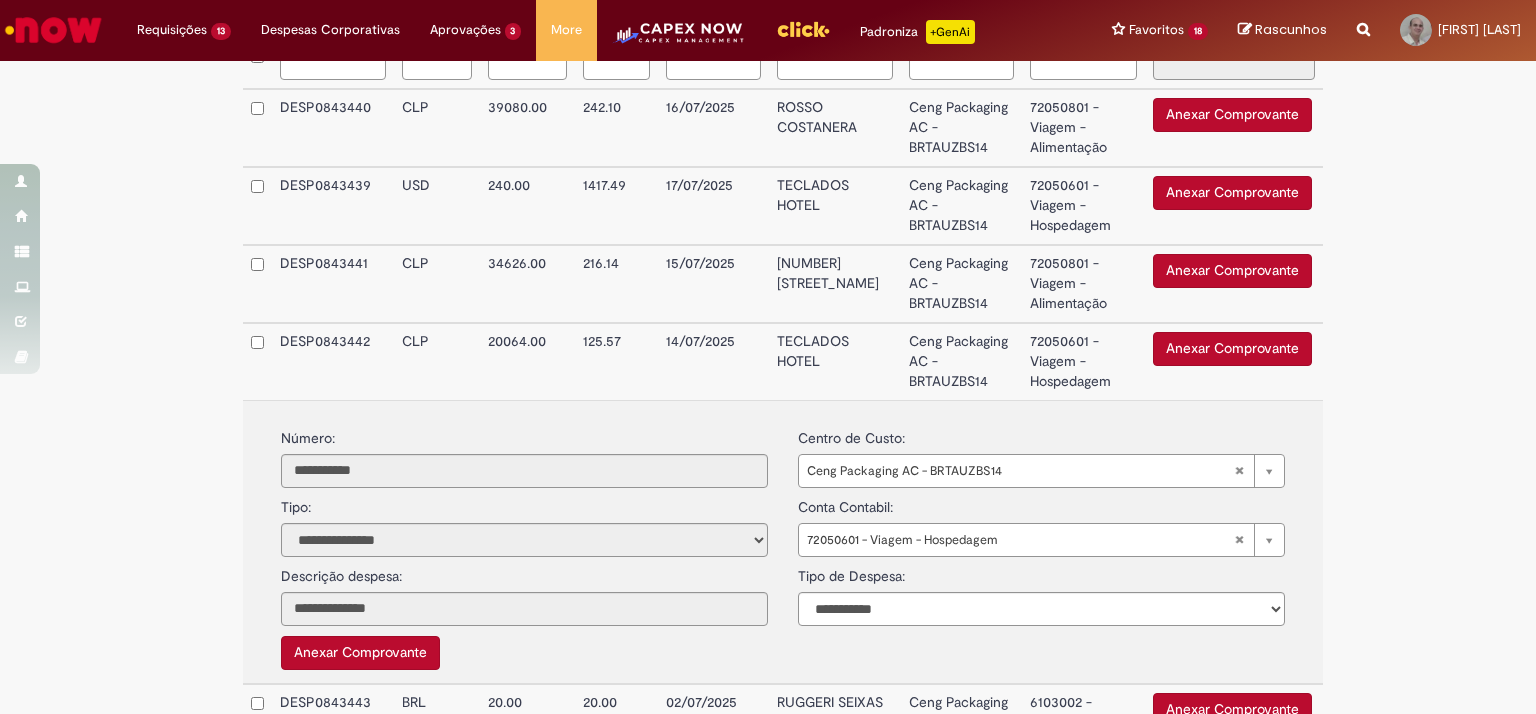 scroll, scrollTop: 547, scrollLeft: 0, axis: vertical 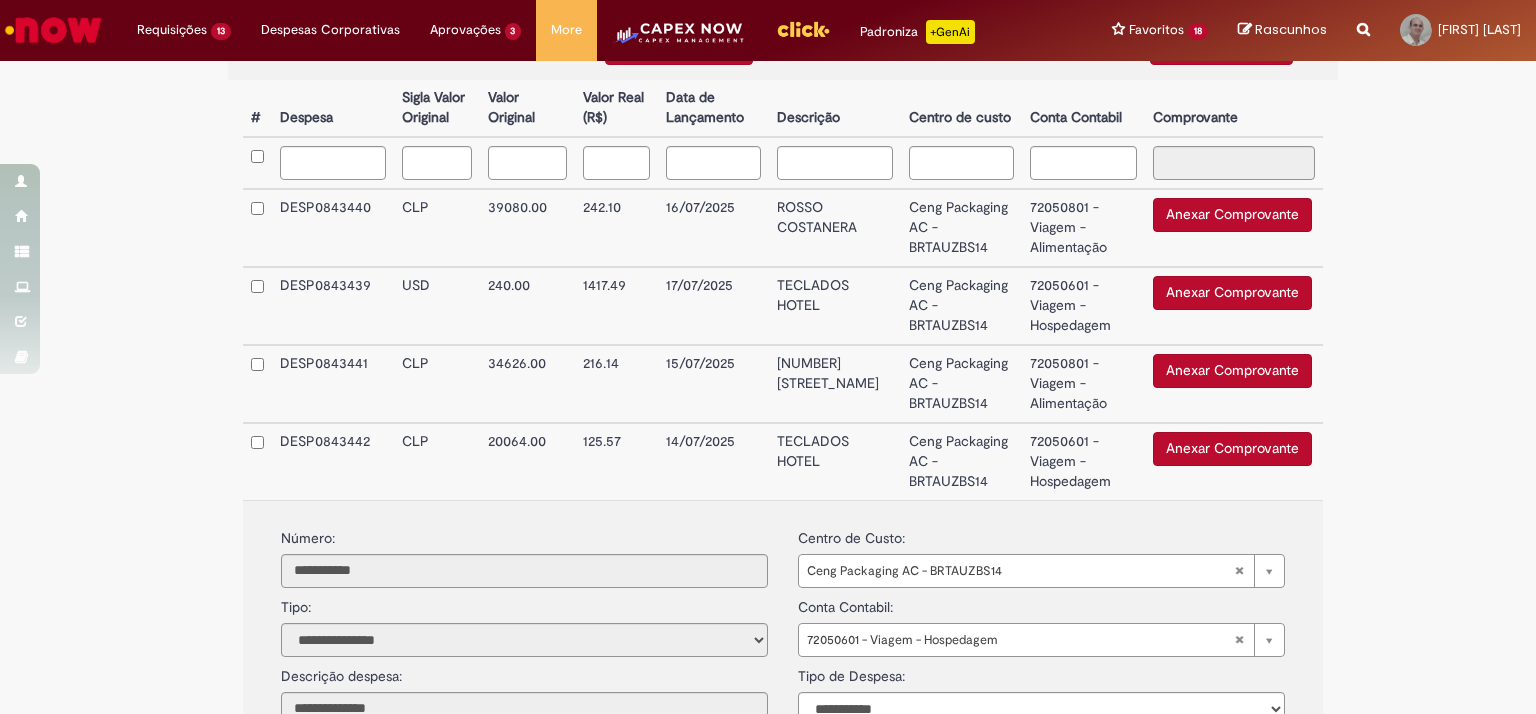 click on "125.57" at bounding box center (616, 461) 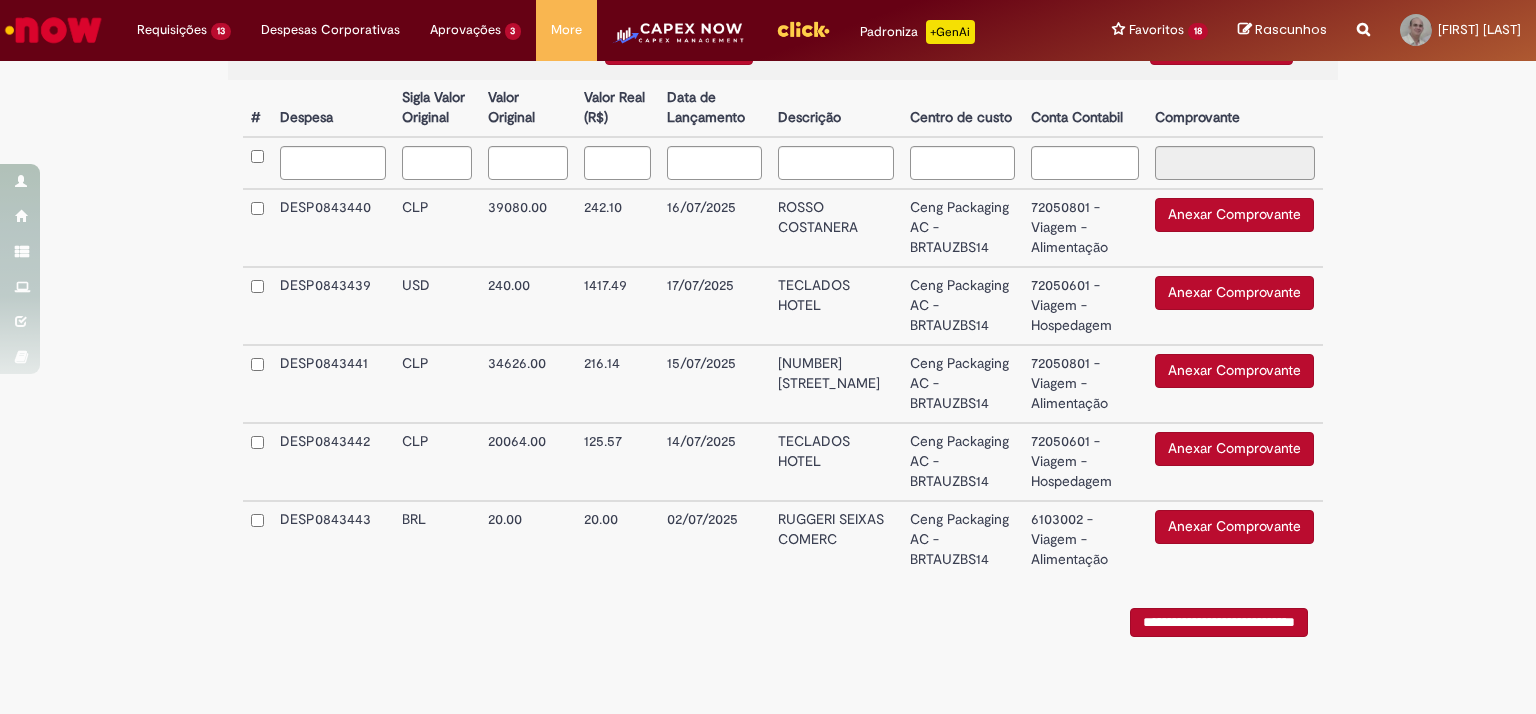 click on "Ceng Packaging AC - BRTAUZBS14" at bounding box center [963, 462] 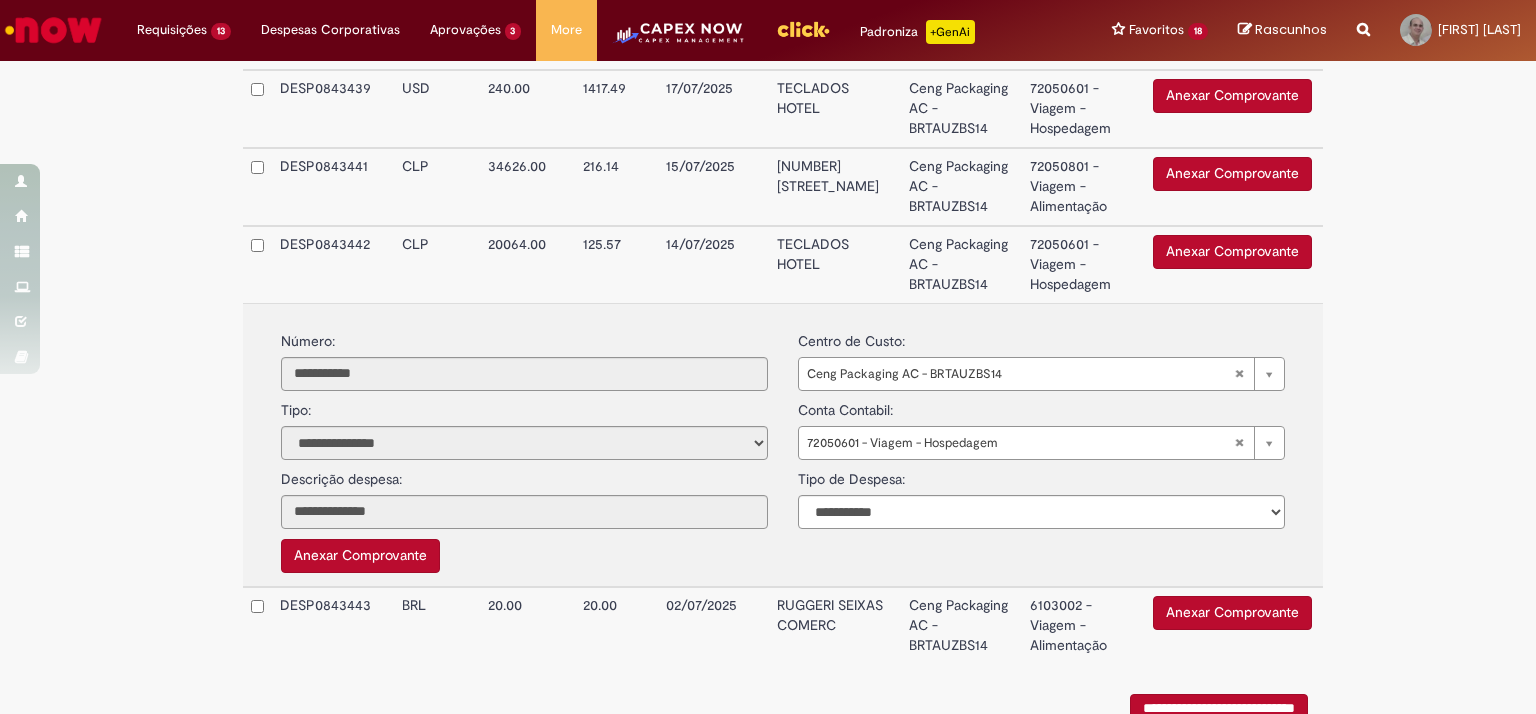 scroll, scrollTop: 747, scrollLeft: 0, axis: vertical 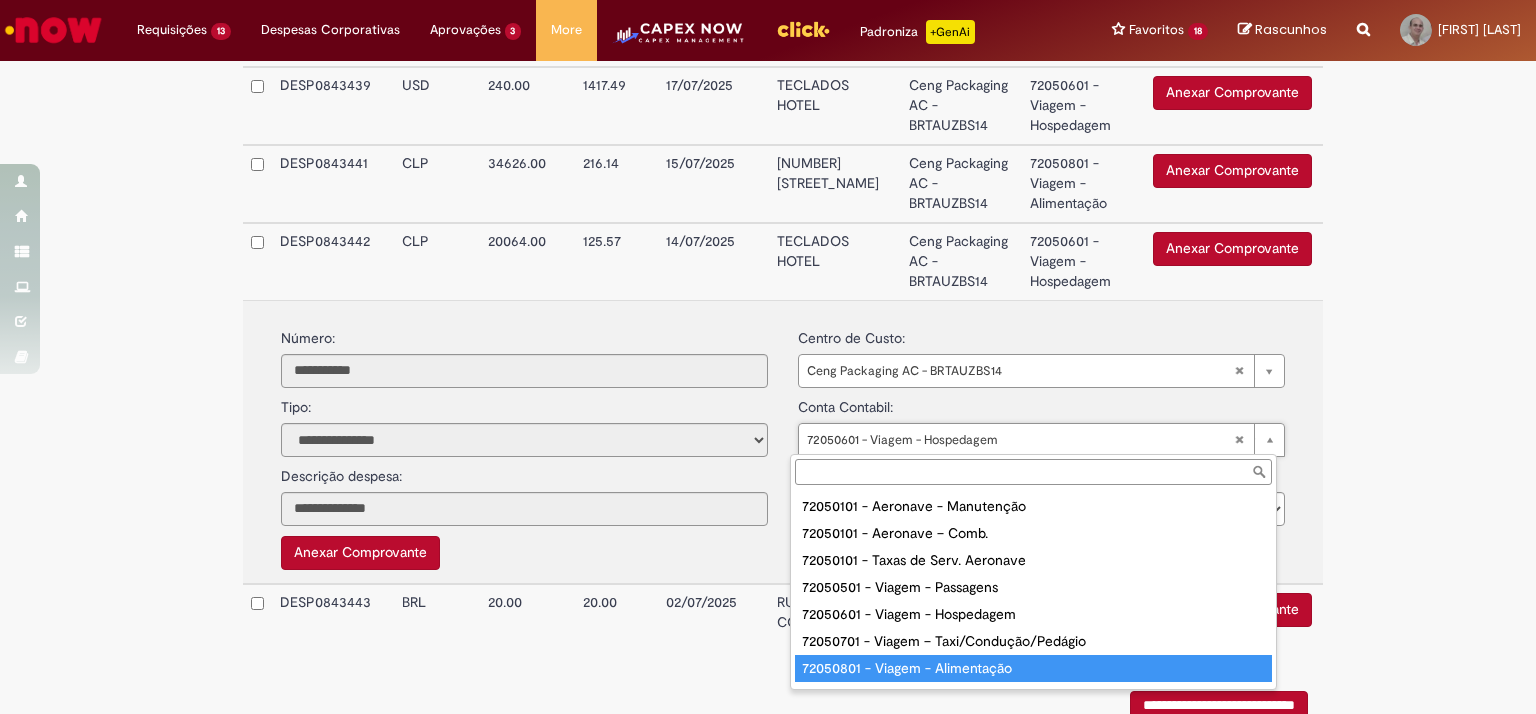 type on "**********" 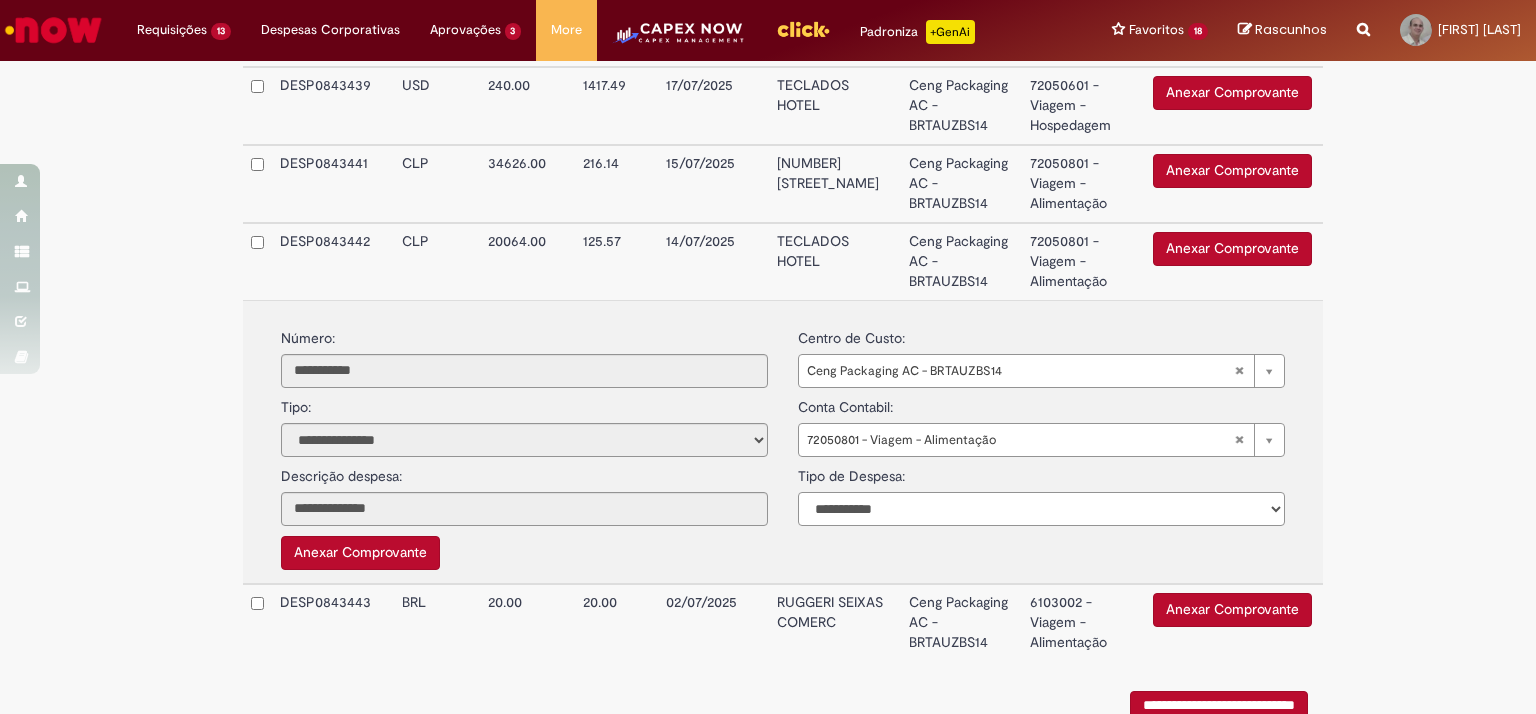 click on "**********" at bounding box center (1041, 509) 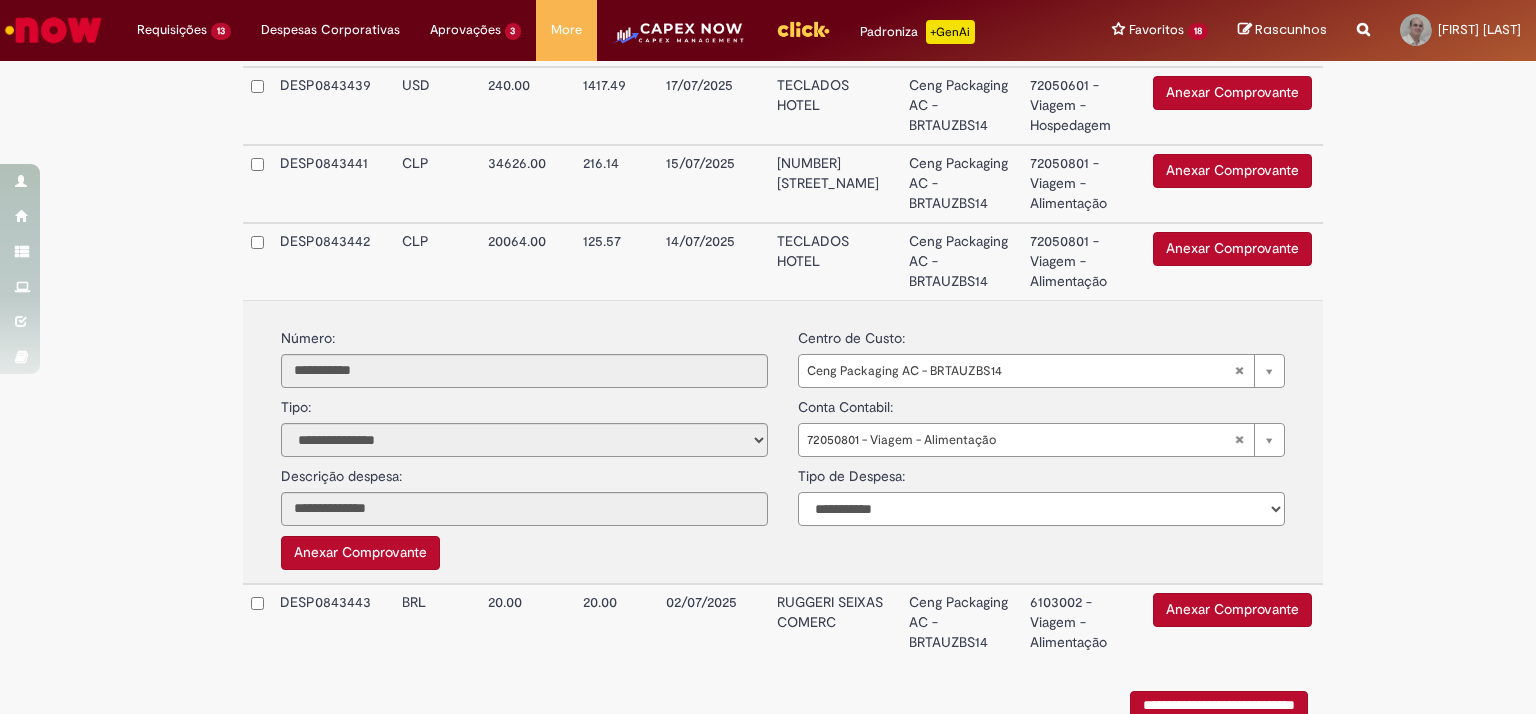 select on "*" 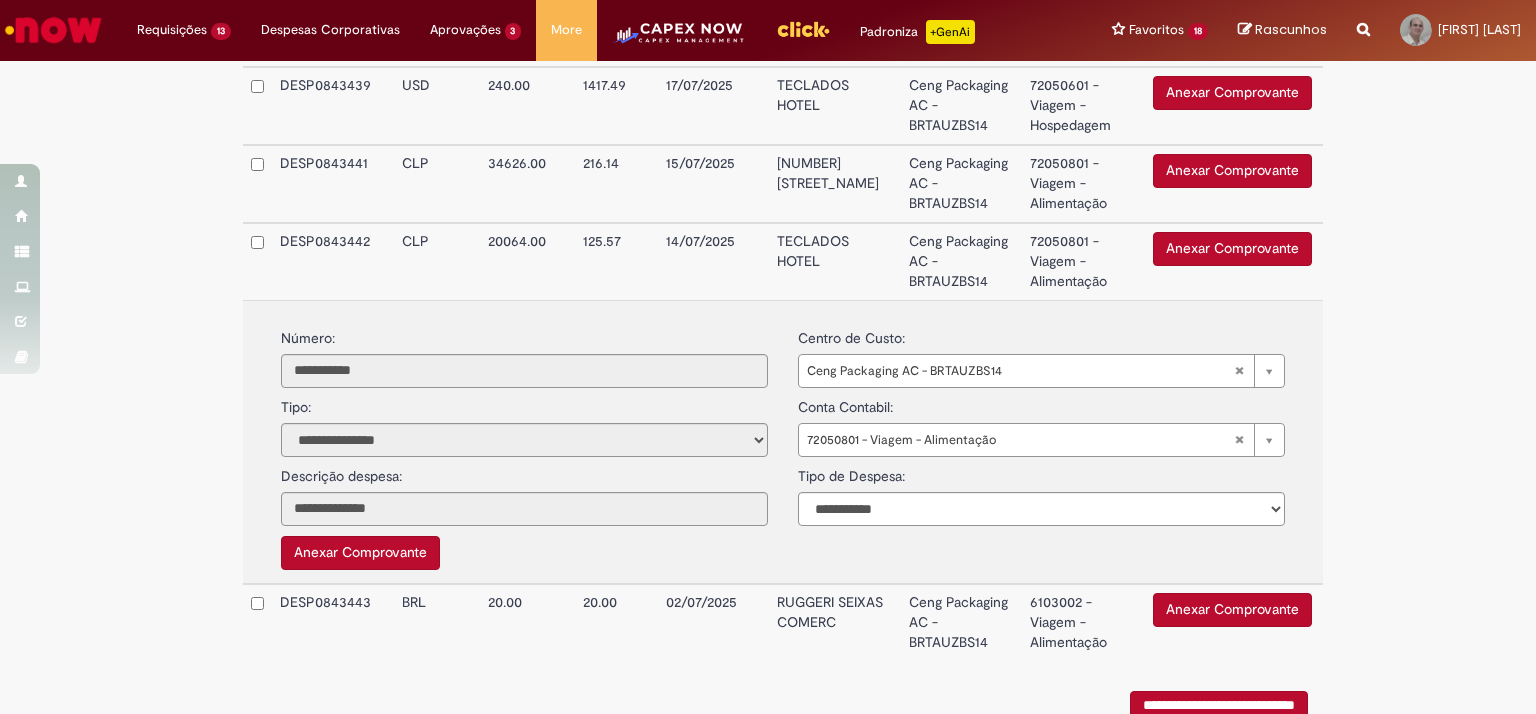 click on "**********" at bounding box center [768, 67] 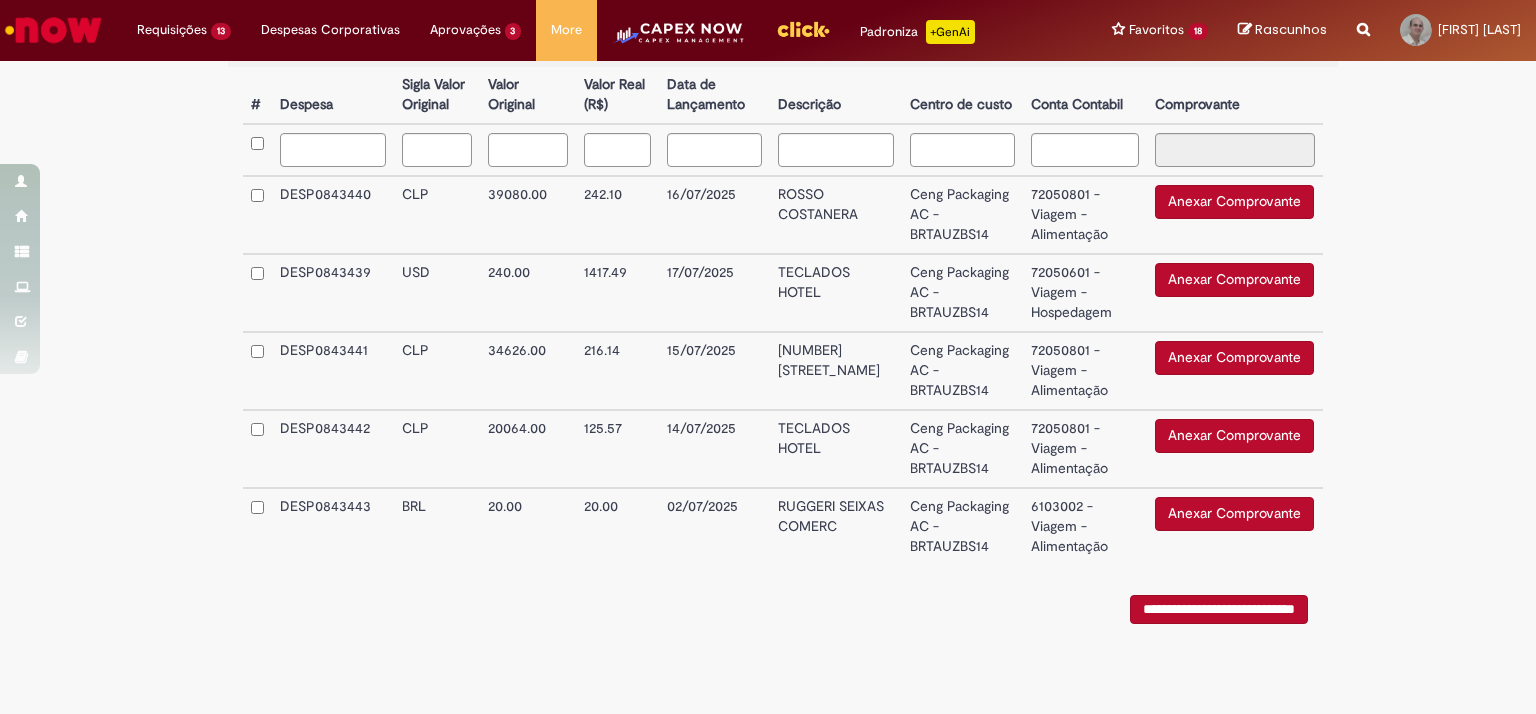 scroll, scrollTop: 564, scrollLeft: 0, axis: vertical 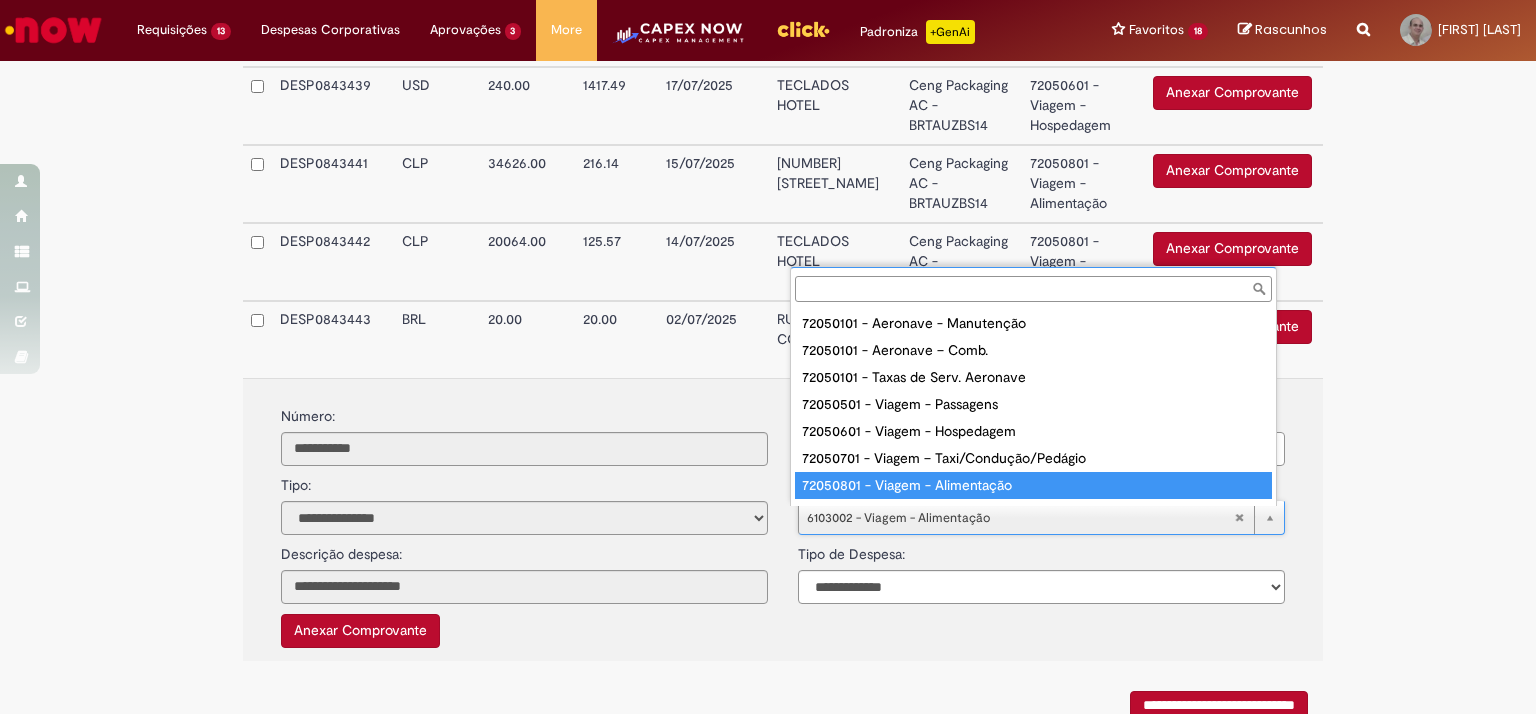 type on "**********" 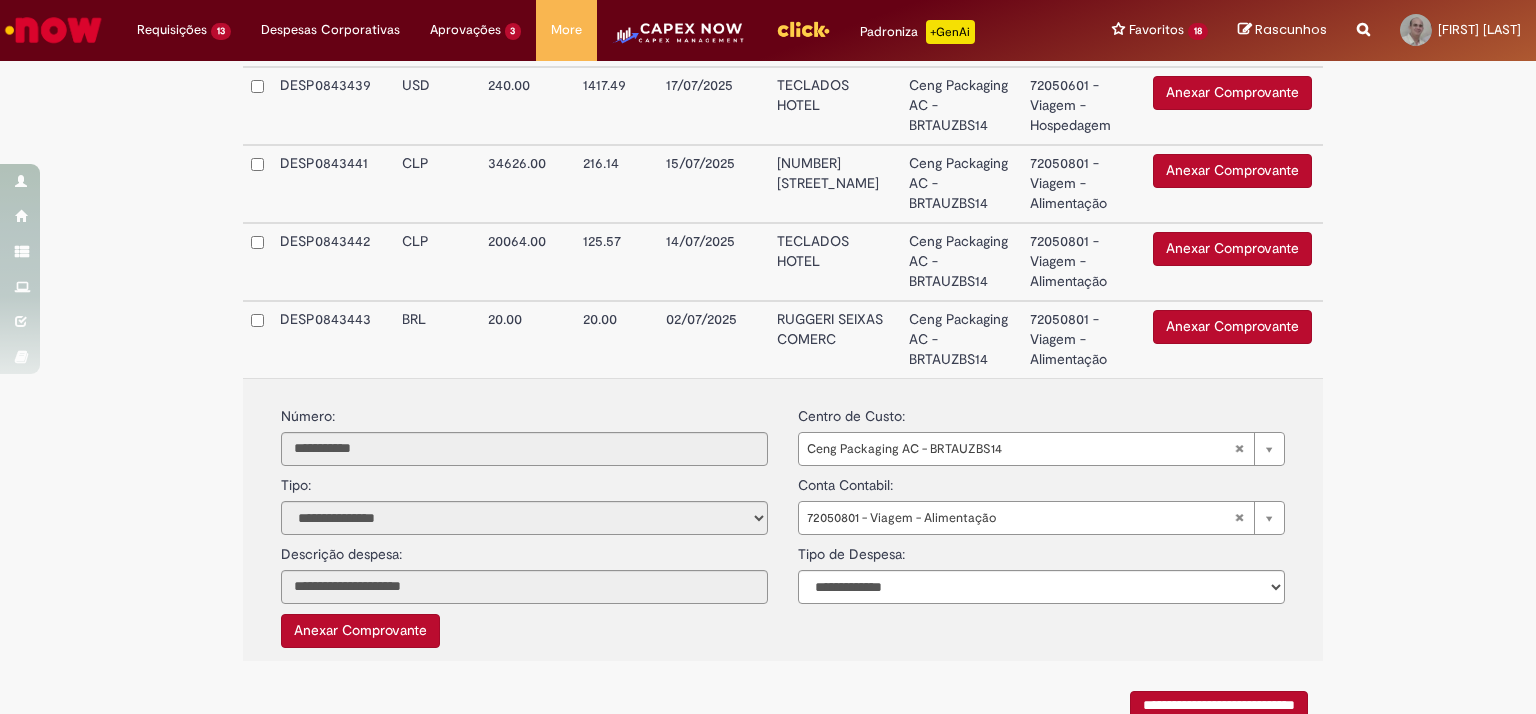 click on "**********" at bounding box center [768, 67] 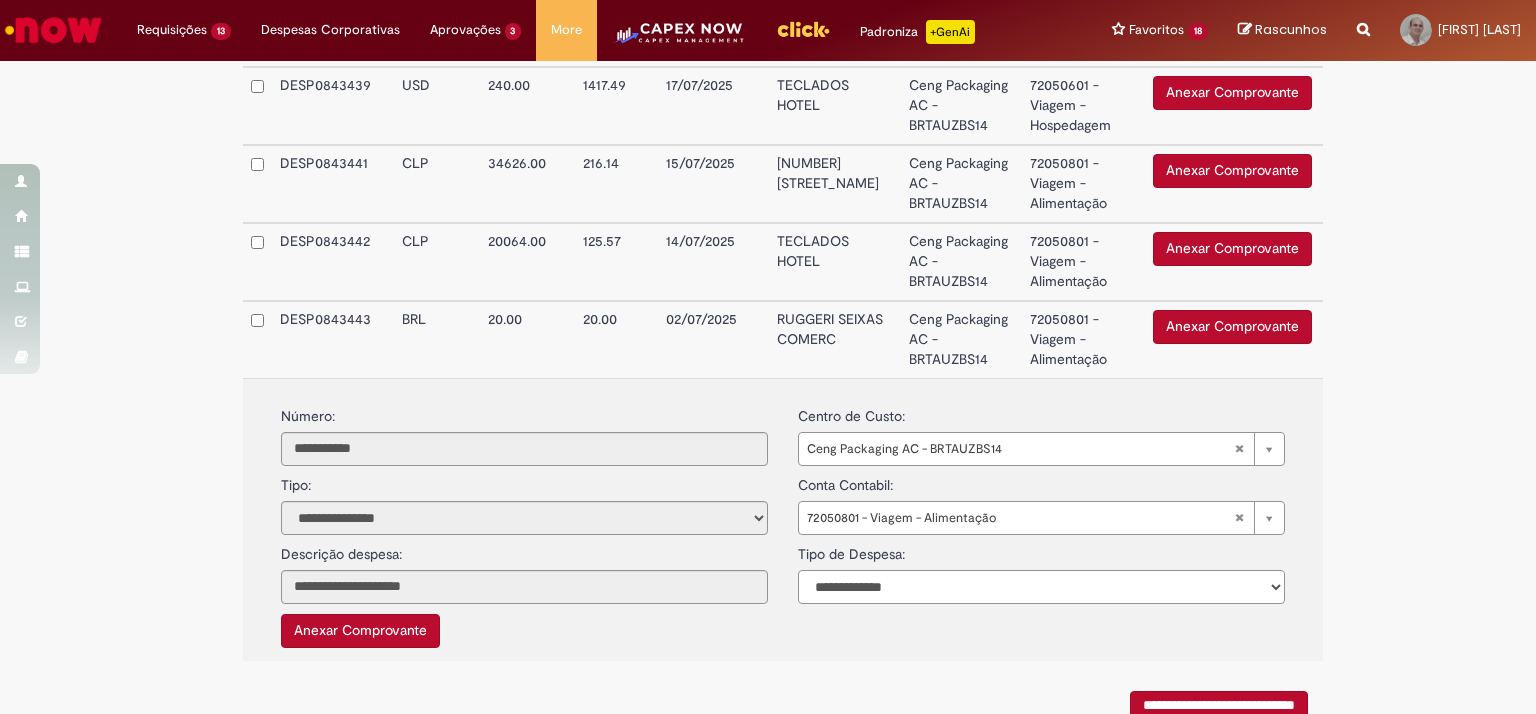 click on "**********" at bounding box center [1041, 587] 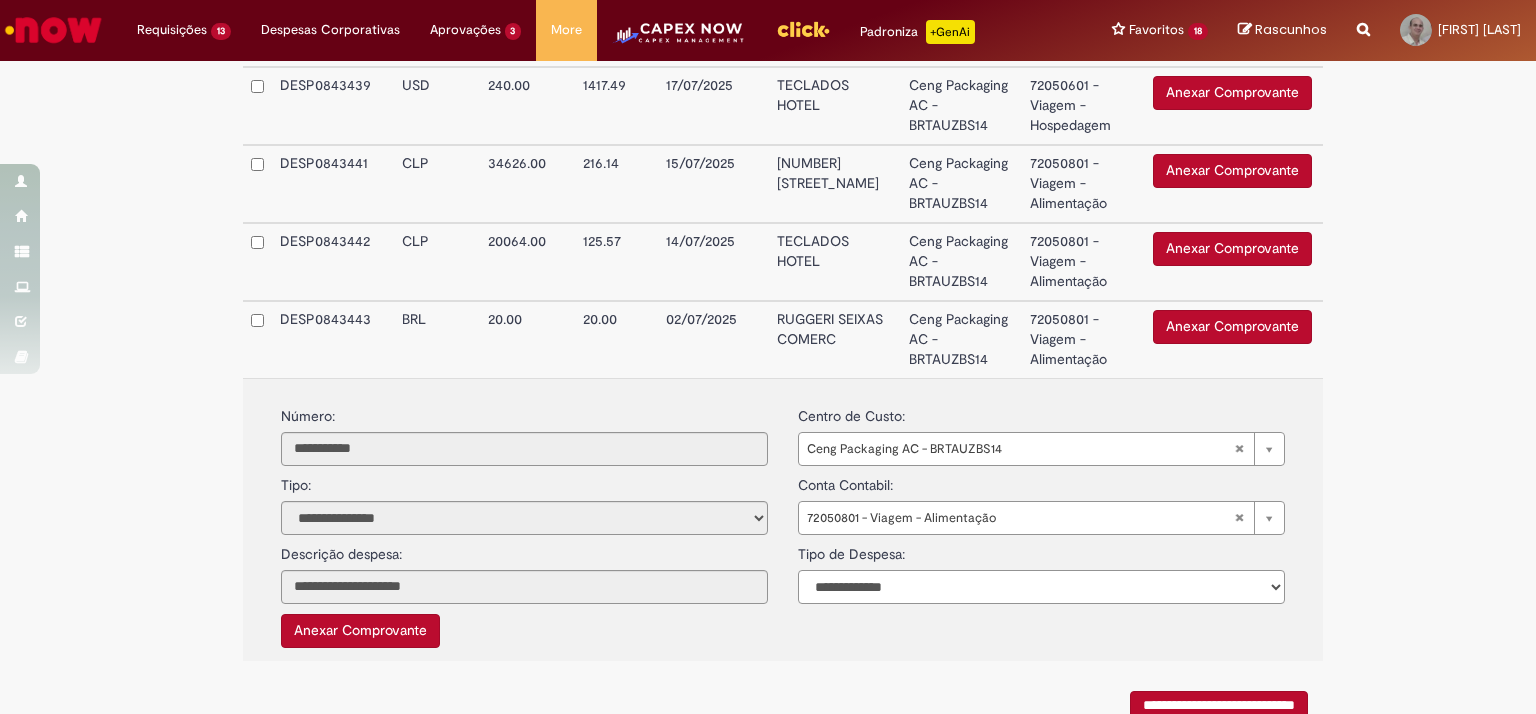 select on "*" 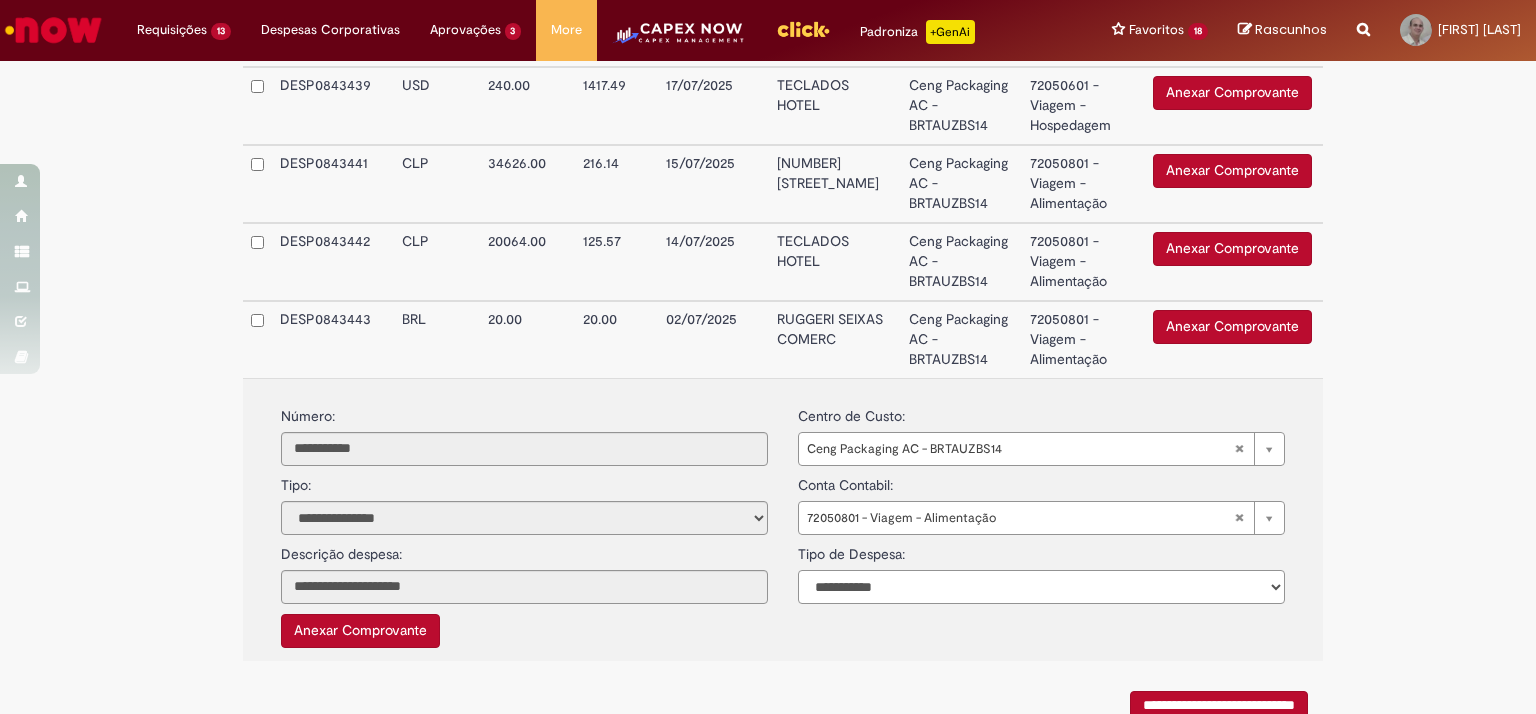 click on "**********" at bounding box center (1041, 587) 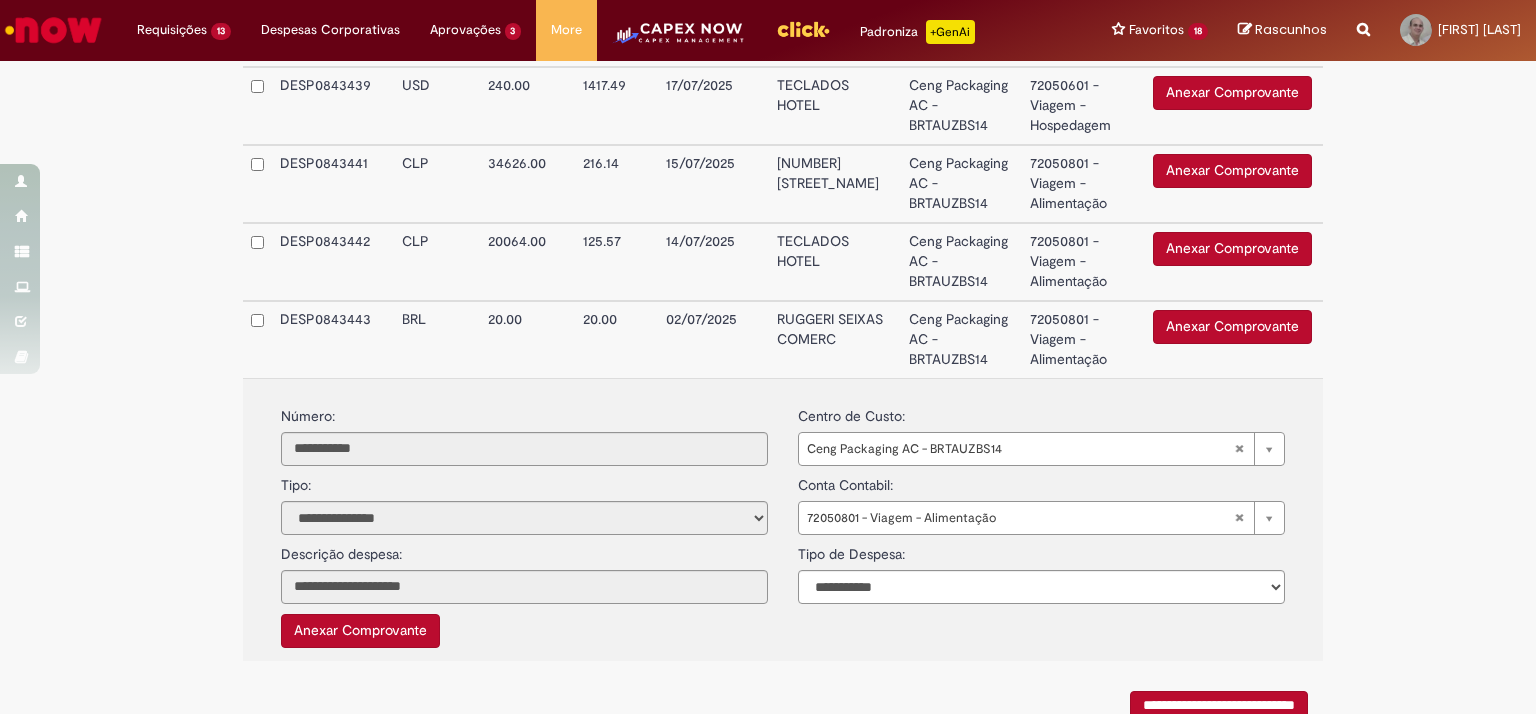 click on "**********" at bounding box center (768, 67) 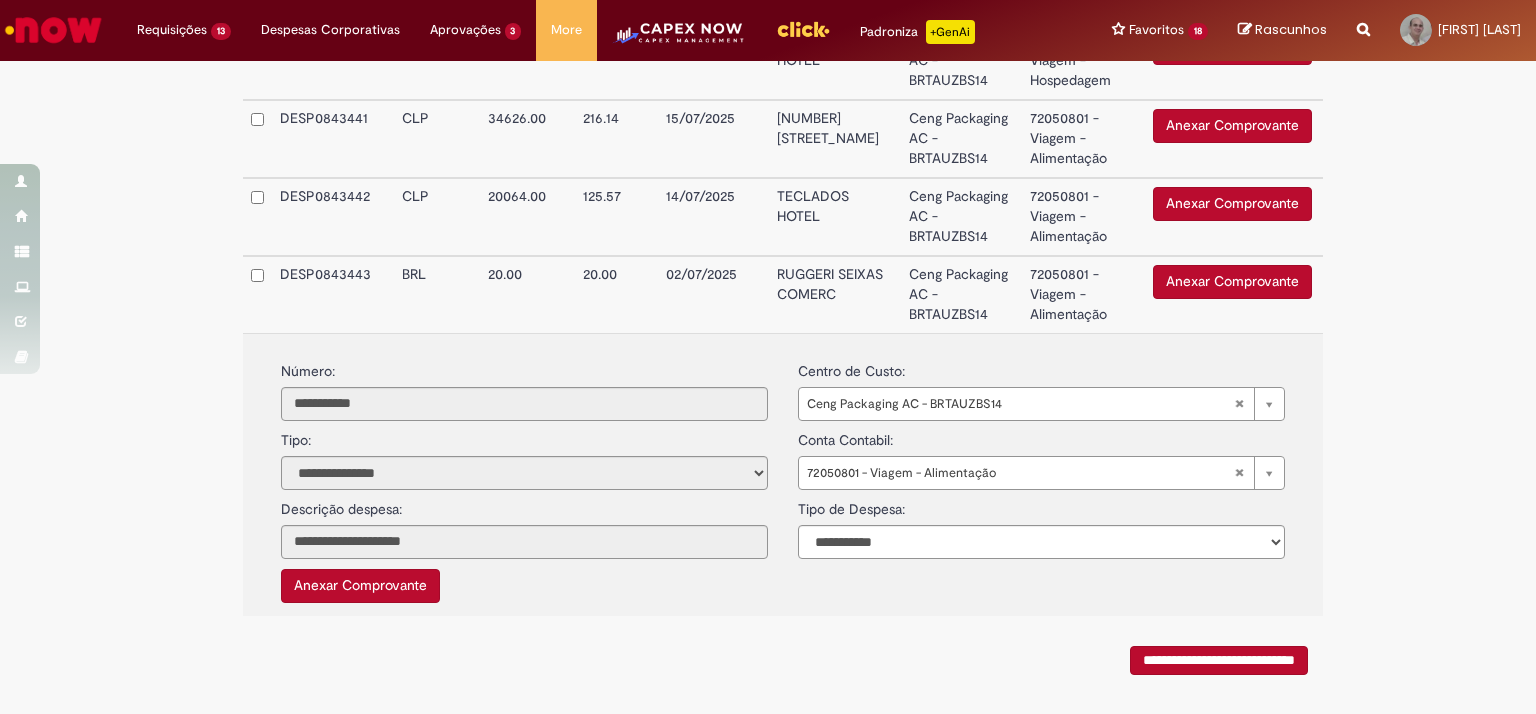 scroll, scrollTop: 747, scrollLeft: 0, axis: vertical 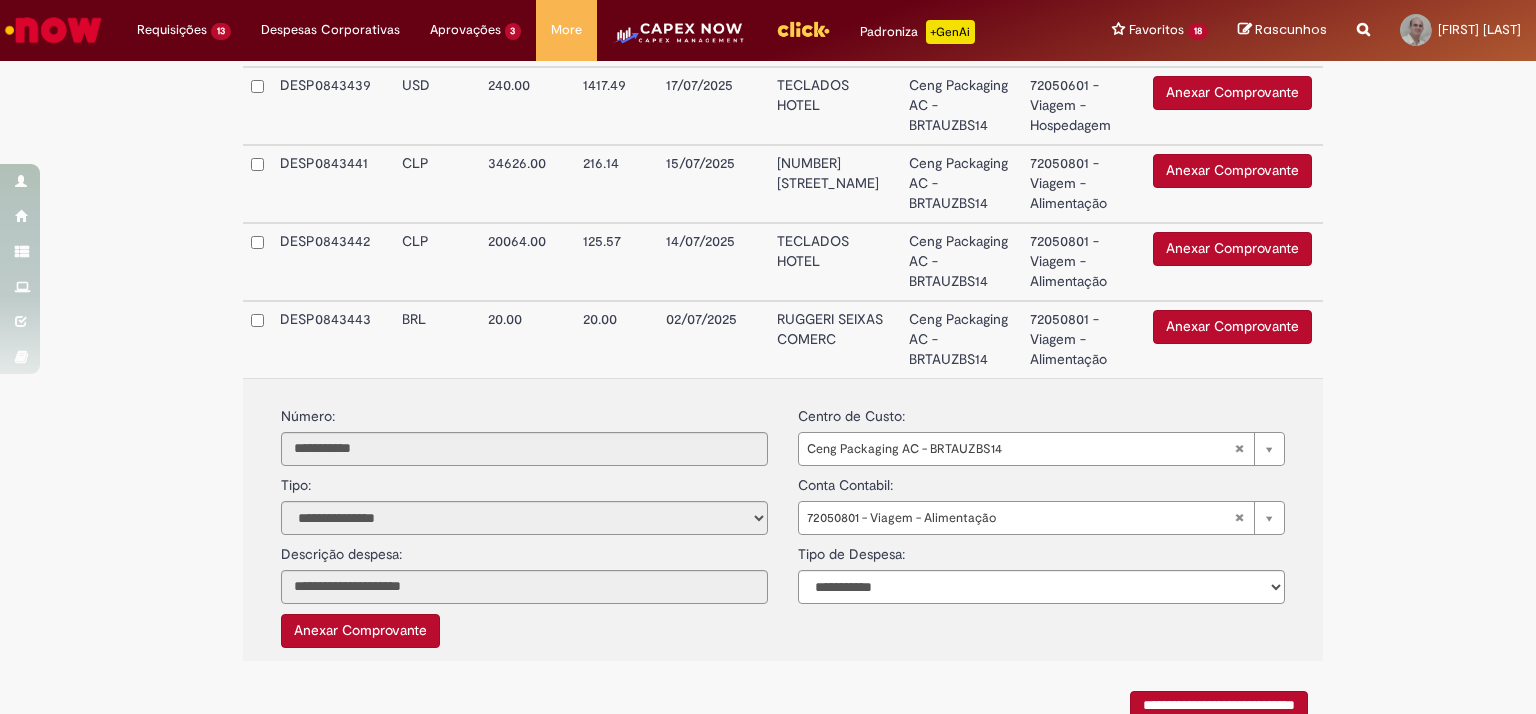 click on "RUGGERI SEIXAS COMERC" at bounding box center [835, 339] 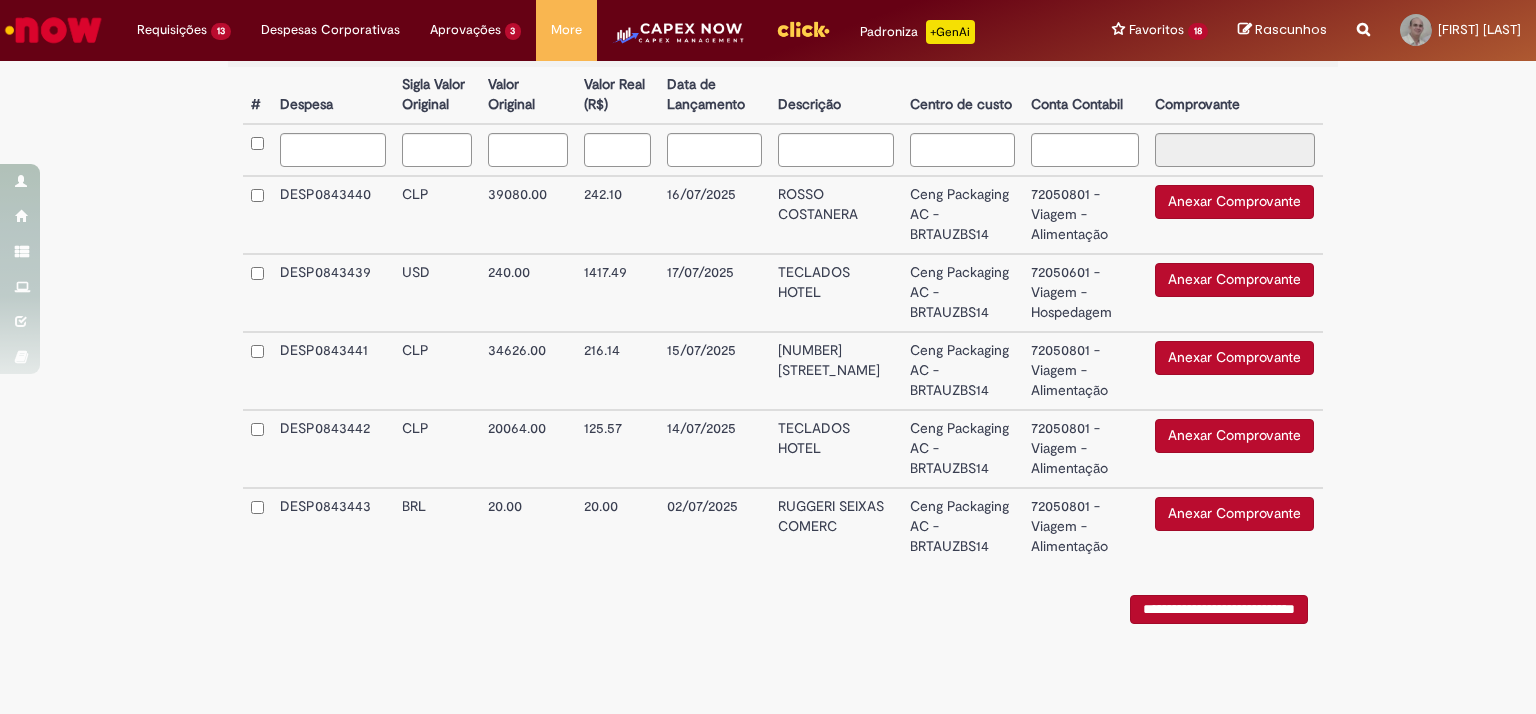 click on "Anexar Comprovante" at bounding box center (1234, 202) 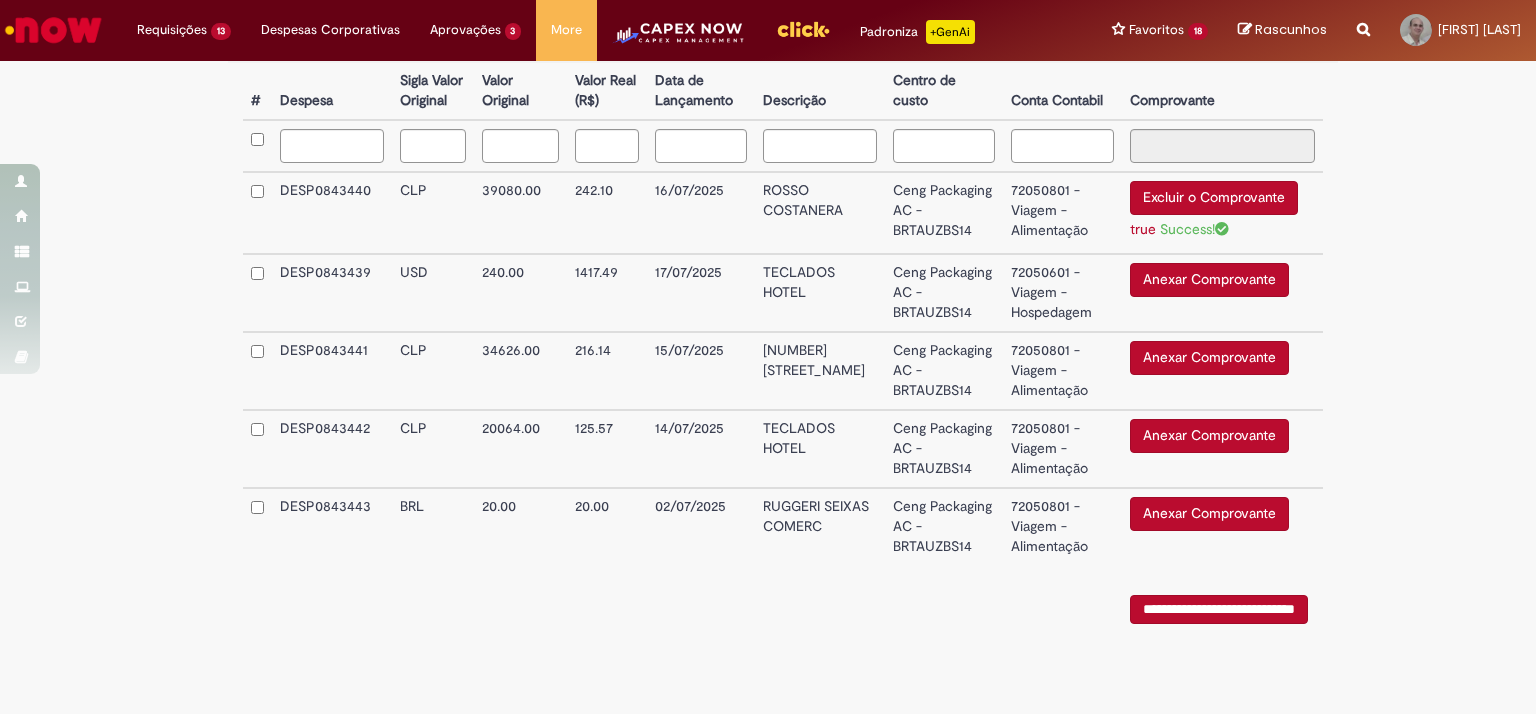click on "Anexar Comprovante" at bounding box center (1209, 280) 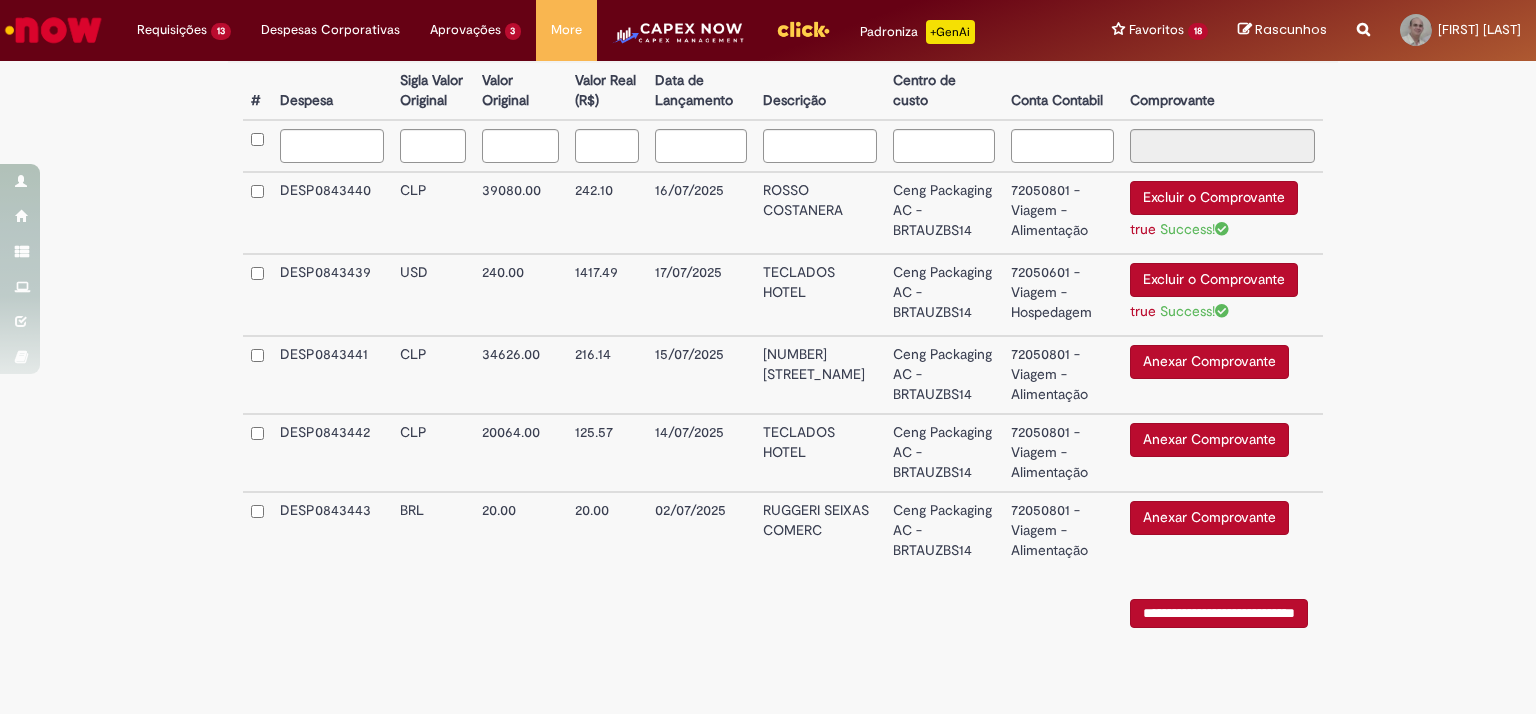 click on "Anexar Comprovante" at bounding box center [1209, 362] 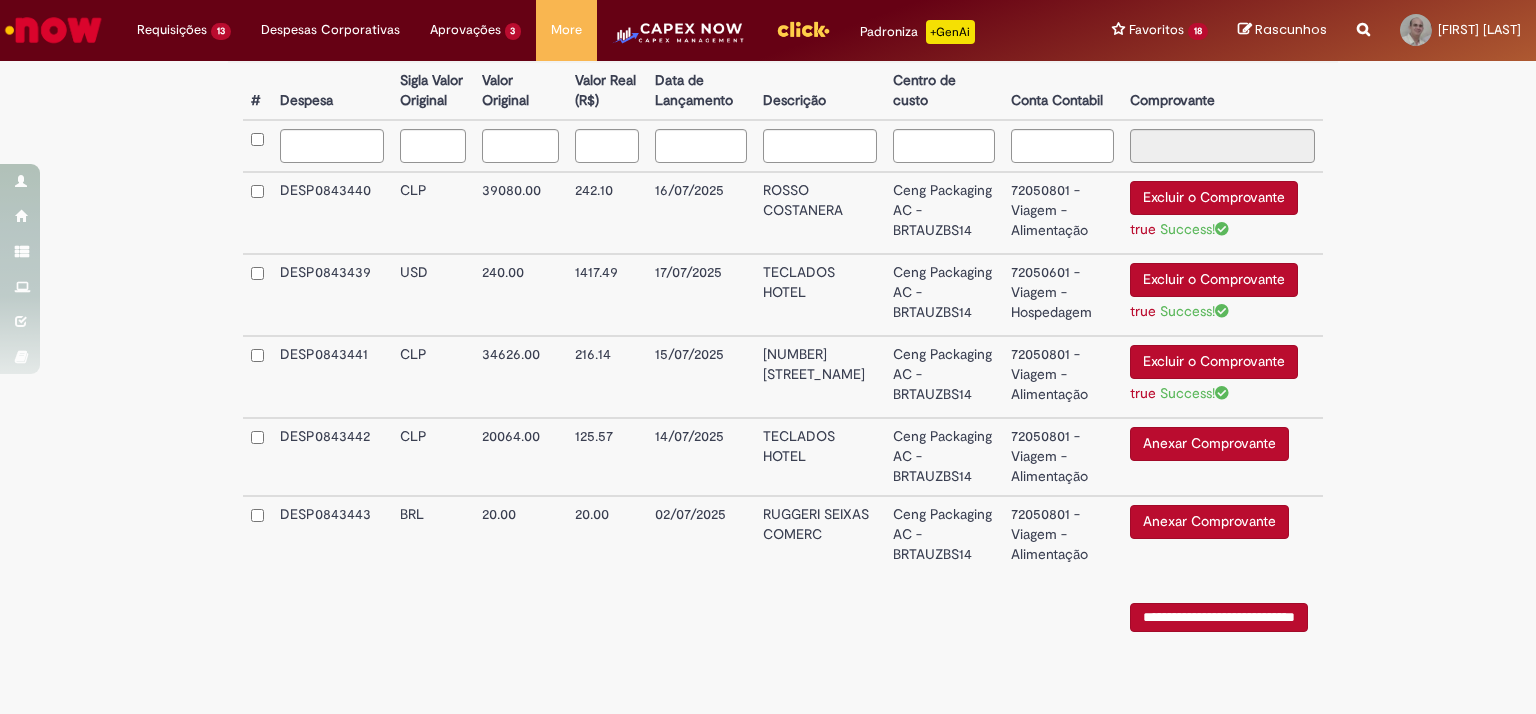 click on "Anexar Comprovante" at bounding box center [1209, 444] 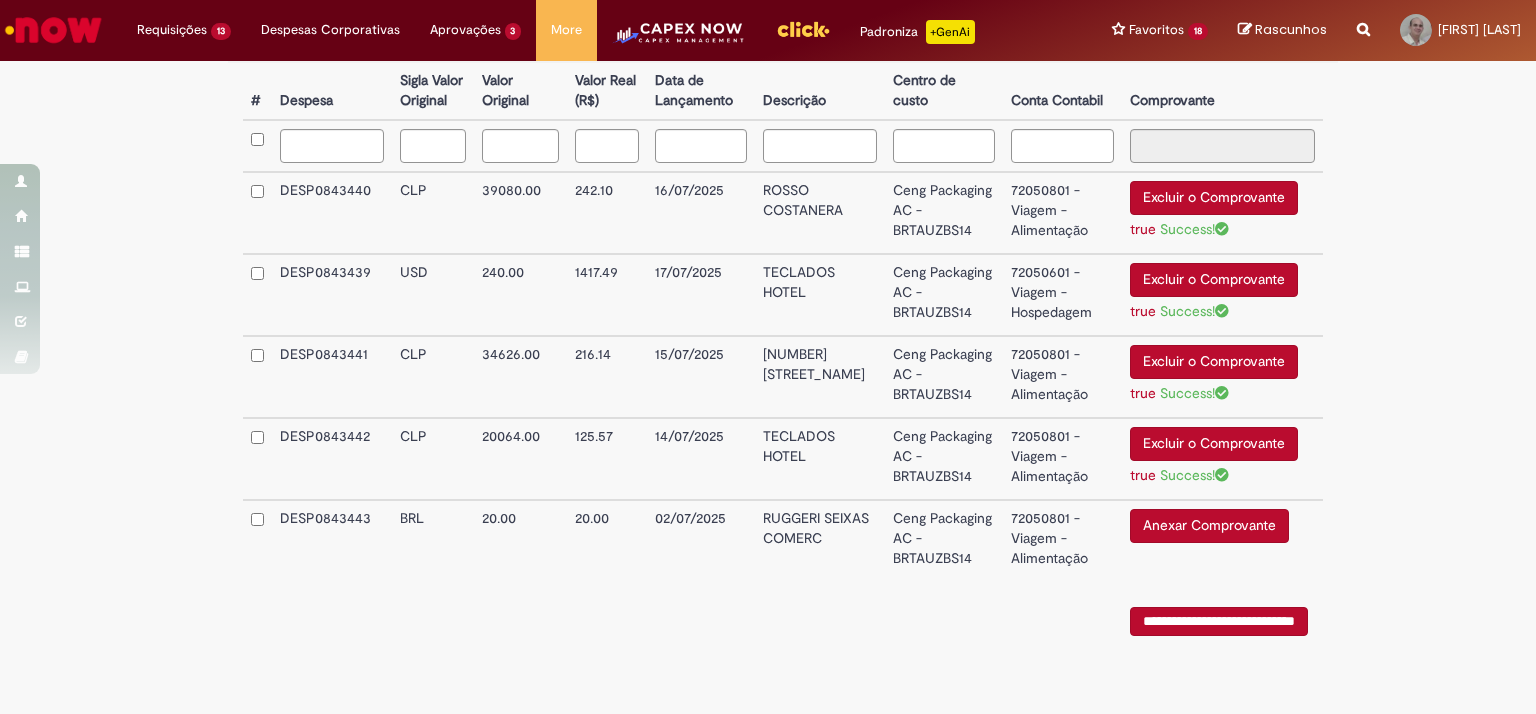 click on "Anexar Comprovante" at bounding box center [1209, 526] 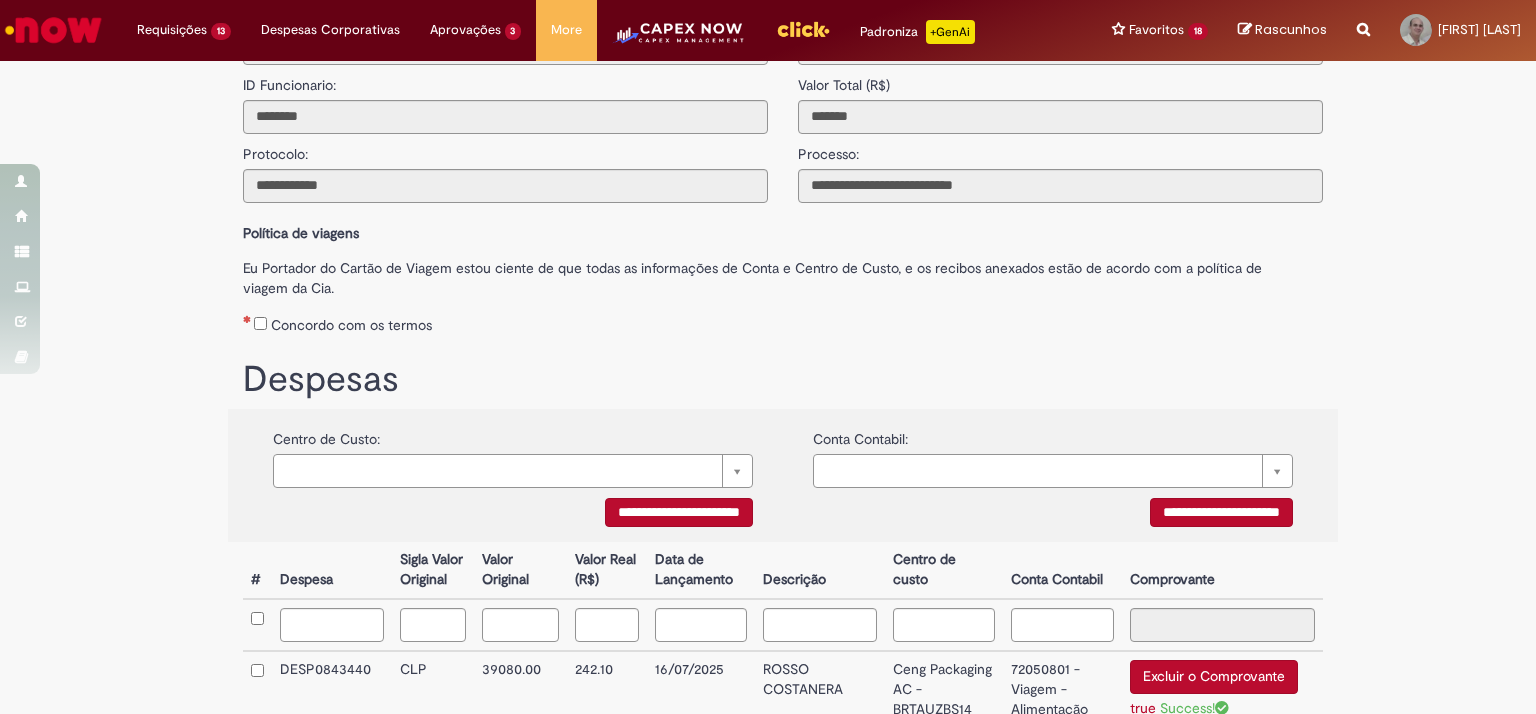 scroll, scrollTop: 64, scrollLeft: 0, axis: vertical 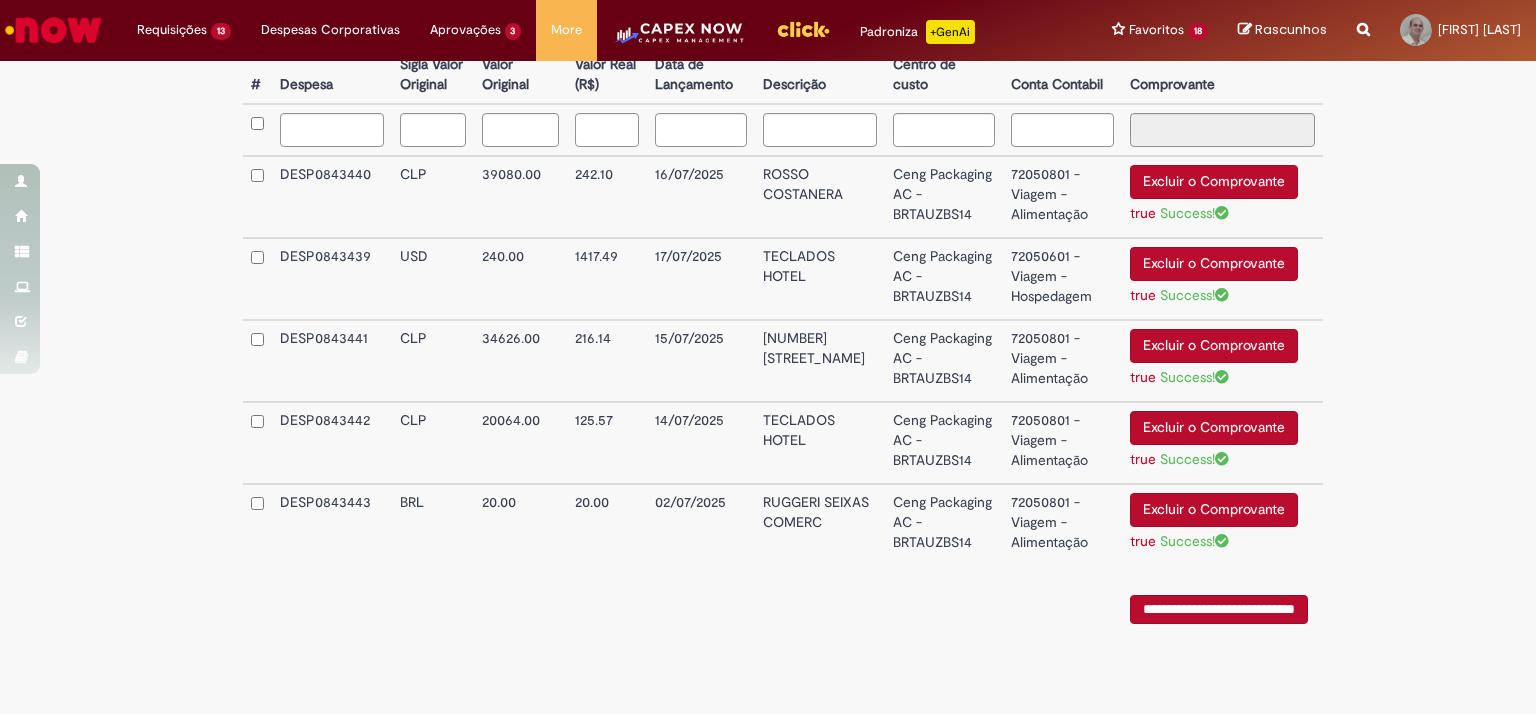 click on "**********" at bounding box center (1219, 609) 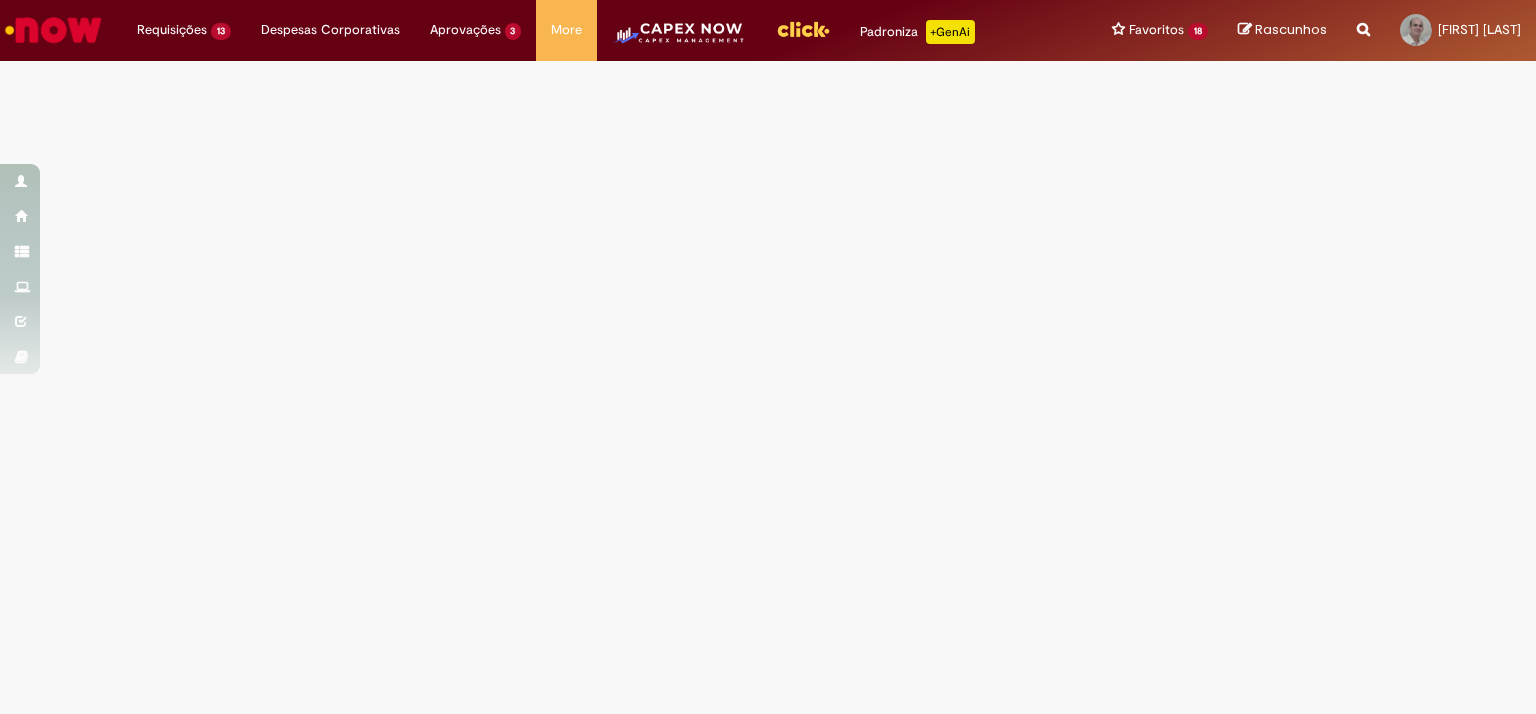 scroll, scrollTop: 0, scrollLeft: 0, axis: both 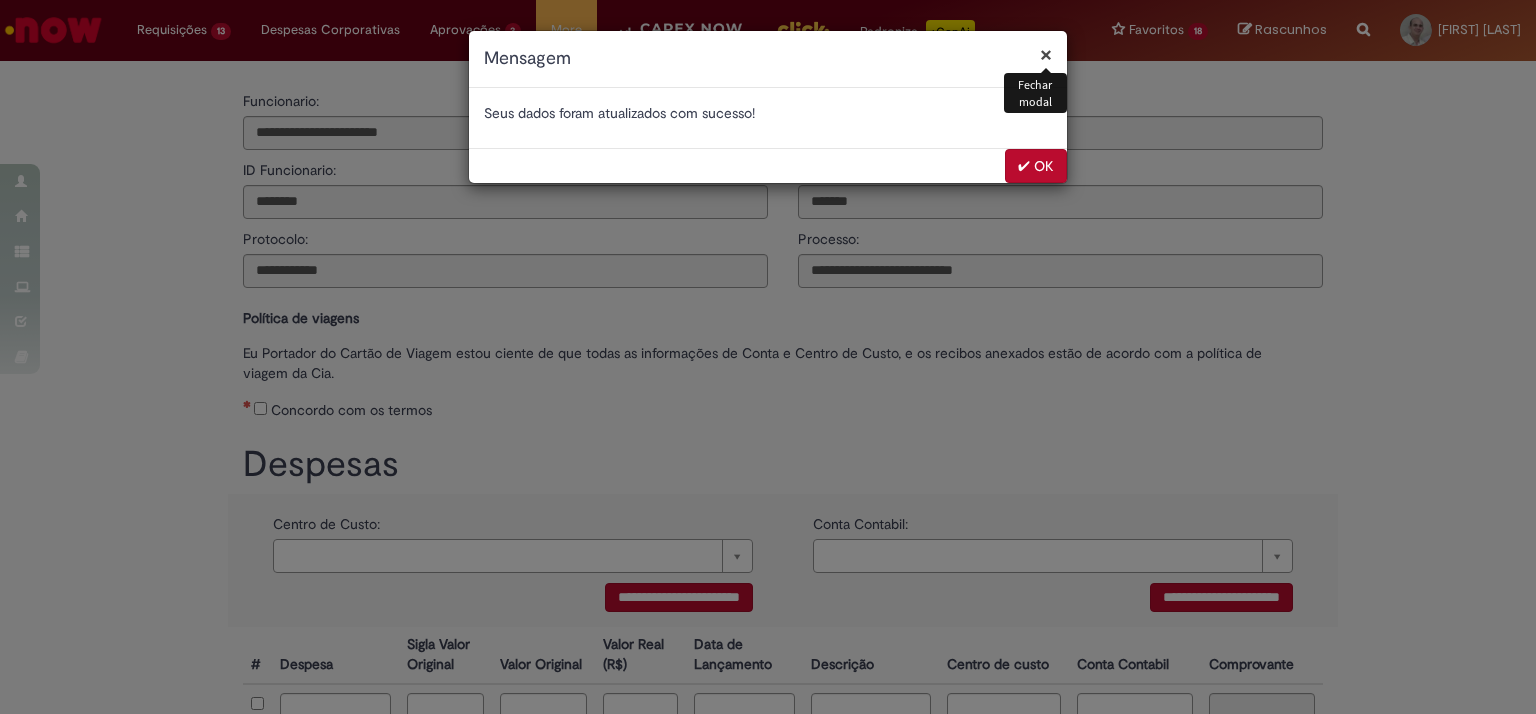 click on "✔ OK" at bounding box center (1036, 166) 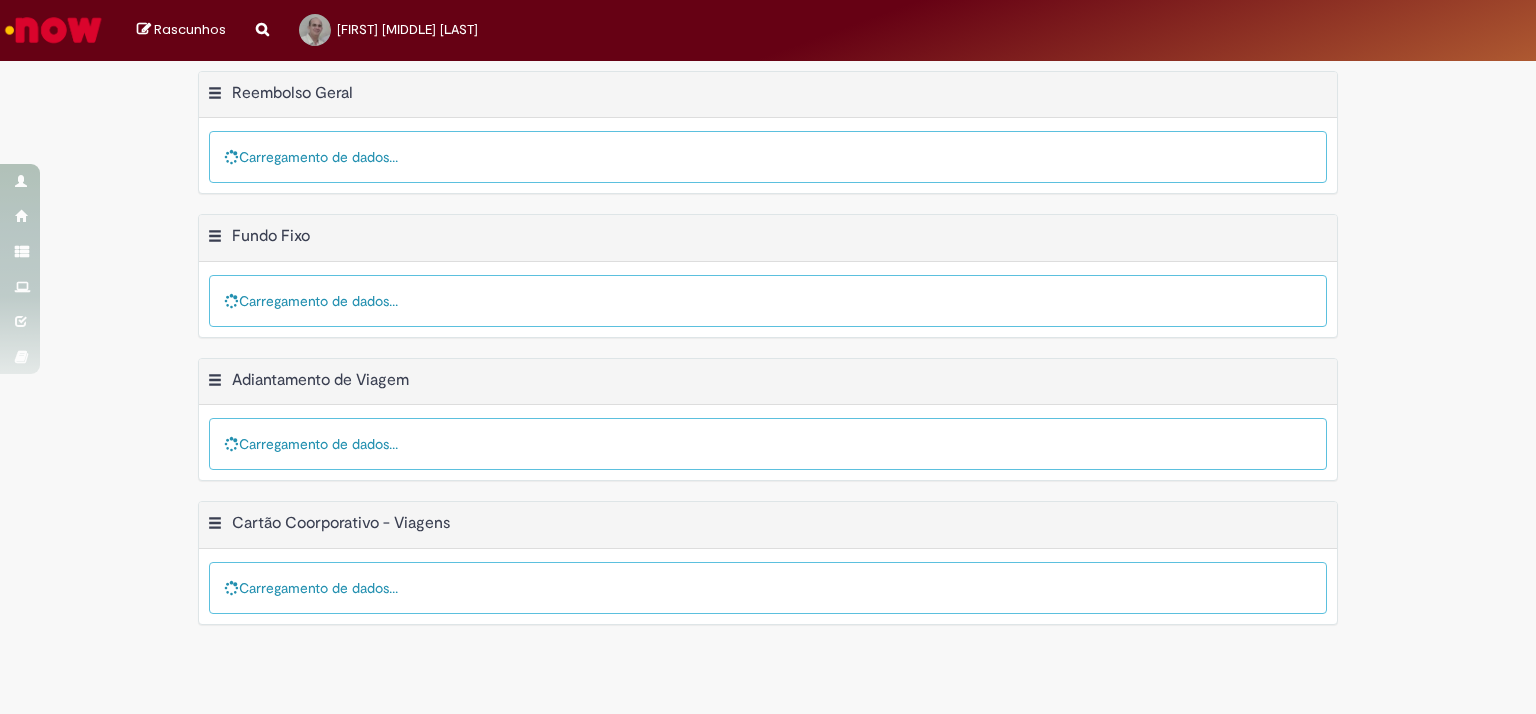scroll, scrollTop: 0, scrollLeft: 0, axis: both 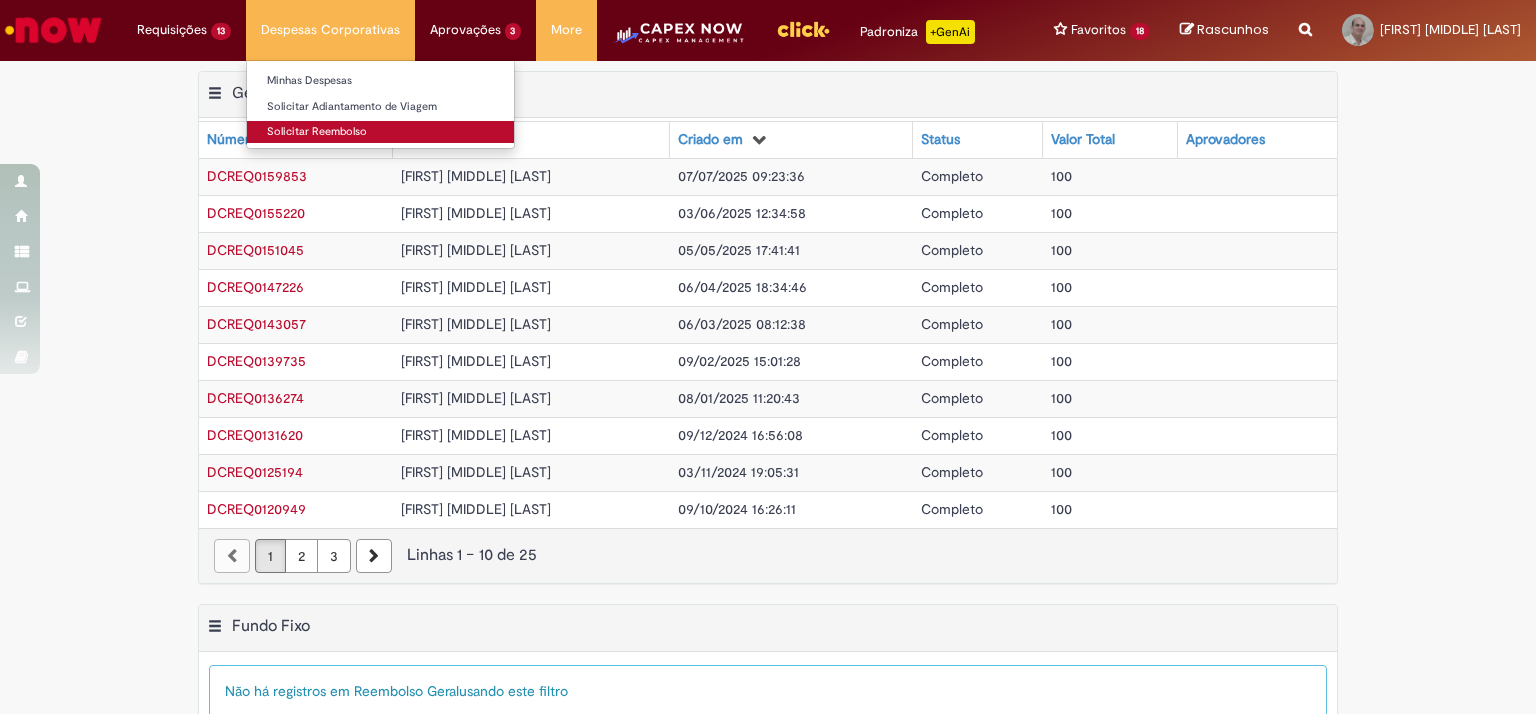 click on "Solicitar Reembolso" at bounding box center (380, 132) 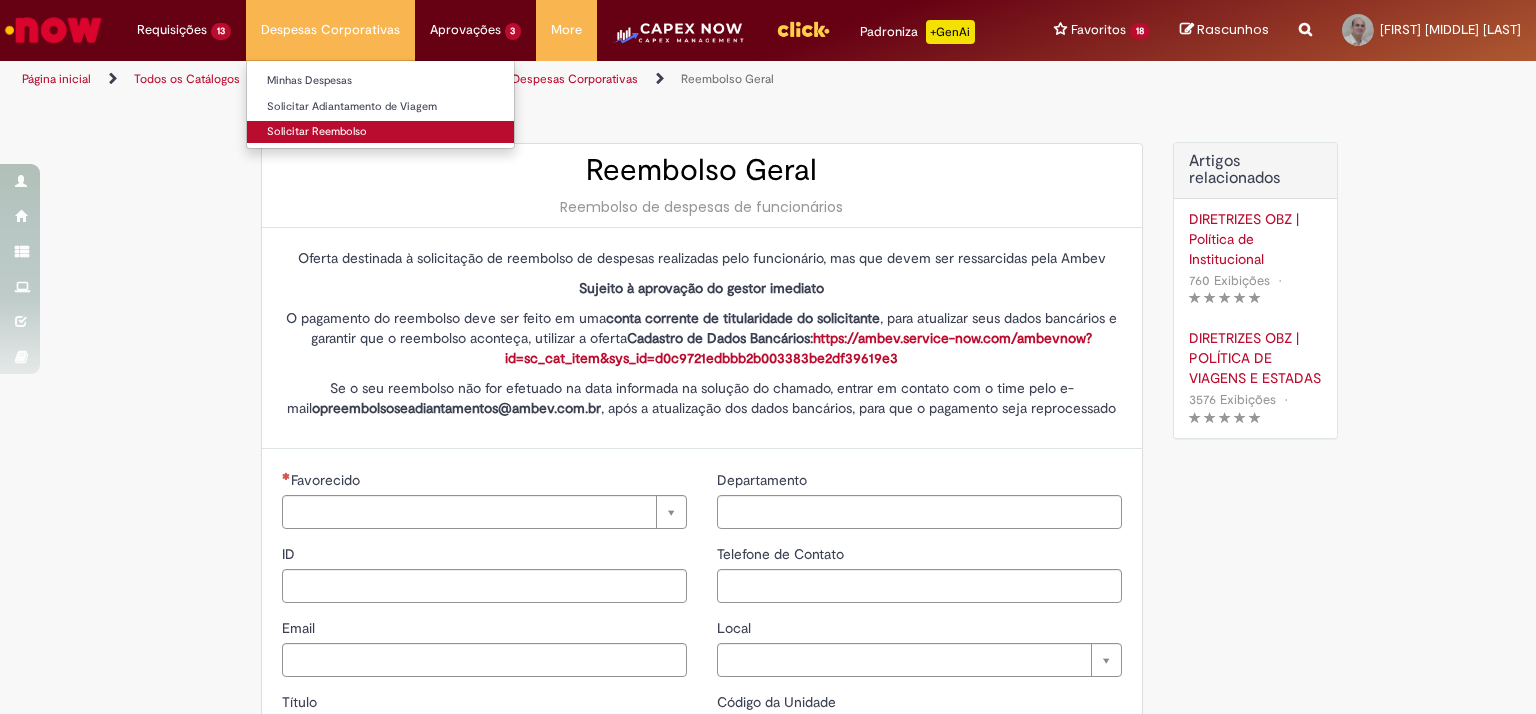 type on "********" 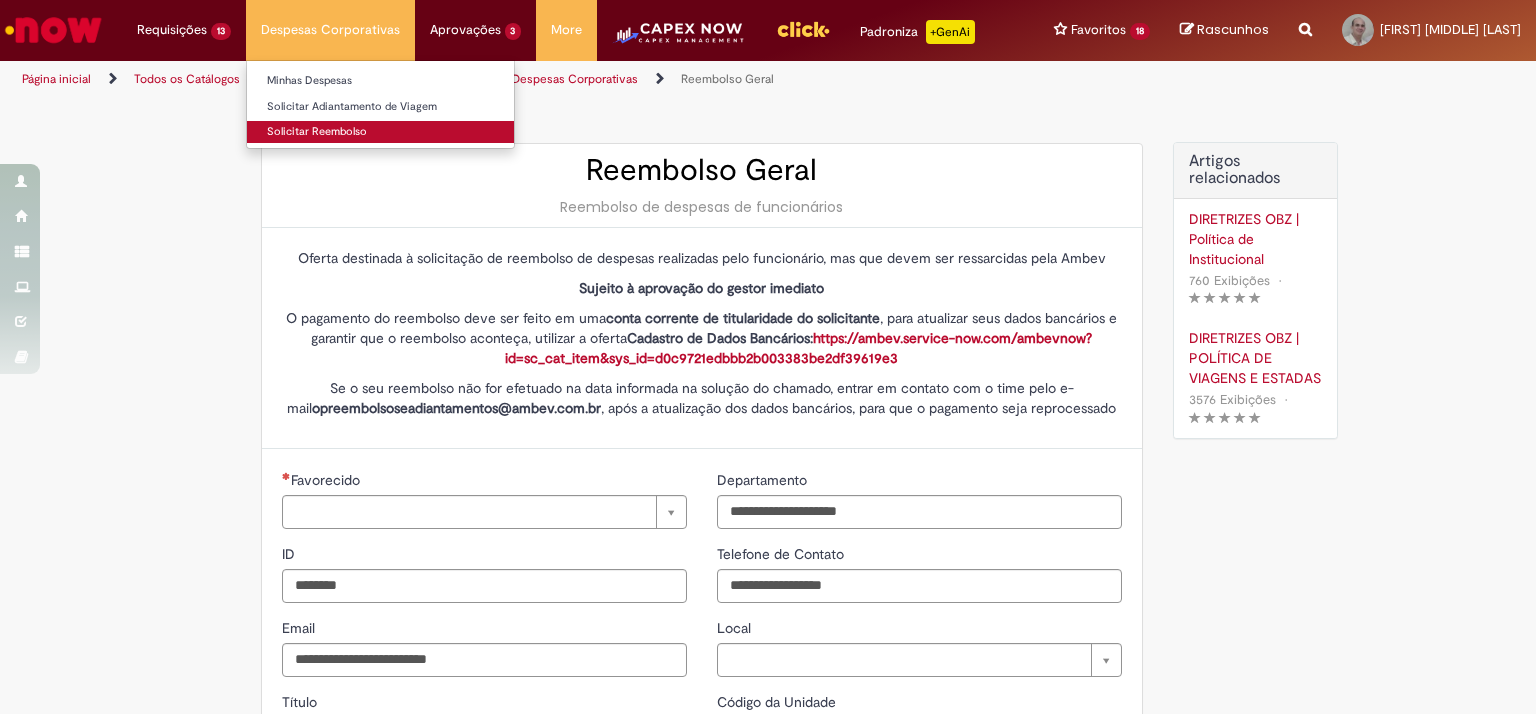 type on "**********" 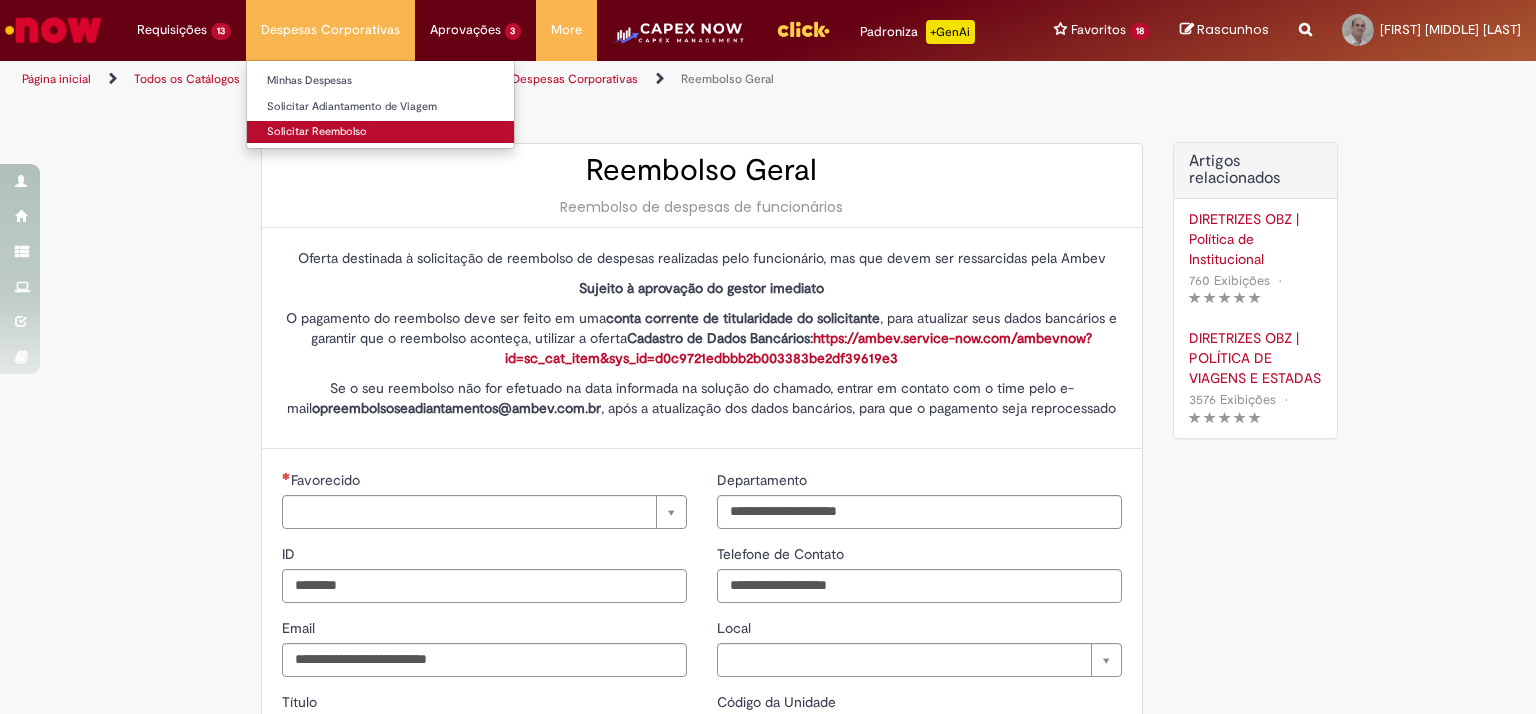 type on "**********" 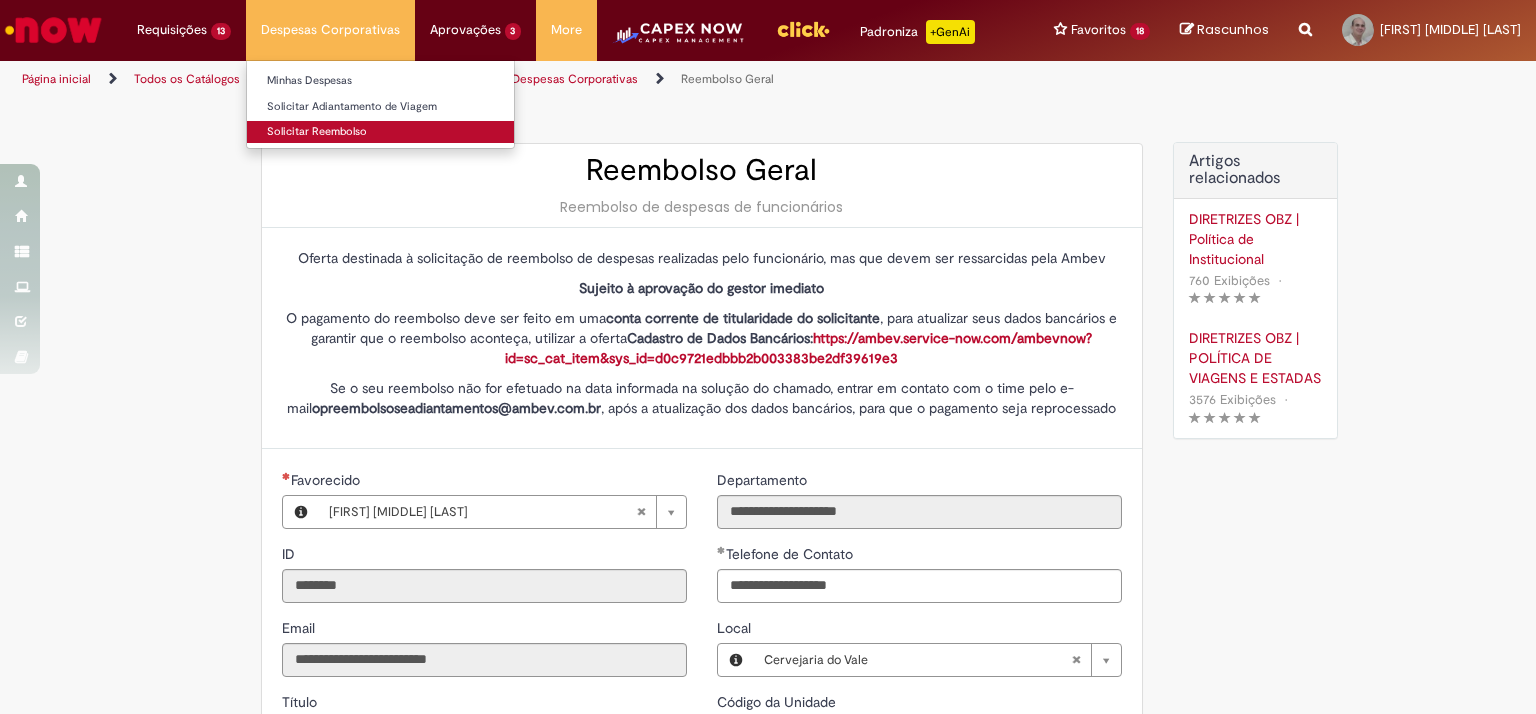 type on "**********" 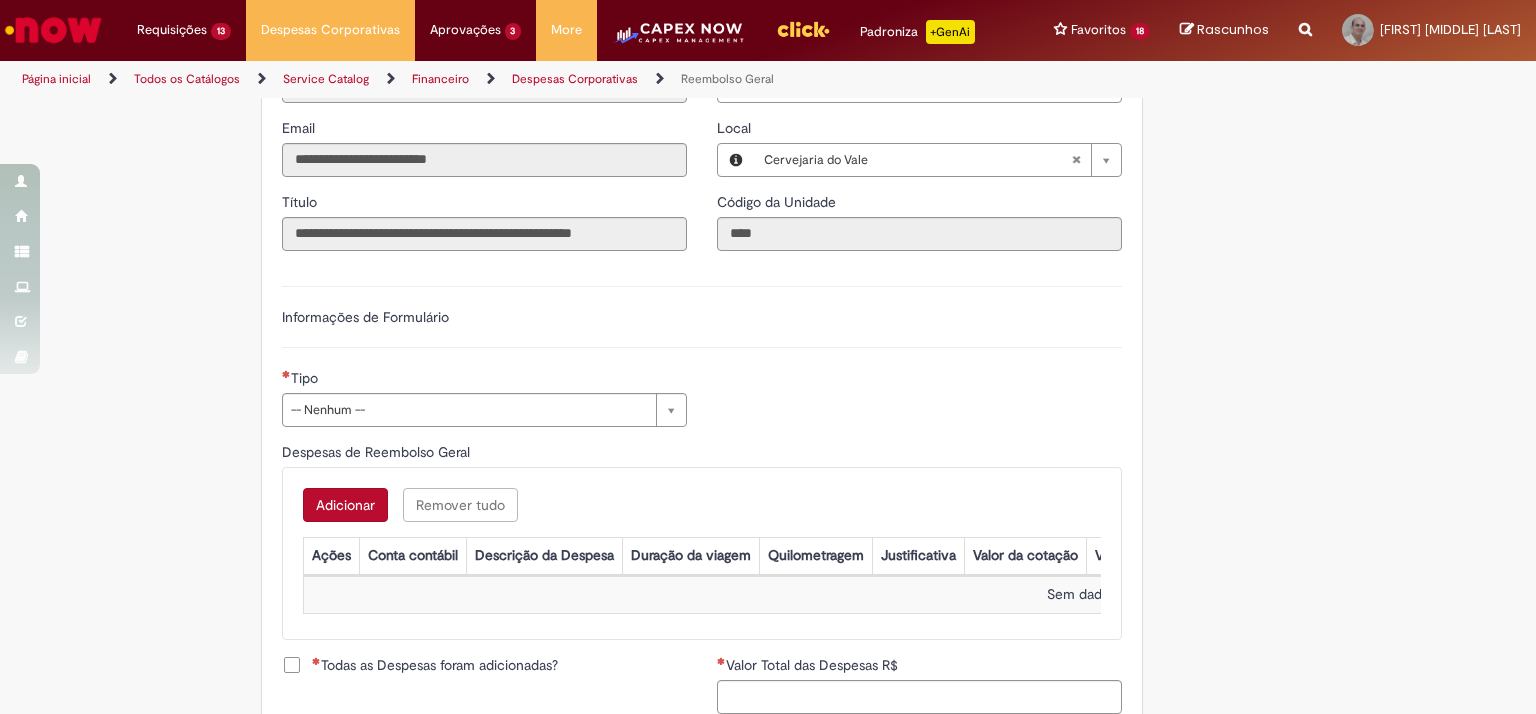 scroll, scrollTop: 600, scrollLeft: 0, axis: vertical 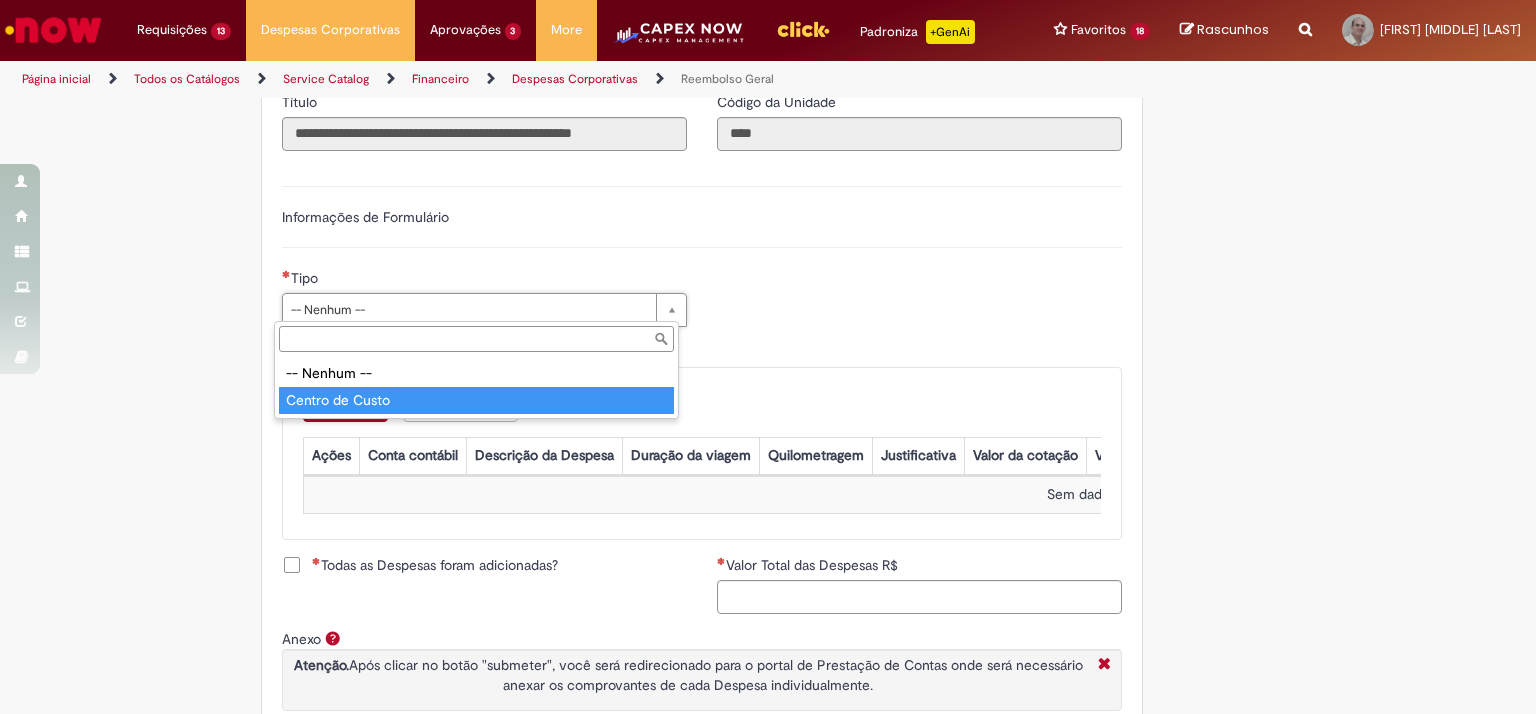 type on "**********" 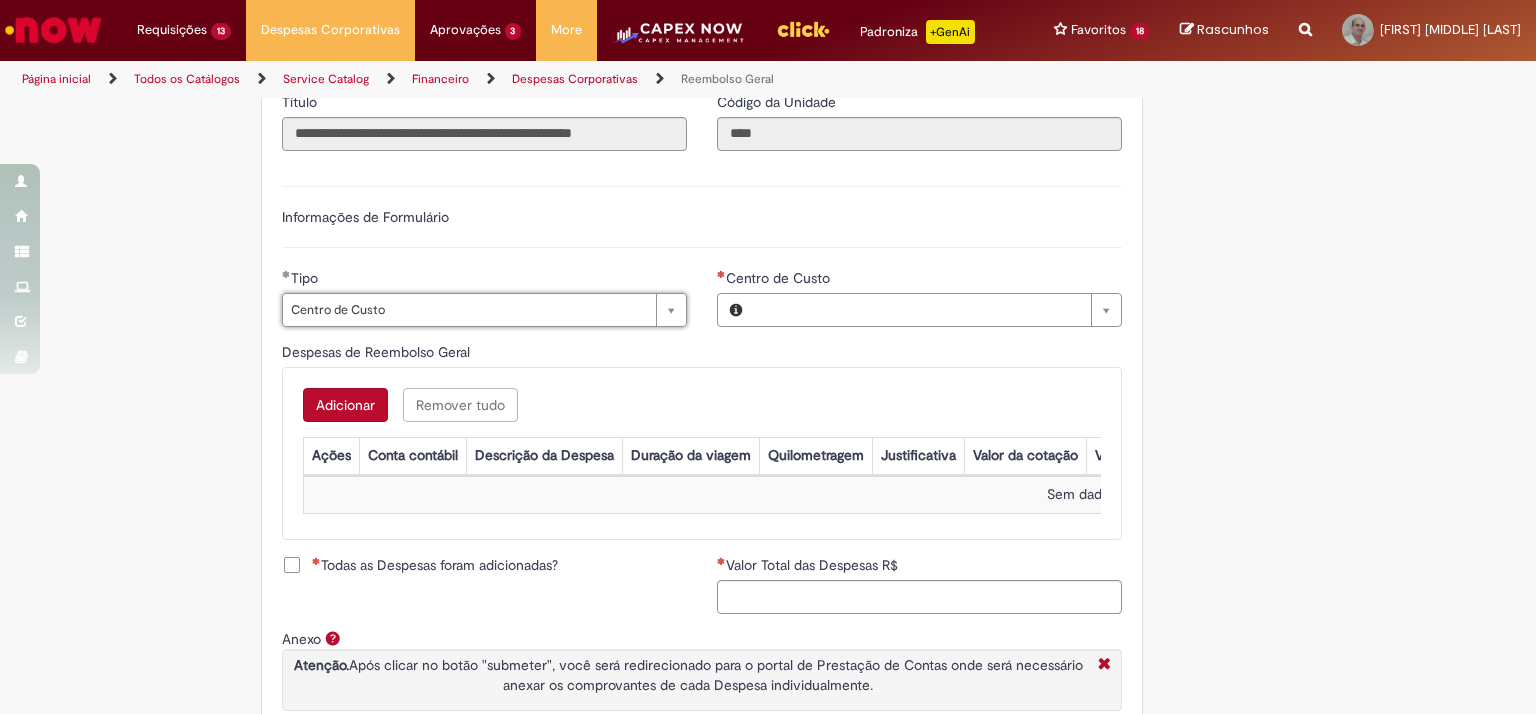 type on "**********" 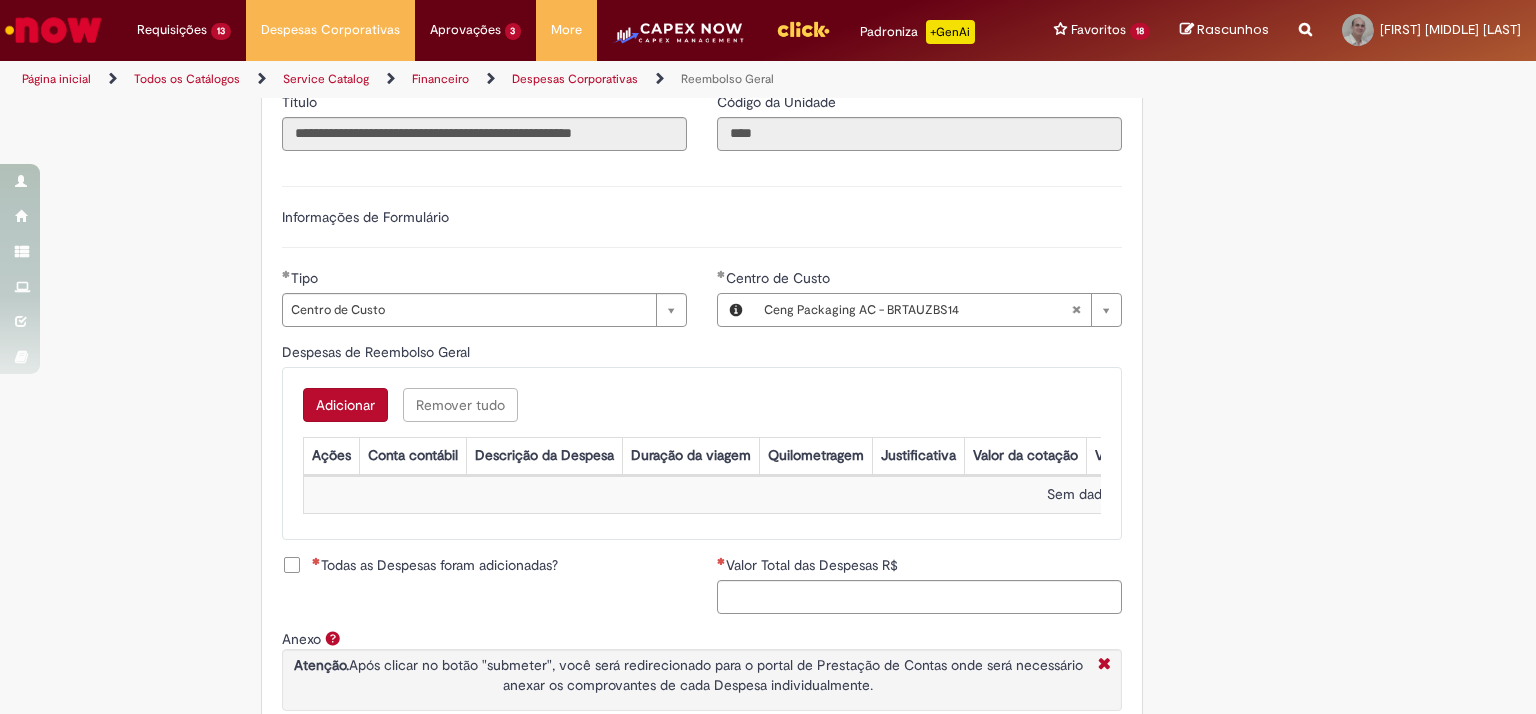 click on "Tire dúvidas com LupiAssist    +GenAI
Oi! Eu sou LupiAssist, uma Inteligência Artificial Generativa em constante aprendizado   Meu conteúdo é monitorado para trazer uma melhor experiência
Dúvidas comuns:
Só mais um instante, estou consultando nossas bases de conhecimento  e escrevendo a melhor resposta pra você!
Title
Lorem ipsum dolor sit amet    Fazer uma nova pergunta
Gerei esta resposta utilizando IA Generativa em conjunto com os nossos padrões. Em caso de divergência, os documentos oficiais prevalecerão.
Saiba mais em:
Ou ligue para:
E aí, te ajudei?
Sim, obrigado!" at bounding box center [768, 190] 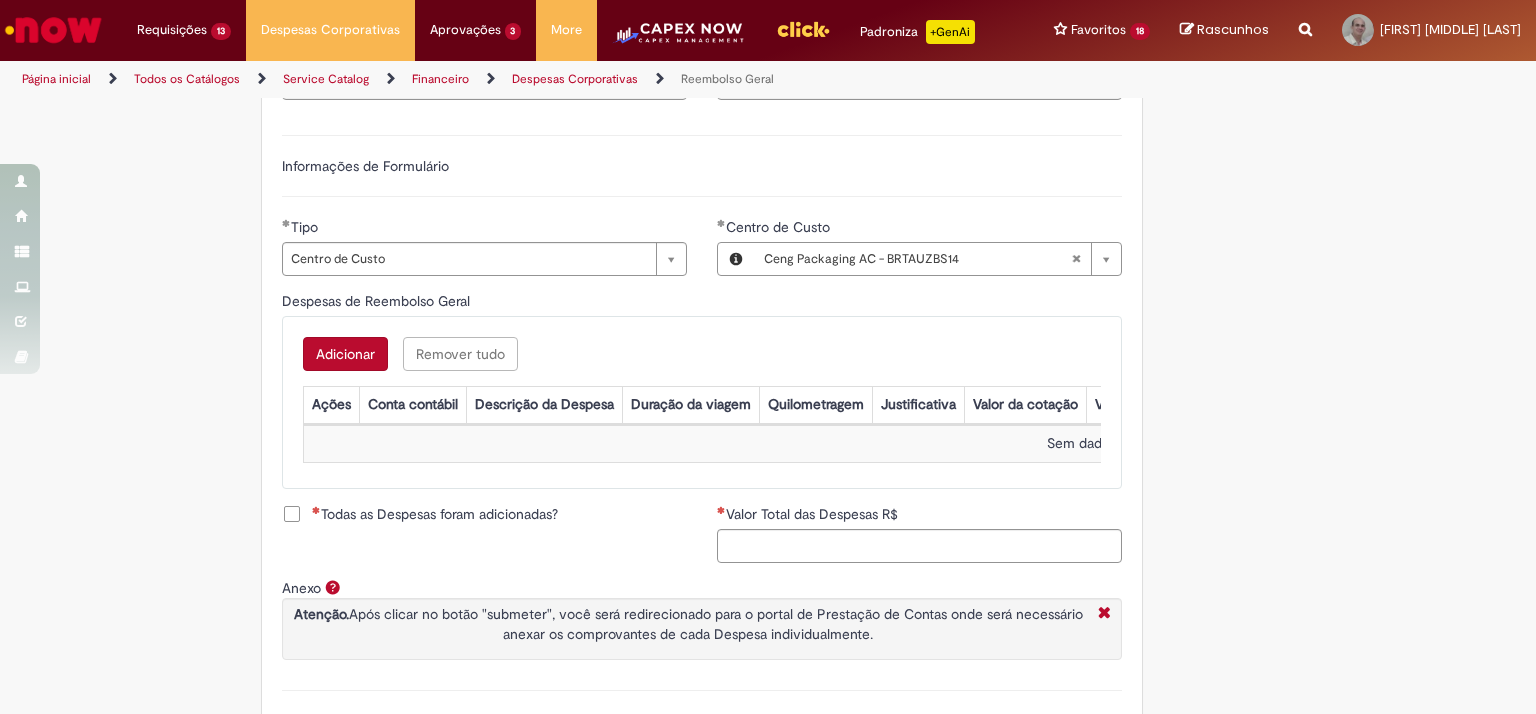 scroll, scrollTop: 700, scrollLeft: 0, axis: vertical 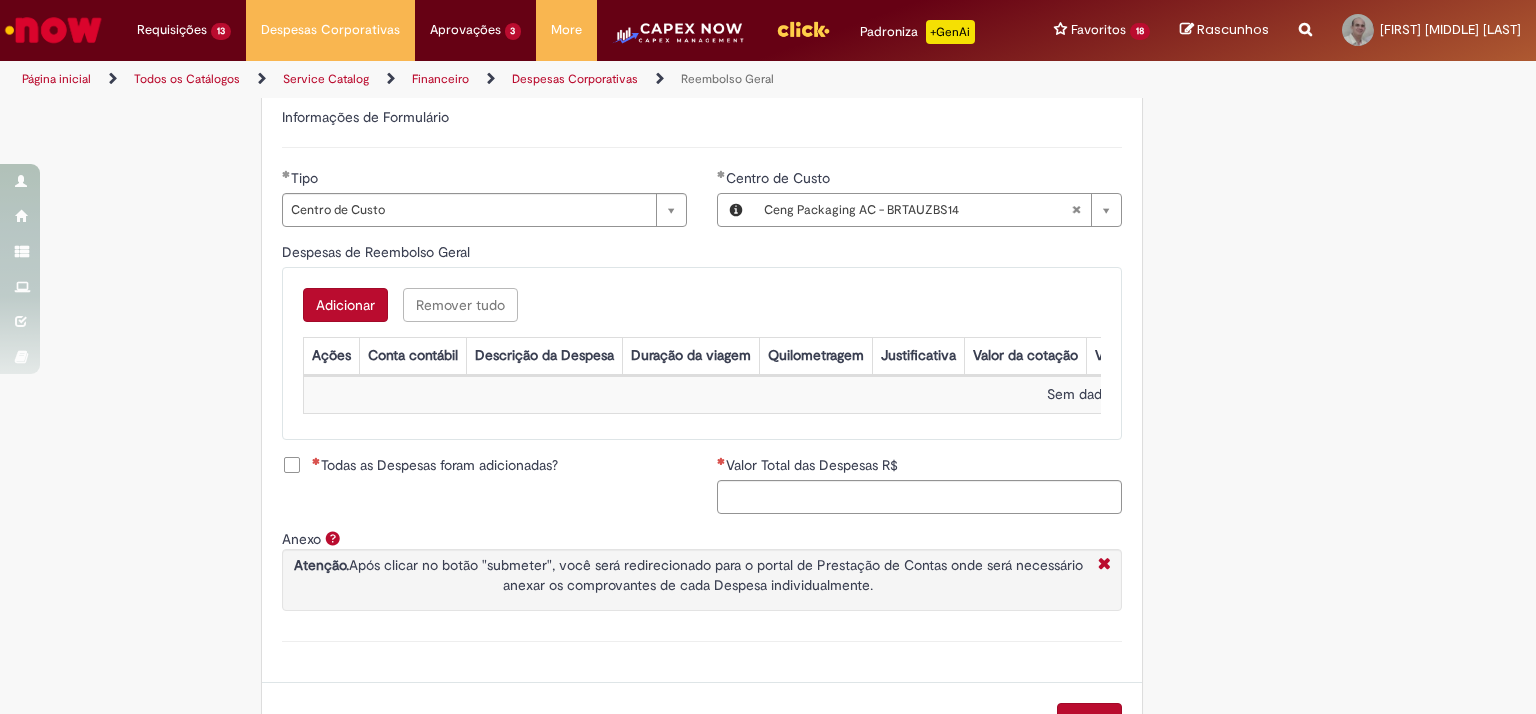 click on "Adicionar" at bounding box center [345, 305] 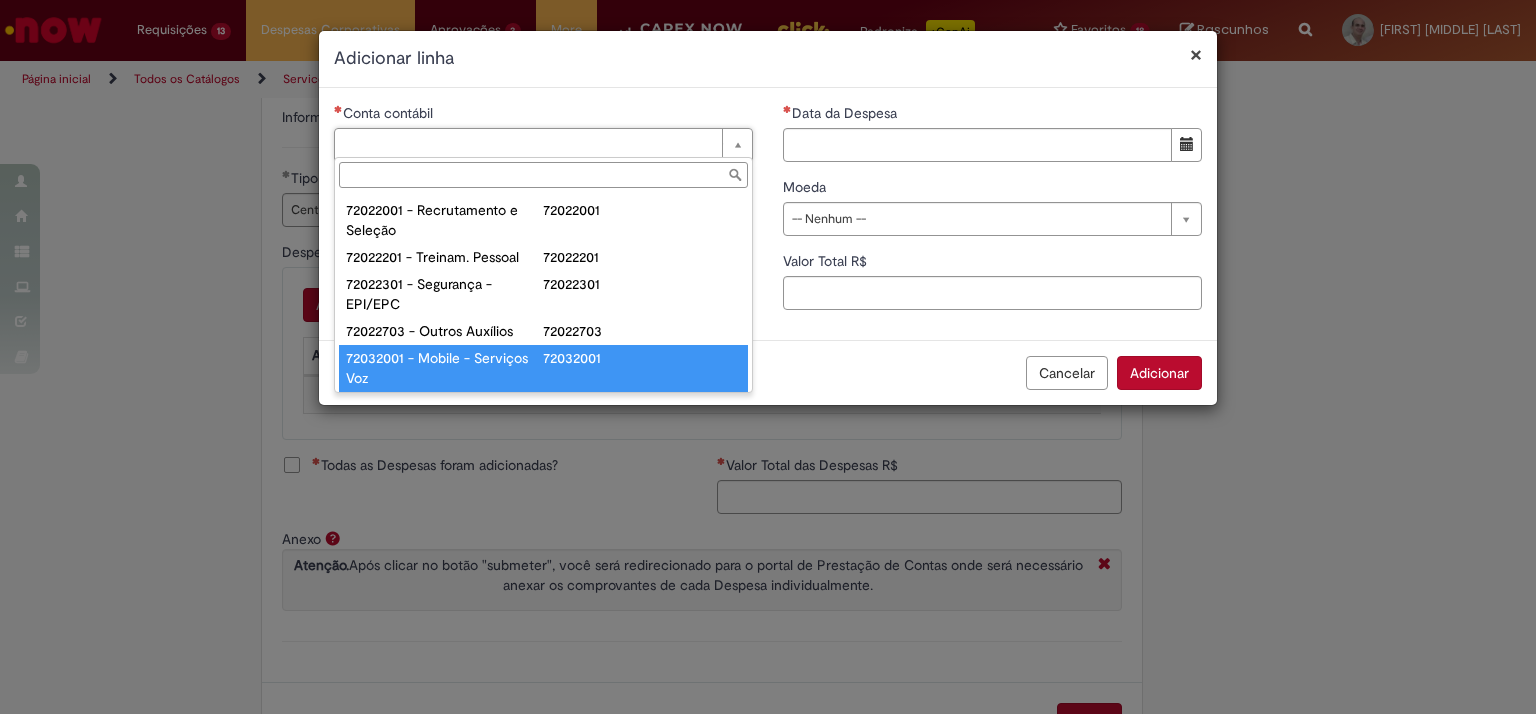 scroll, scrollTop: 116, scrollLeft: 0, axis: vertical 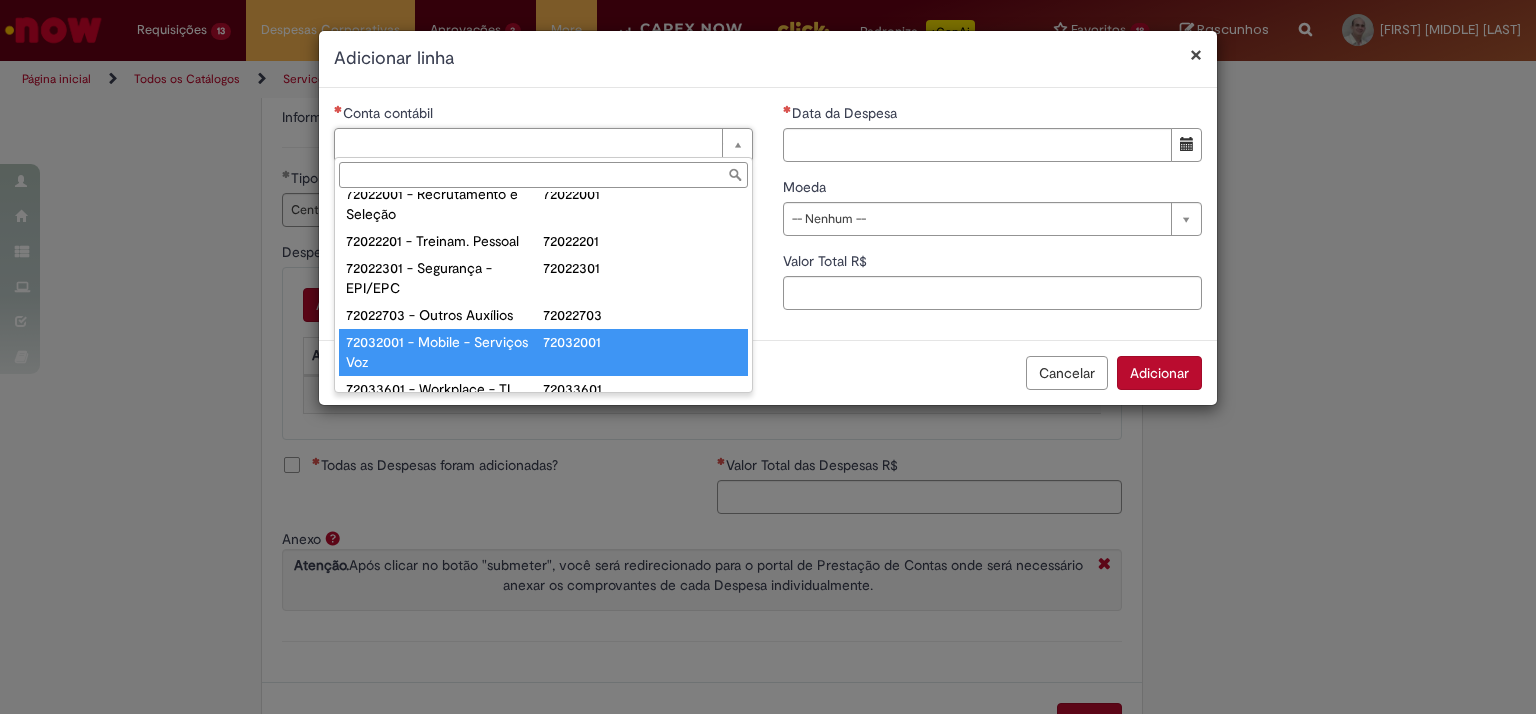 type on "**********" 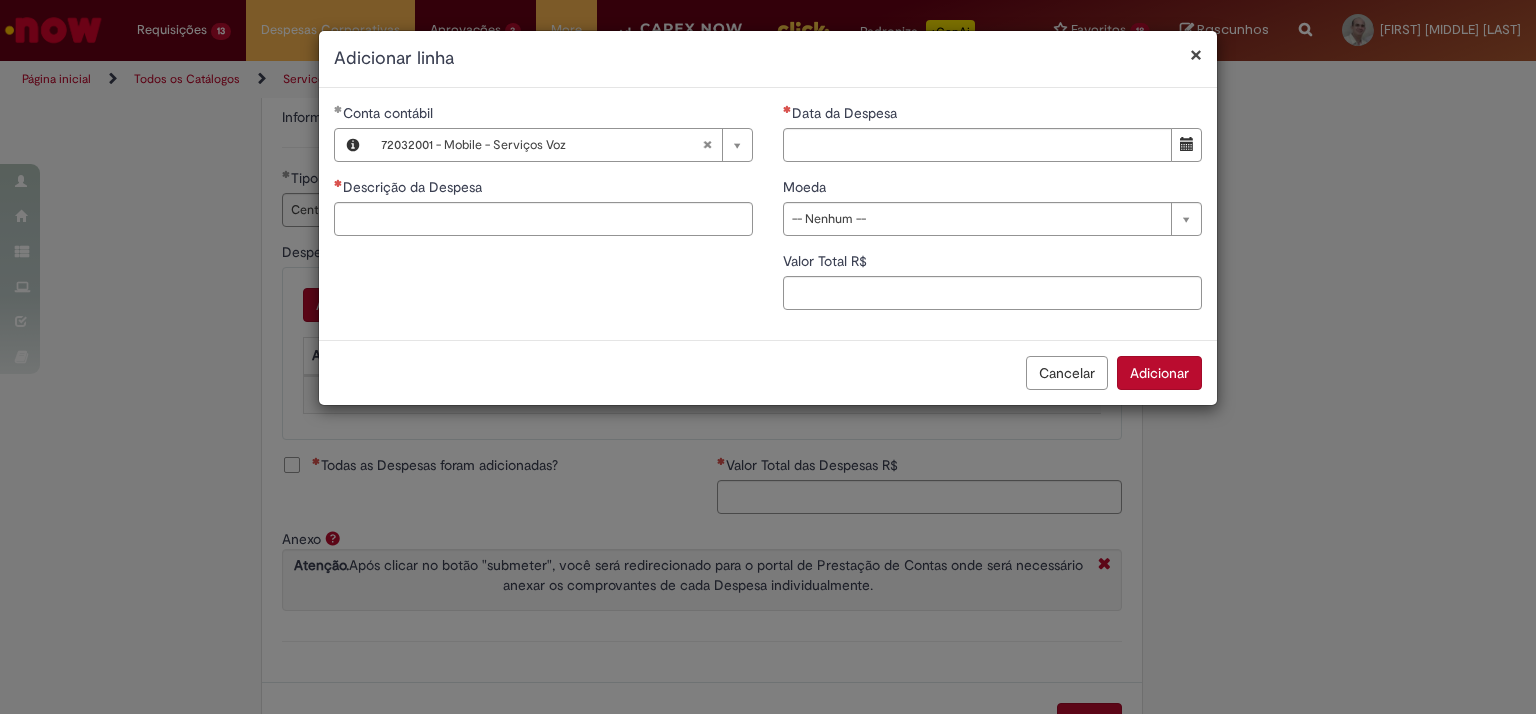 drag, startPoint x: 701, startPoint y: 319, endPoint x: 704, endPoint y: 309, distance: 10.440307 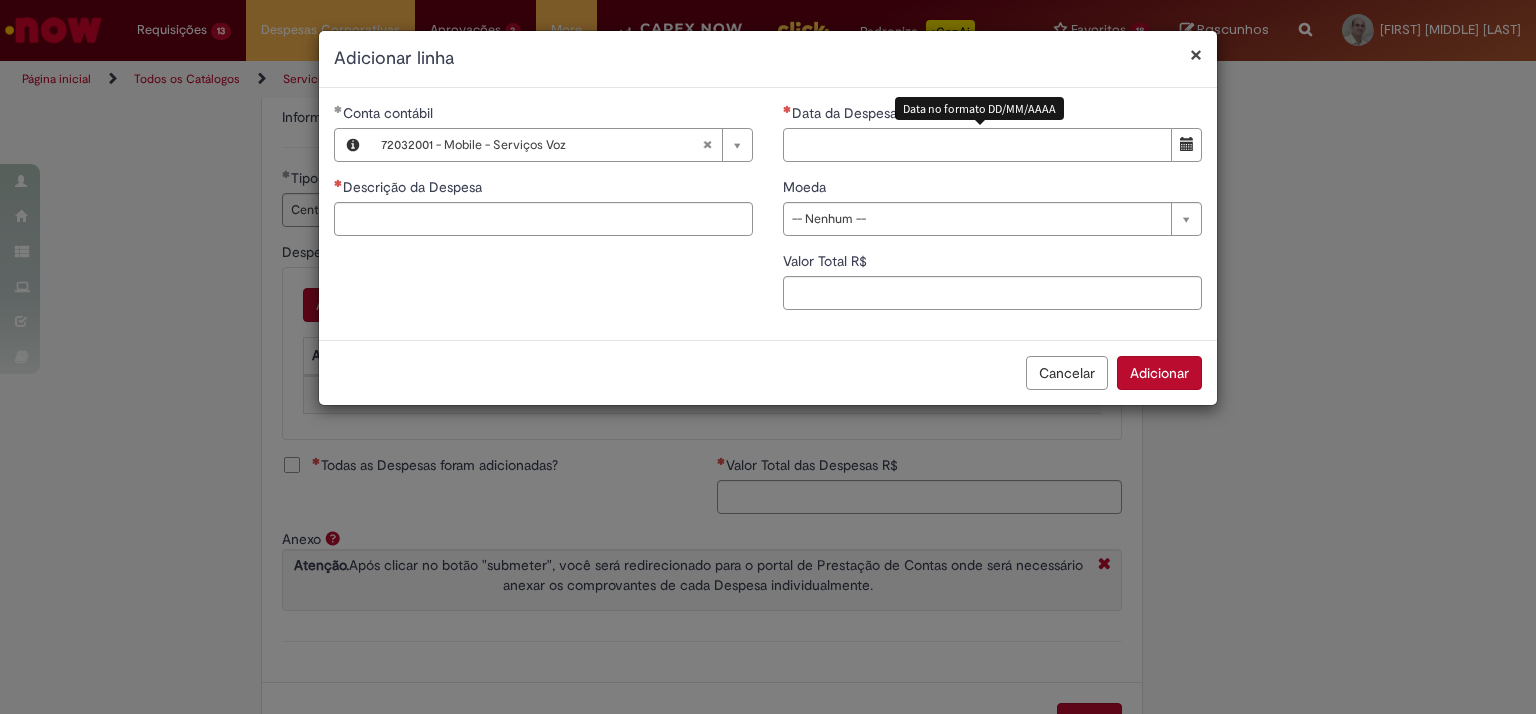 click on "Data da Despesa" at bounding box center (977, 145) 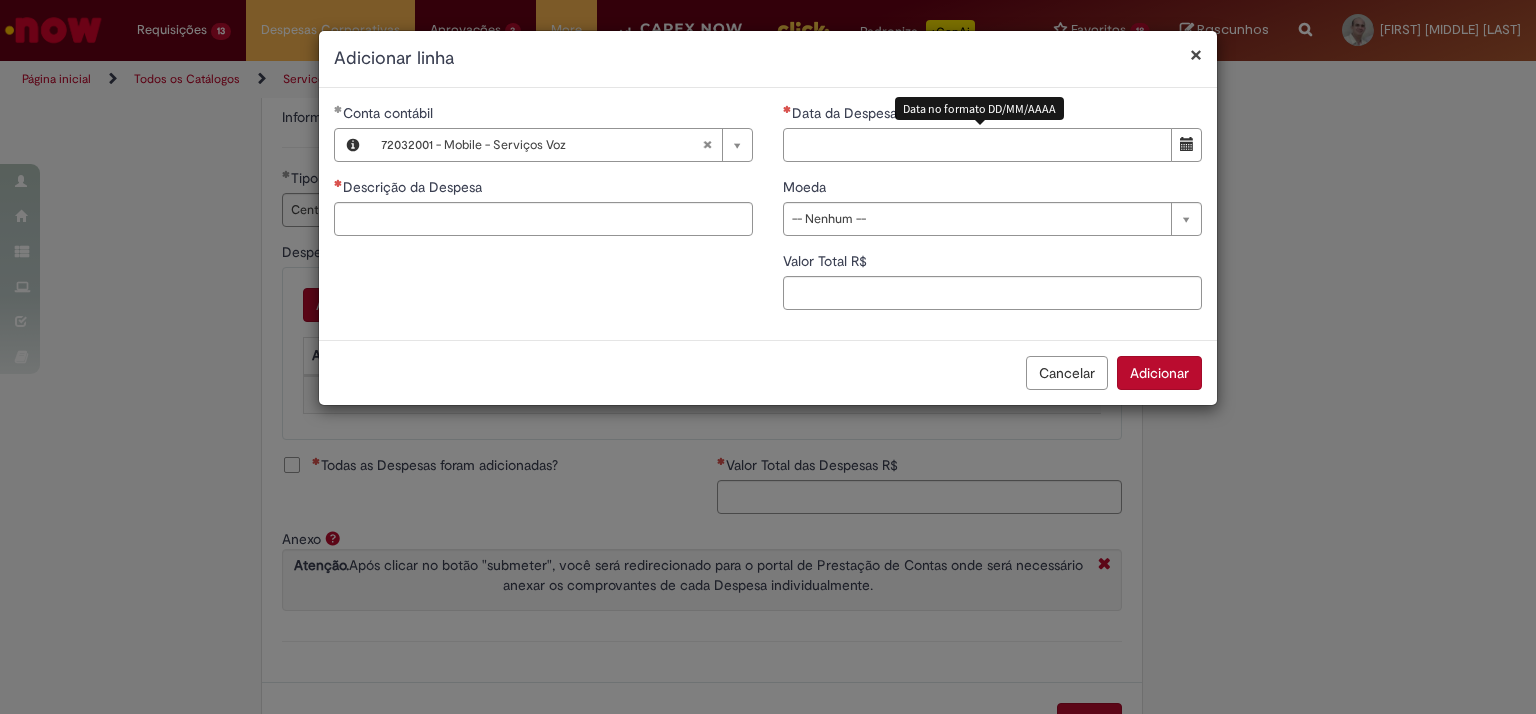 click on "Data da Despesa" at bounding box center (977, 145) 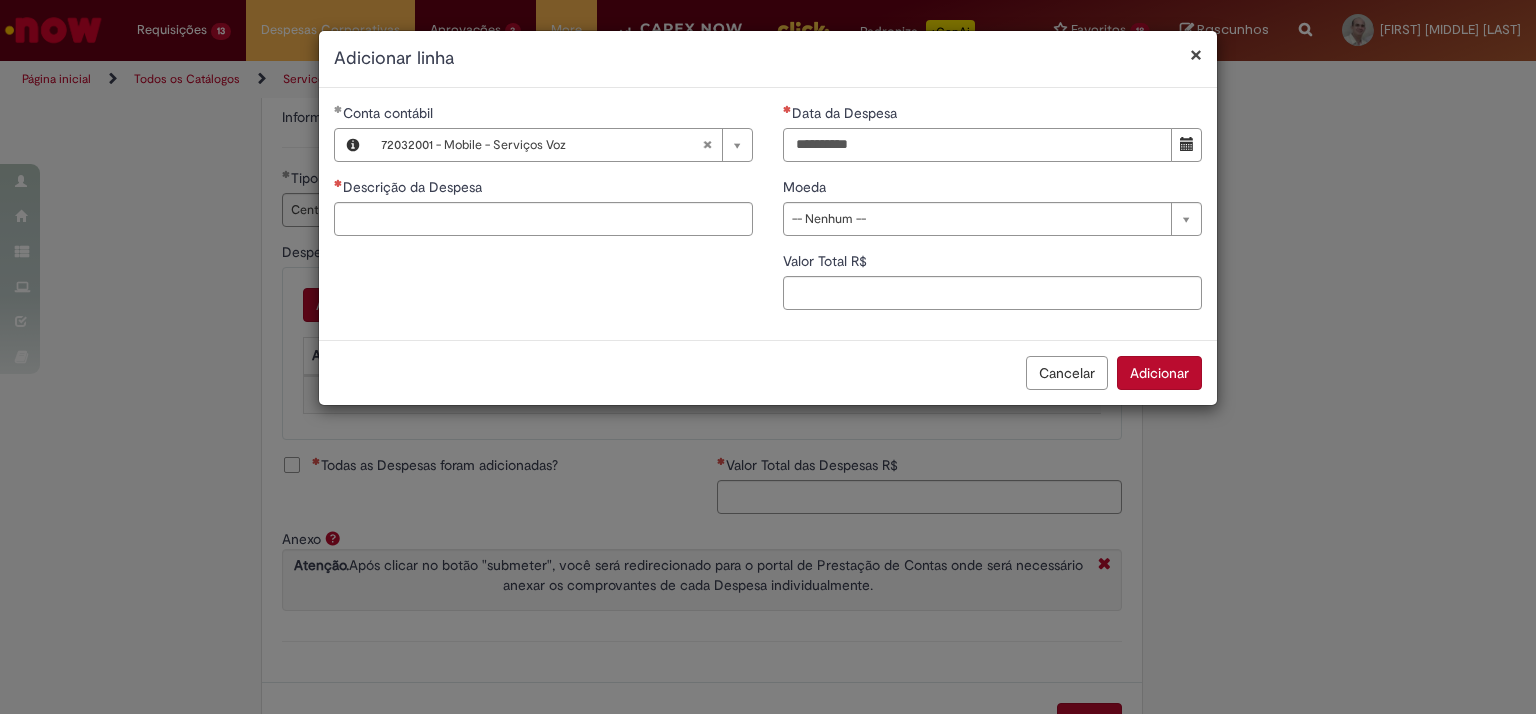 type on "**********" 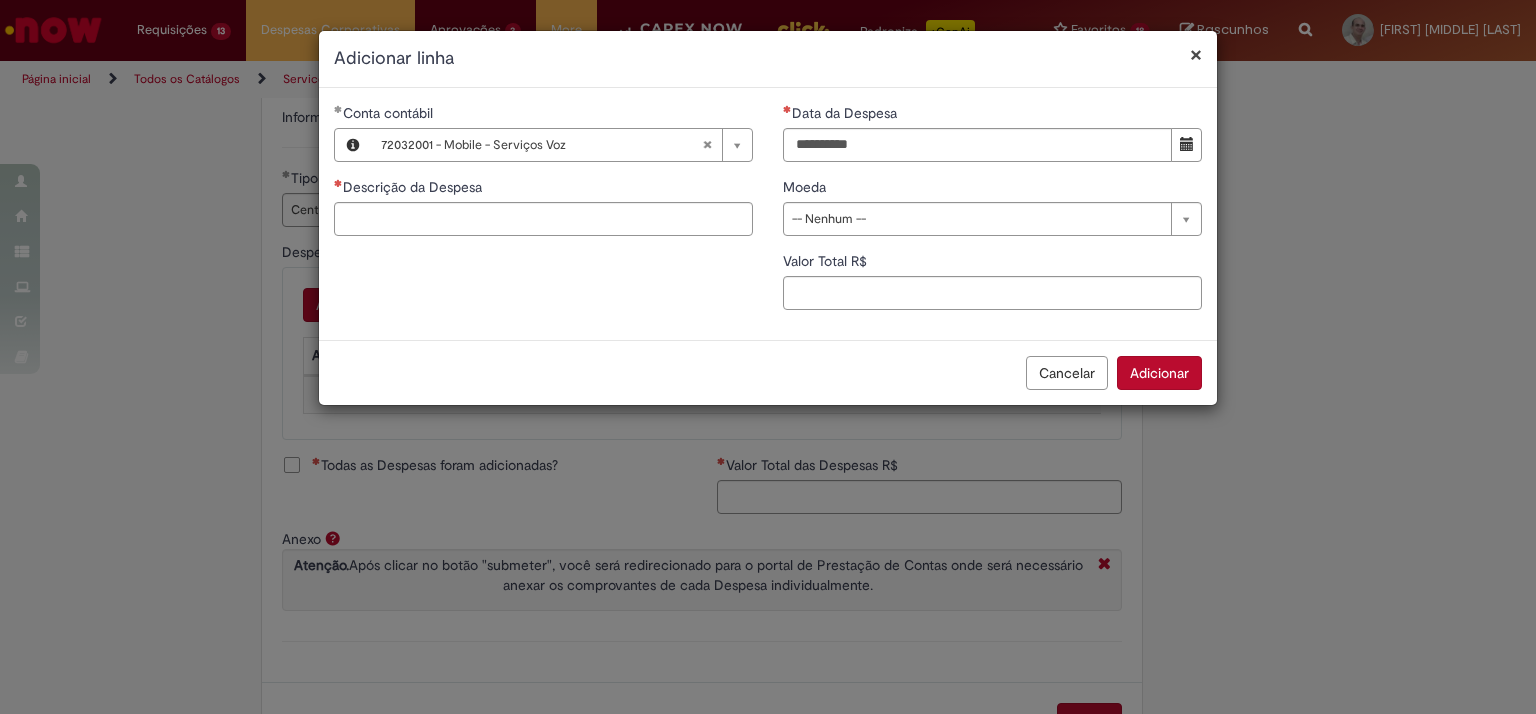 click on "**********" at bounding box center (768, 214) 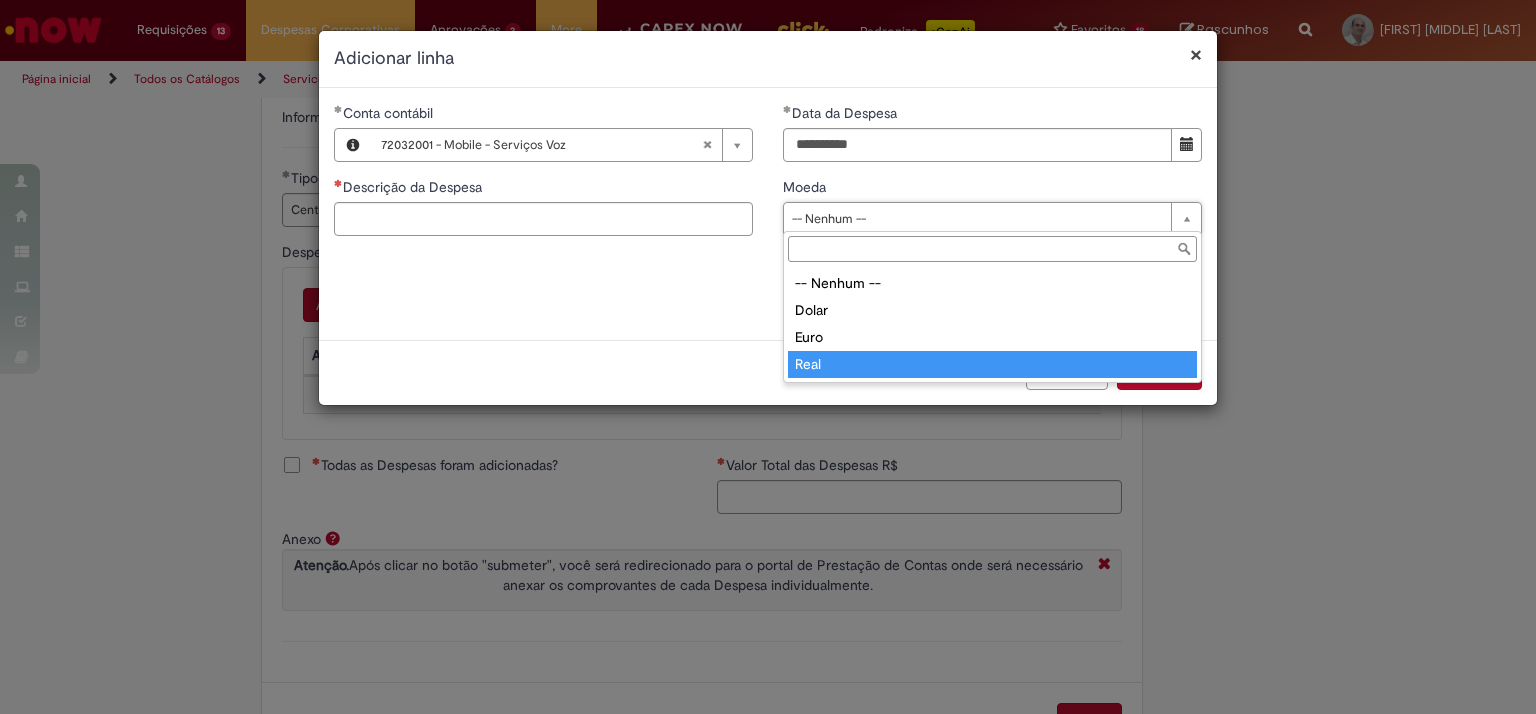 type on "****" 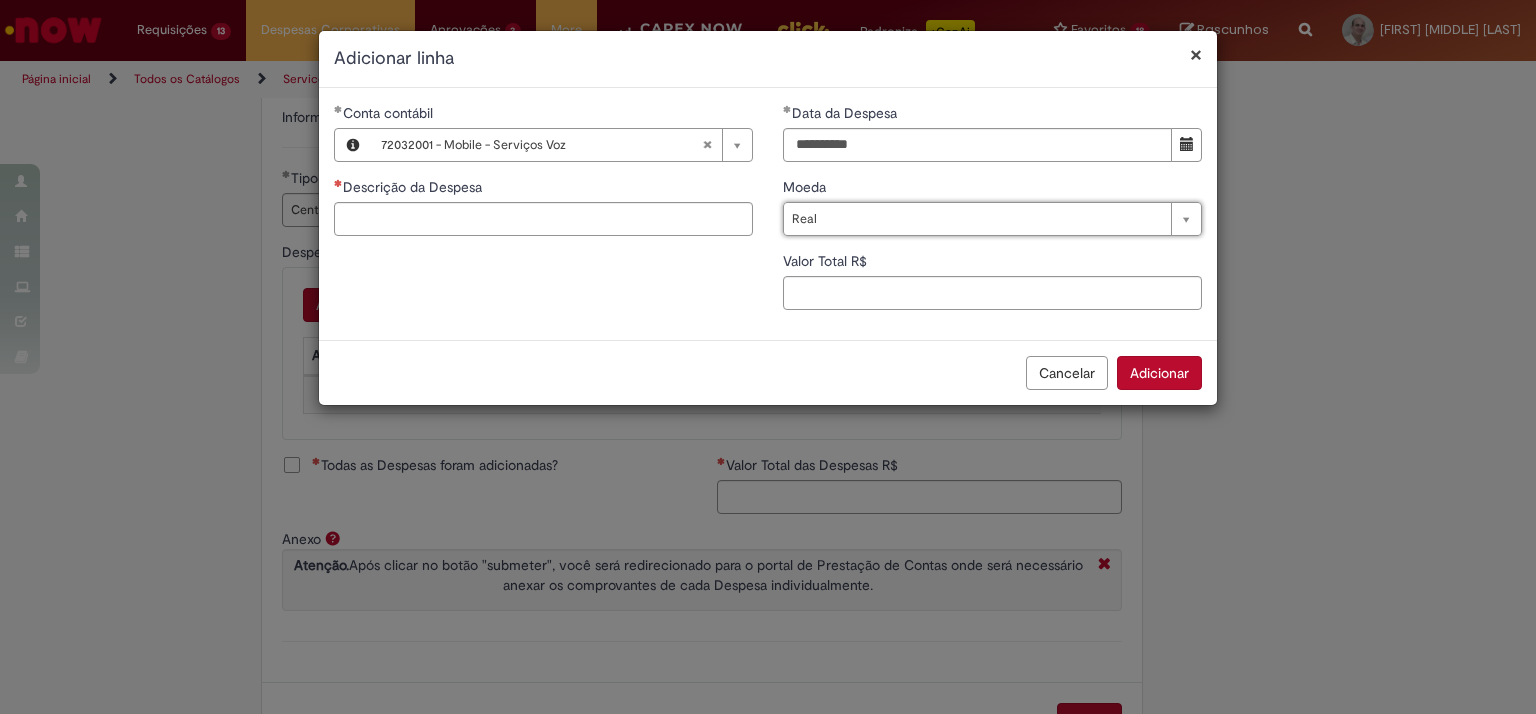 click on "**********" at bounding box center [768, 214] 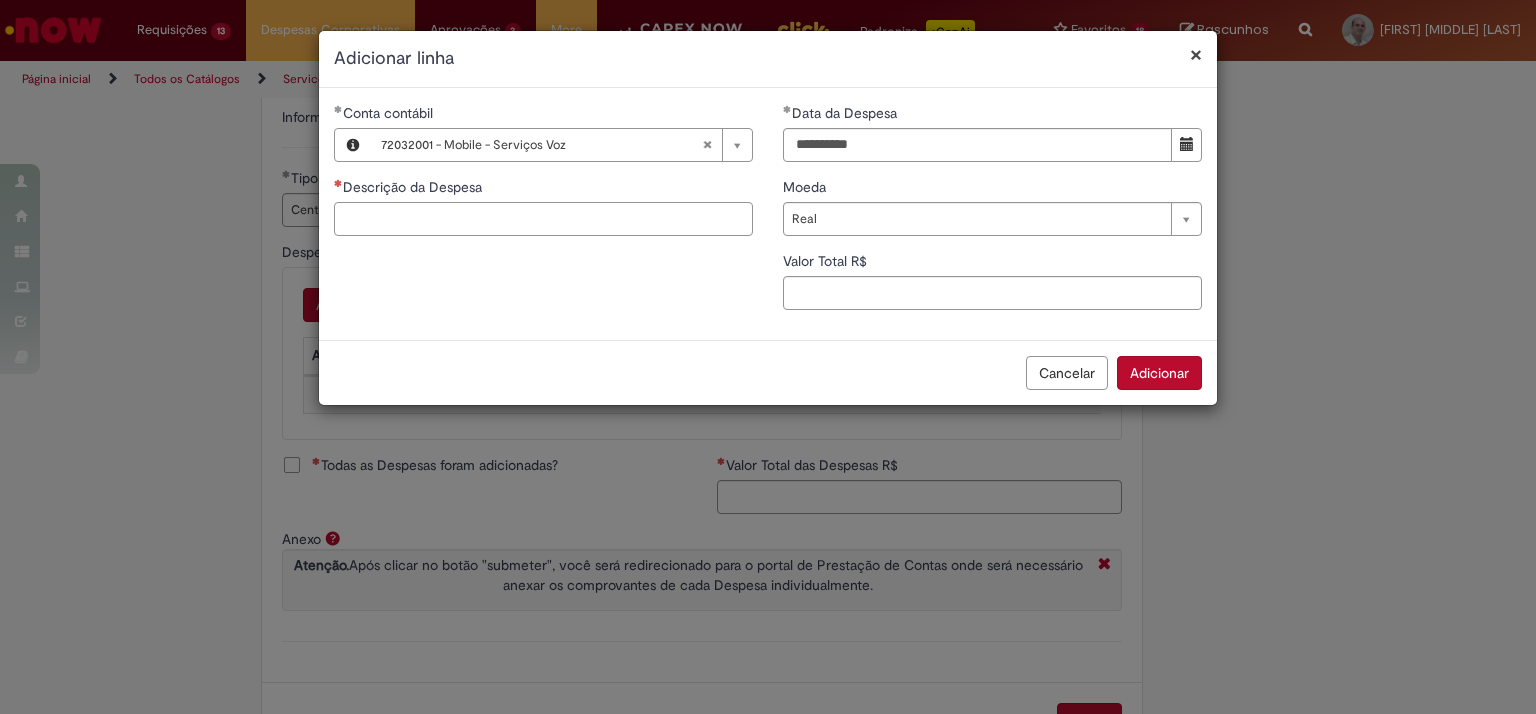 click on "Descrição da Despesa" at bounding box center (543, 219) 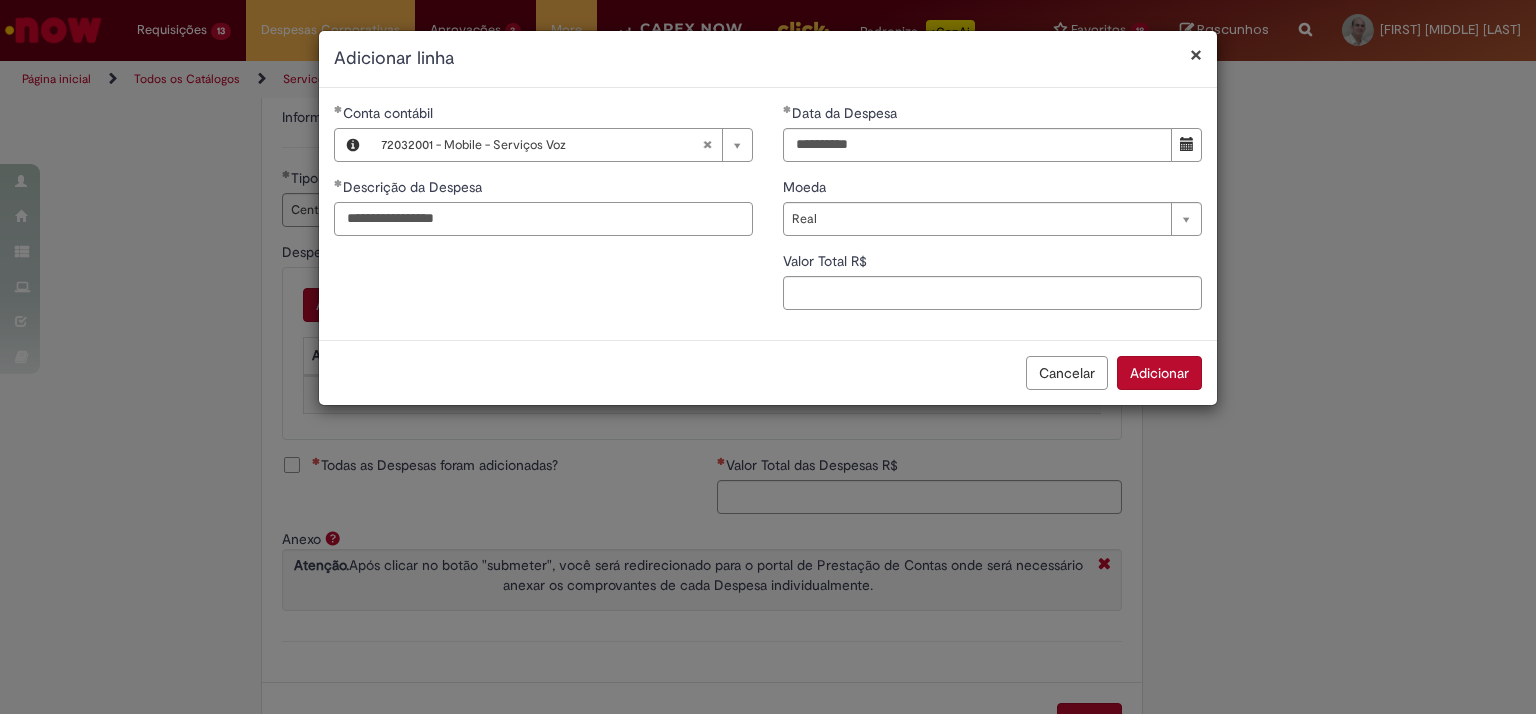 type on "**********" 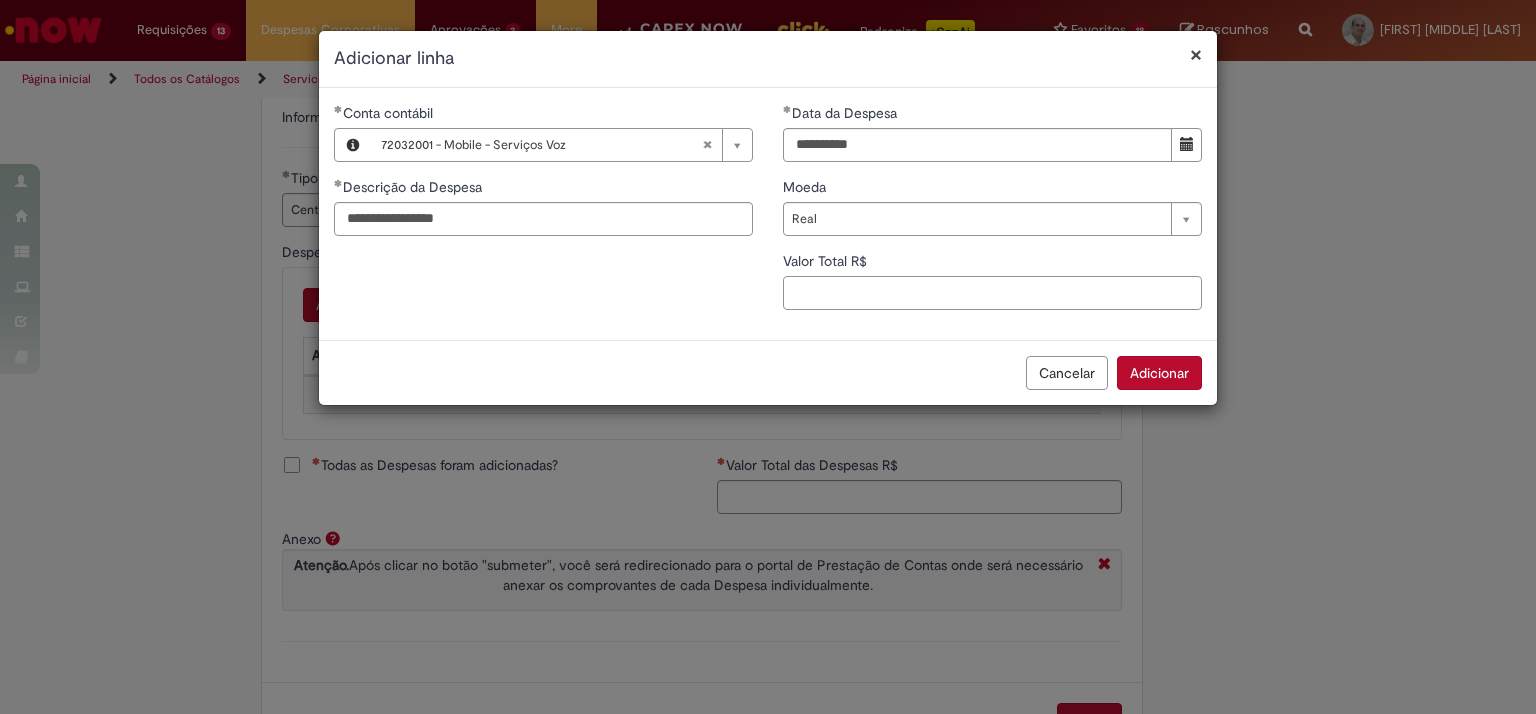 click on "Valor Total R$" at bounding box center [992, 293] 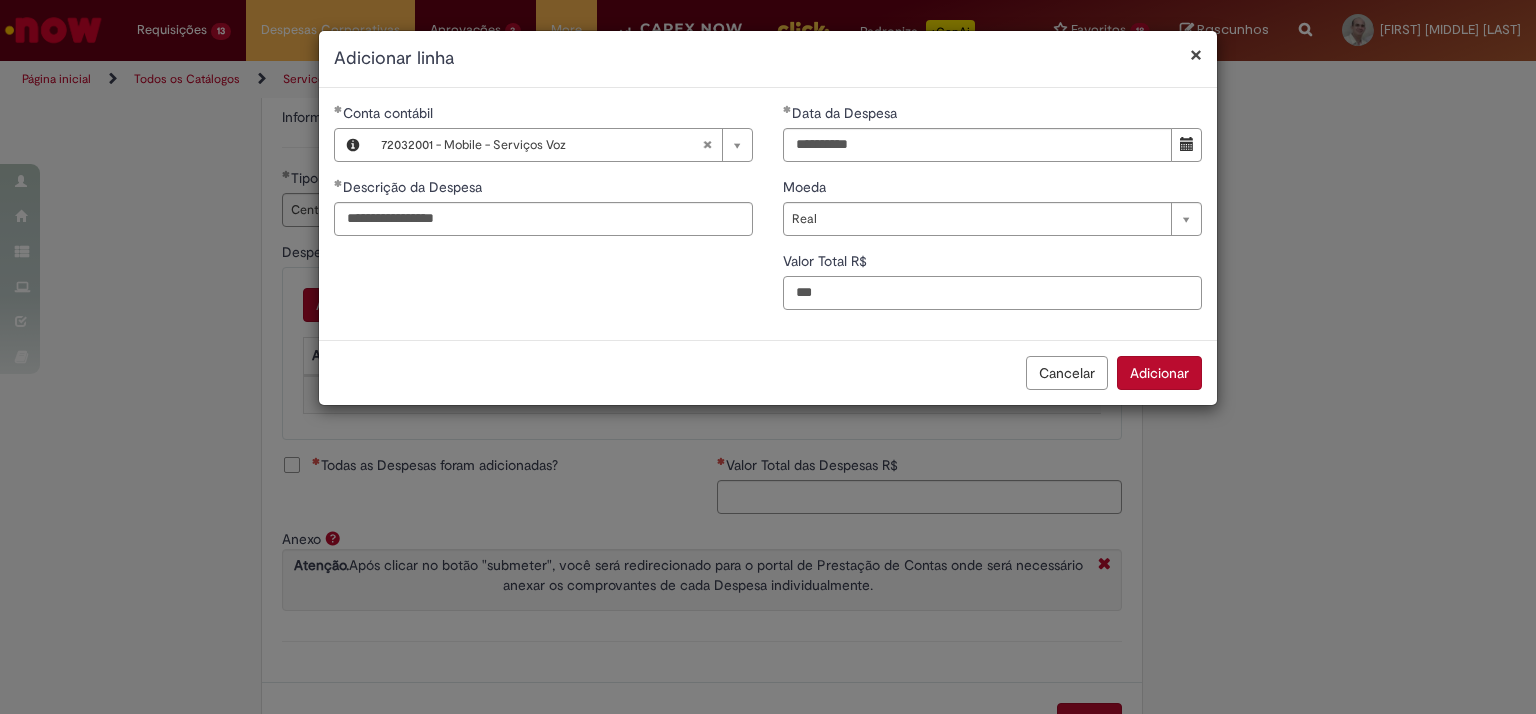 type on "***" 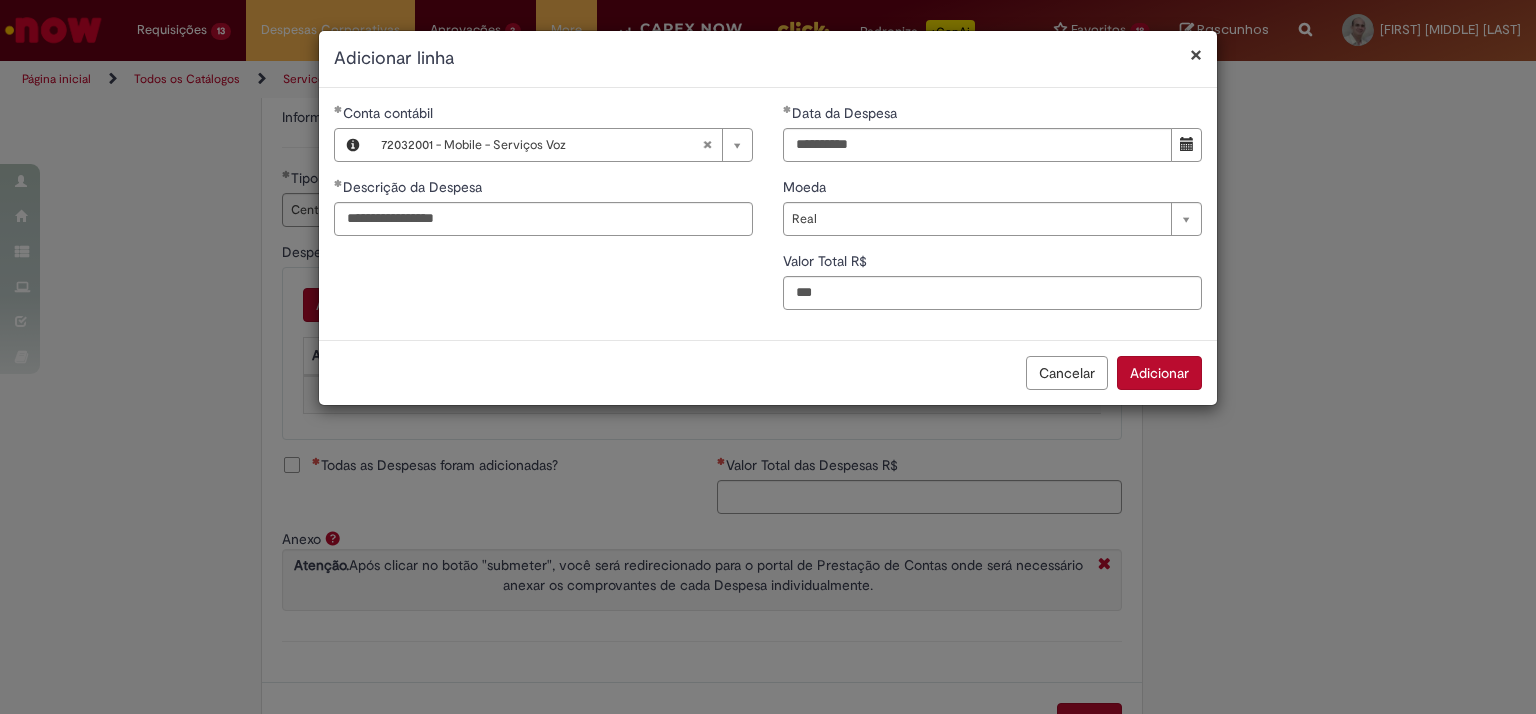 click on "Cancelar   Adicionar" at bounding box center [768, 372] 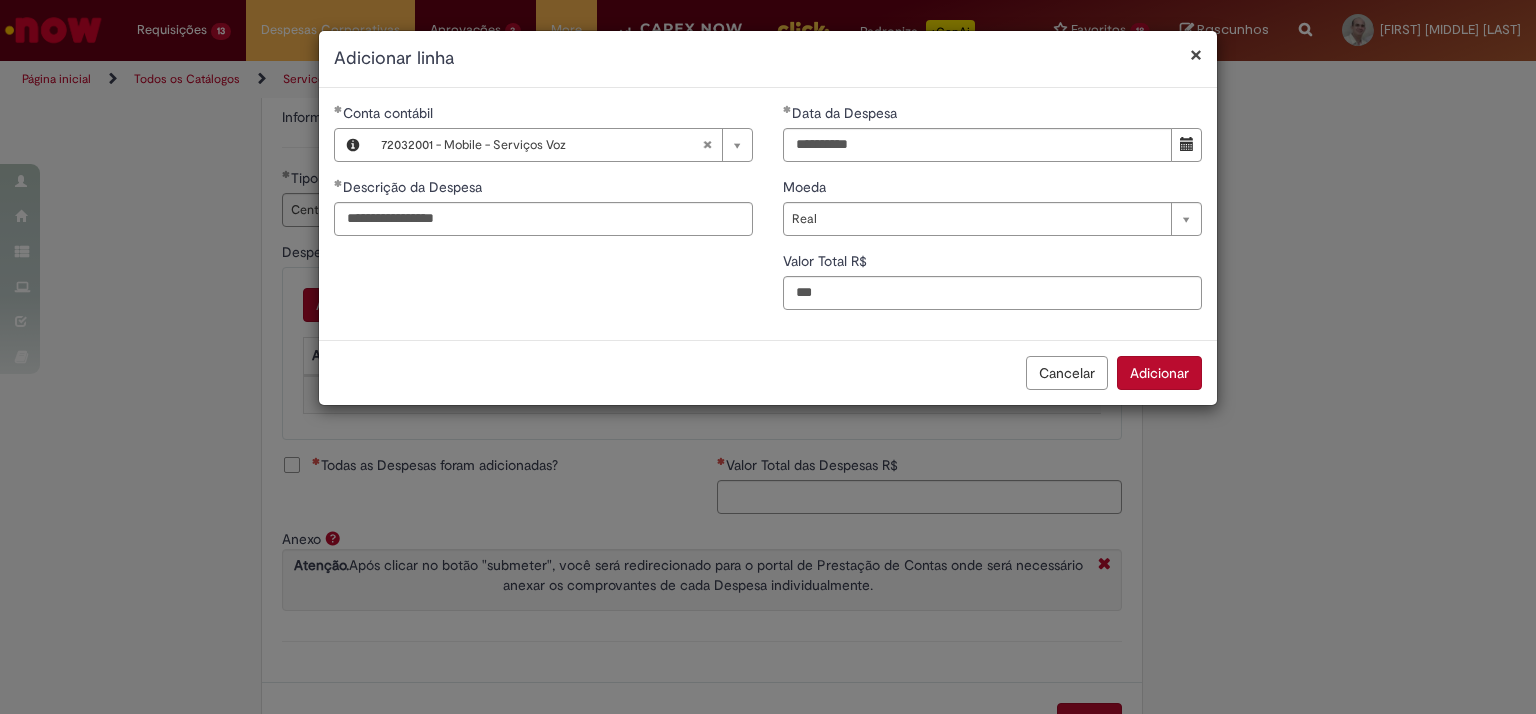 click on "Adicionar" at bounding box center (1159, 373) 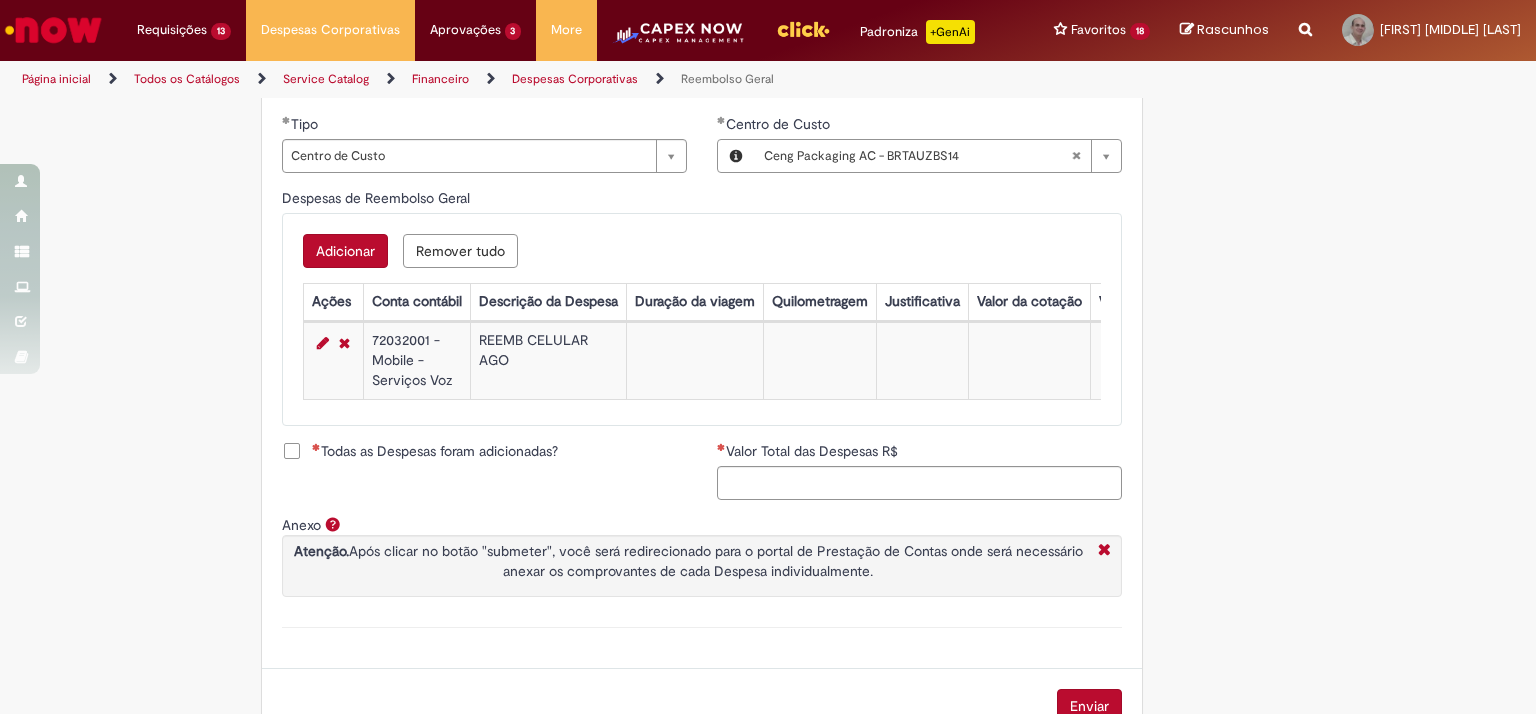 scroll, scrollTop: 800, scrollLeft: 0, axis: vertical 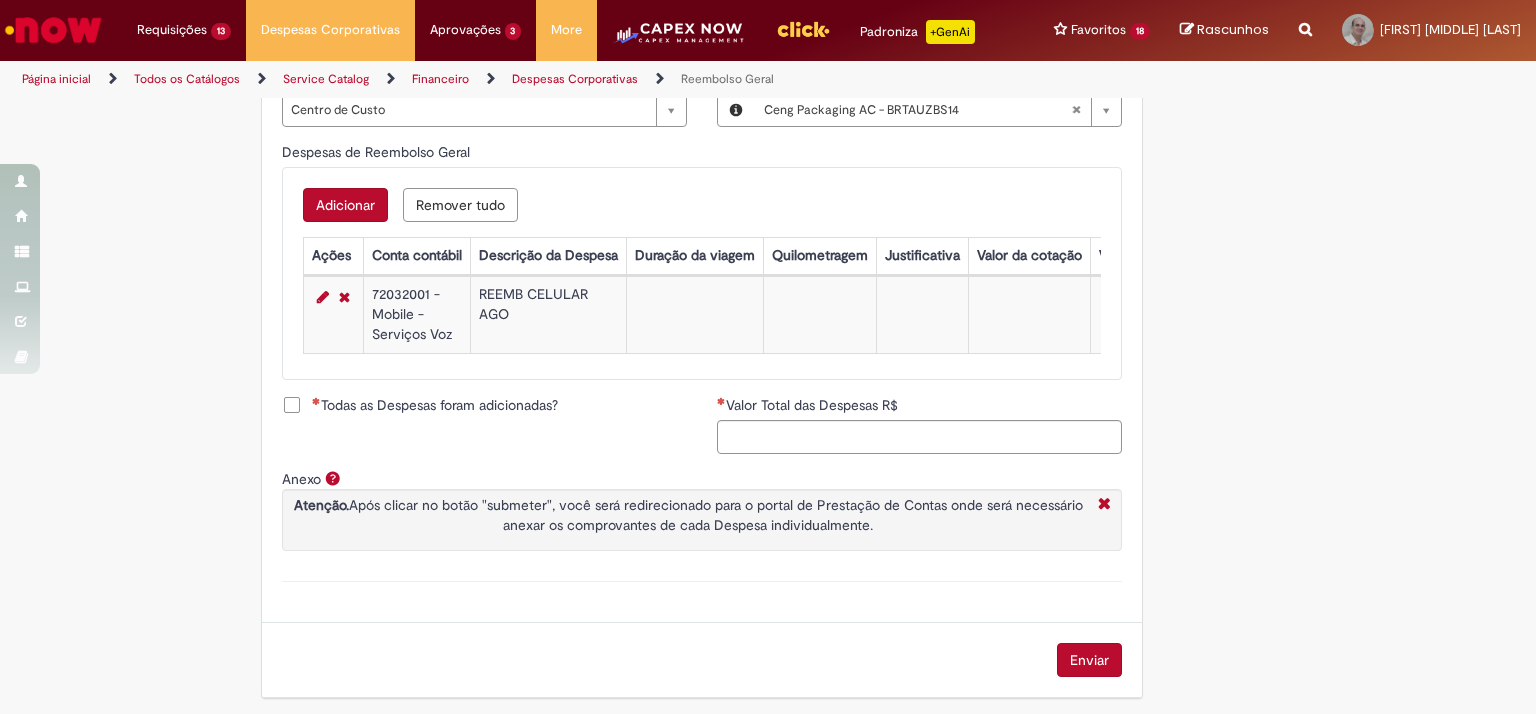 click on "Todas as Despesas foram adicionadas?" at bounding box center [435, 405] 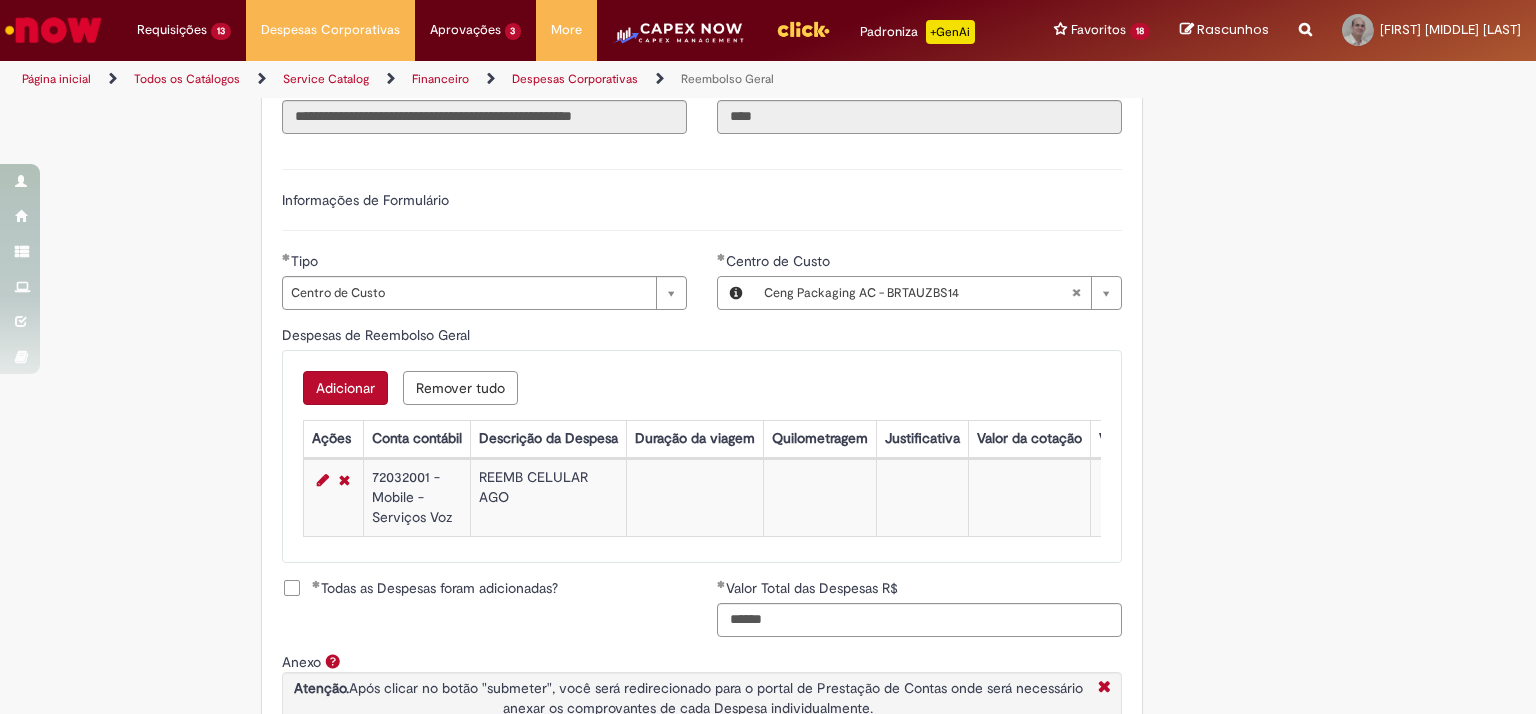 scroll, scrollTop: 817, scrollLeft: 0, axis: vertical 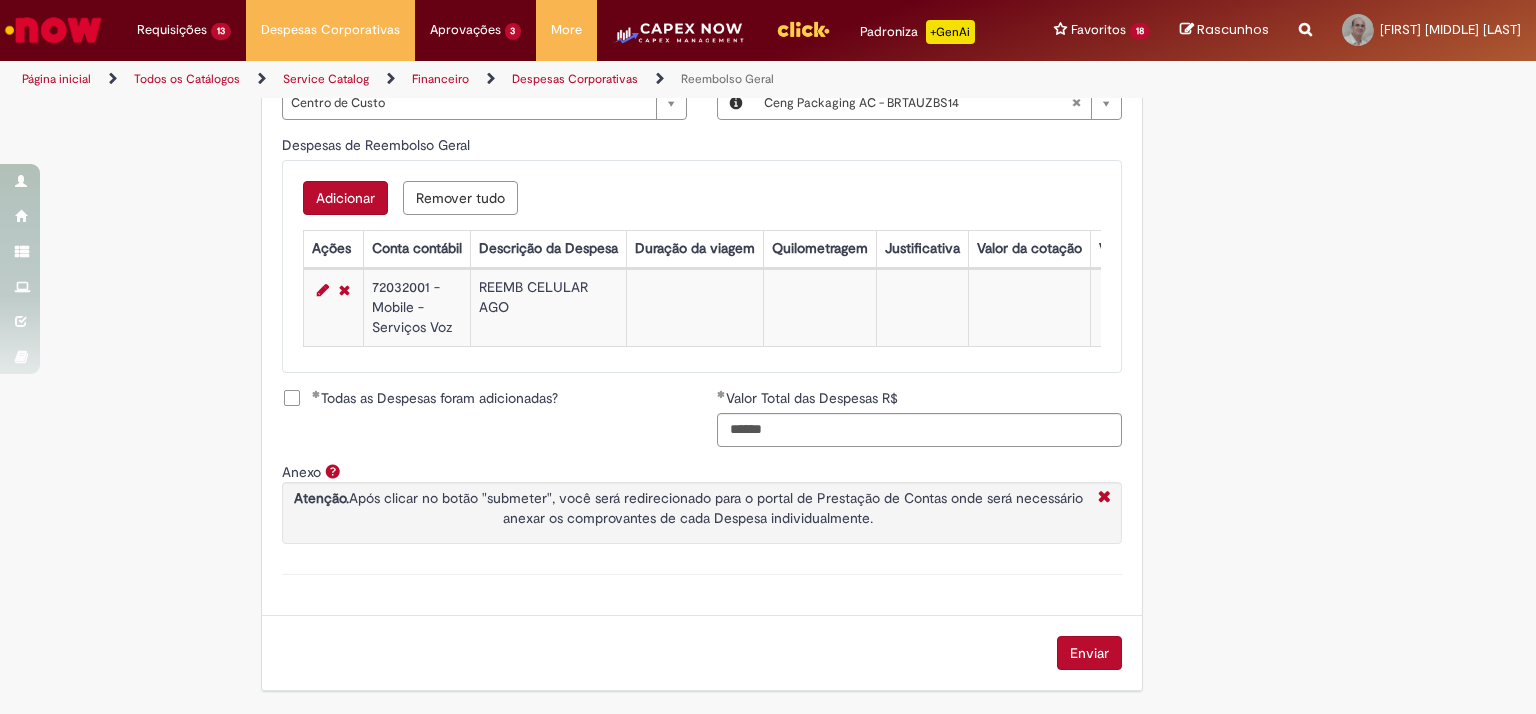 click on "Enviar" at bounding box center (1089, 653) 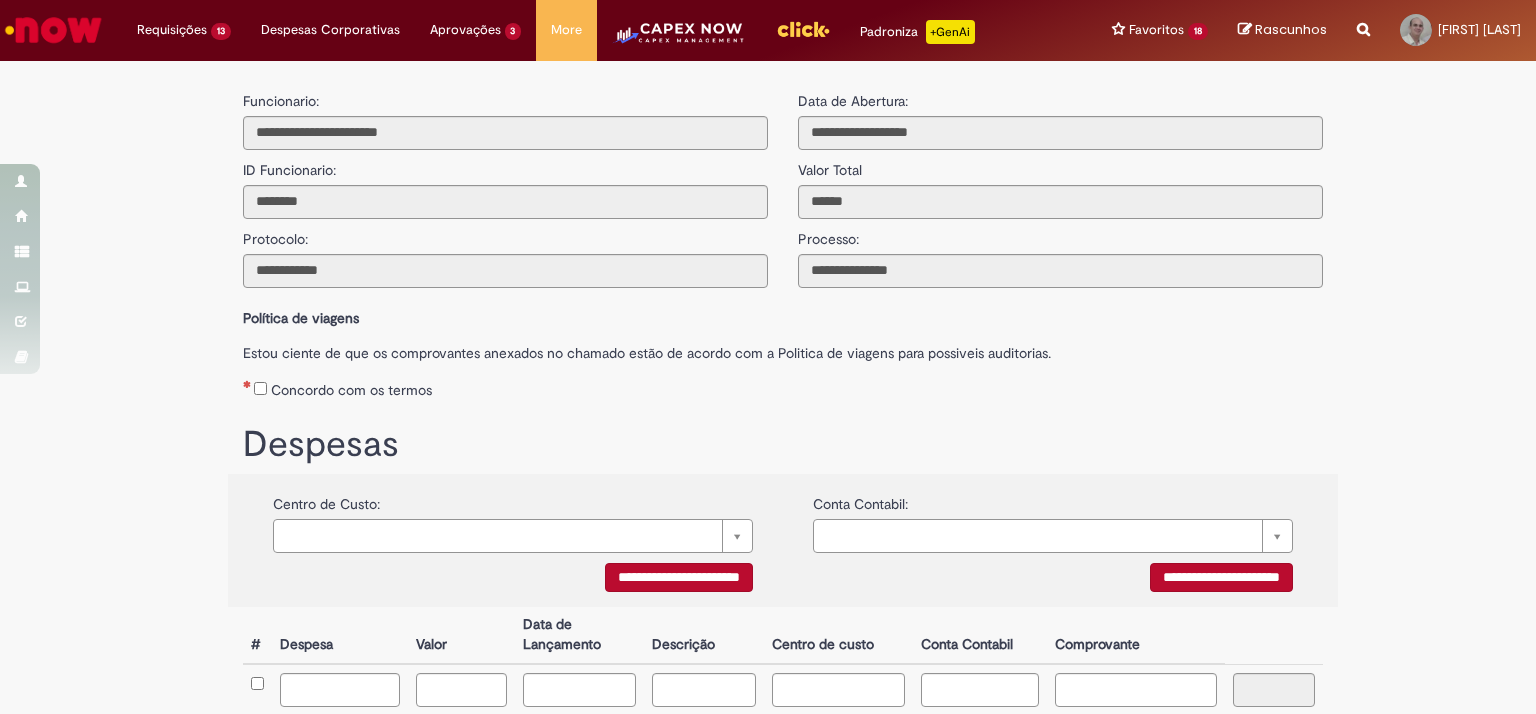 scroll, scrollTop: 0, scrollLeft: 0, axis: both 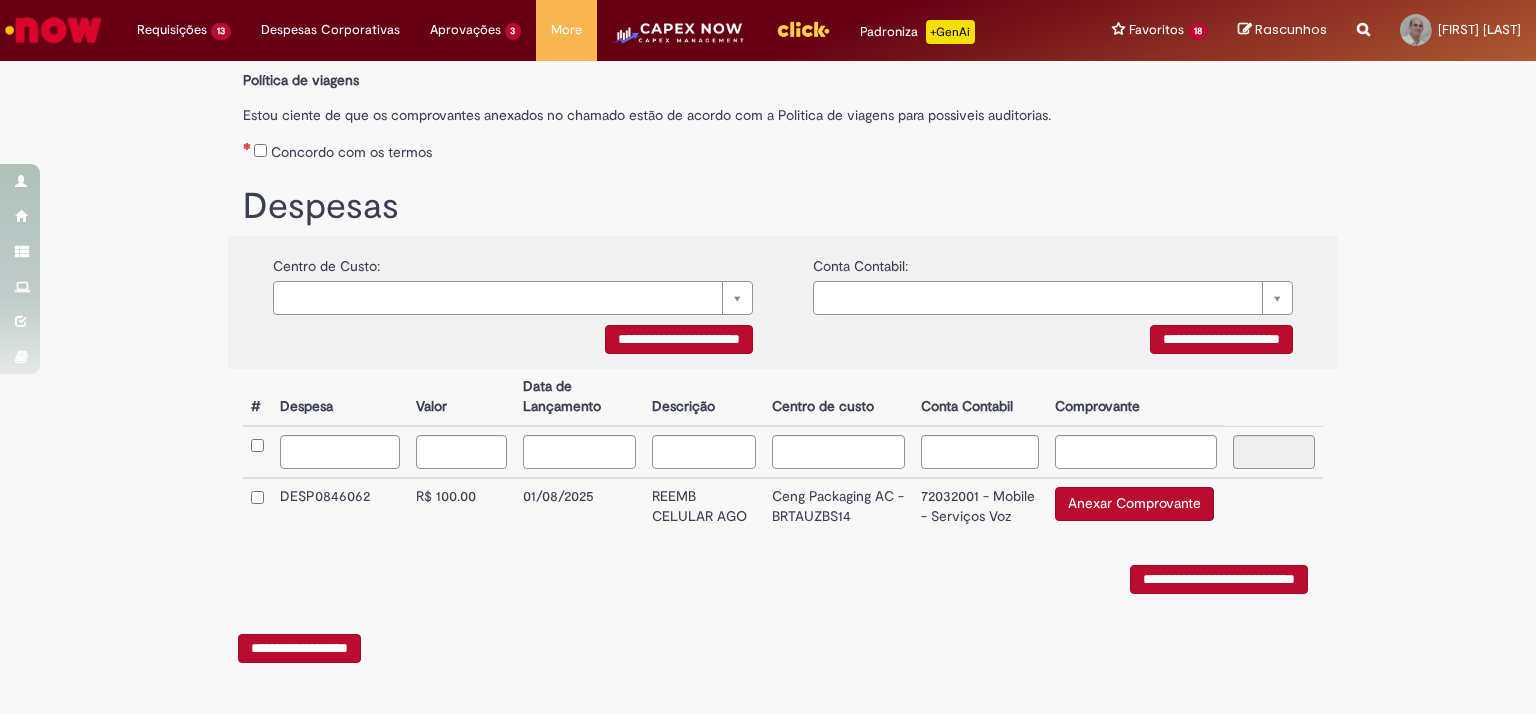 click on "Anexar Comprovante" at bounding box center (1134, 504) 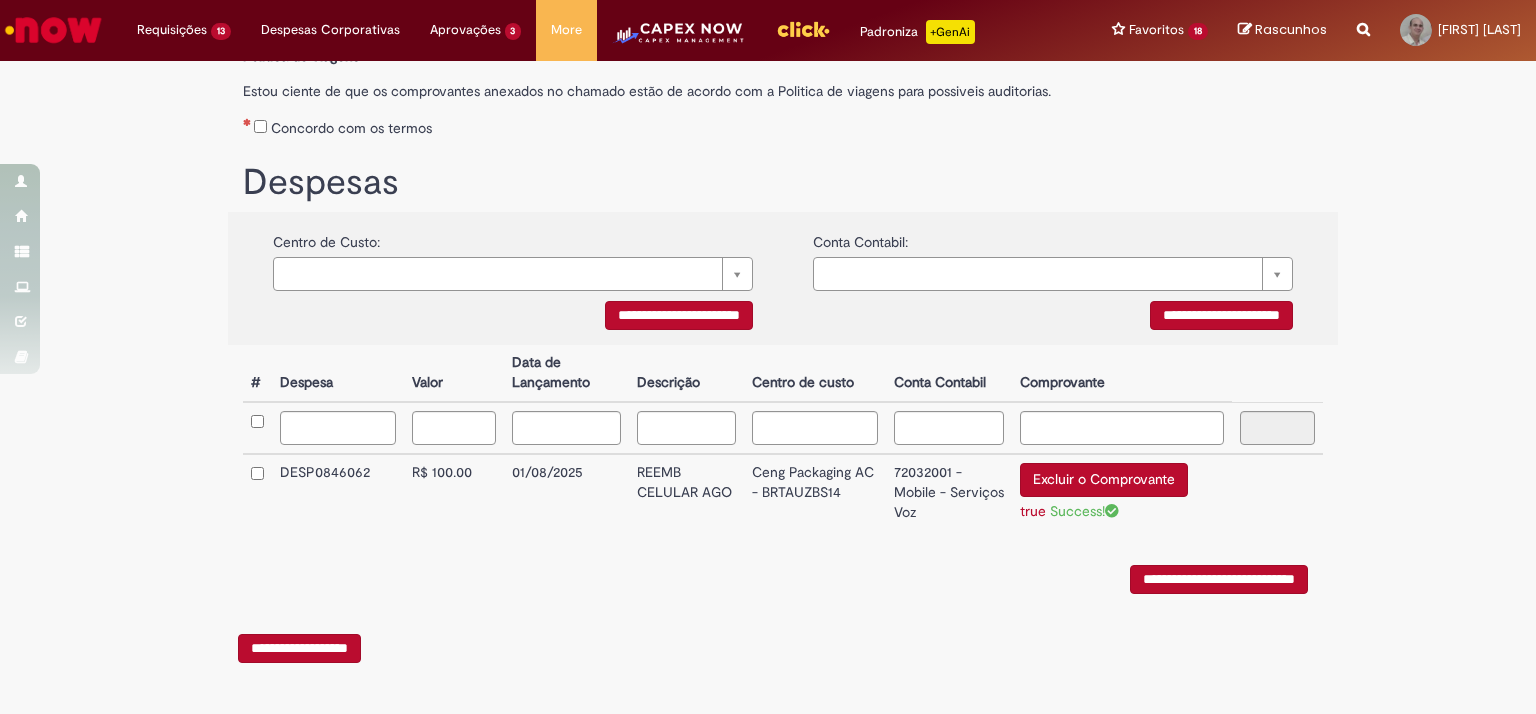 click on "**********" at bounding box center (1219, 579) 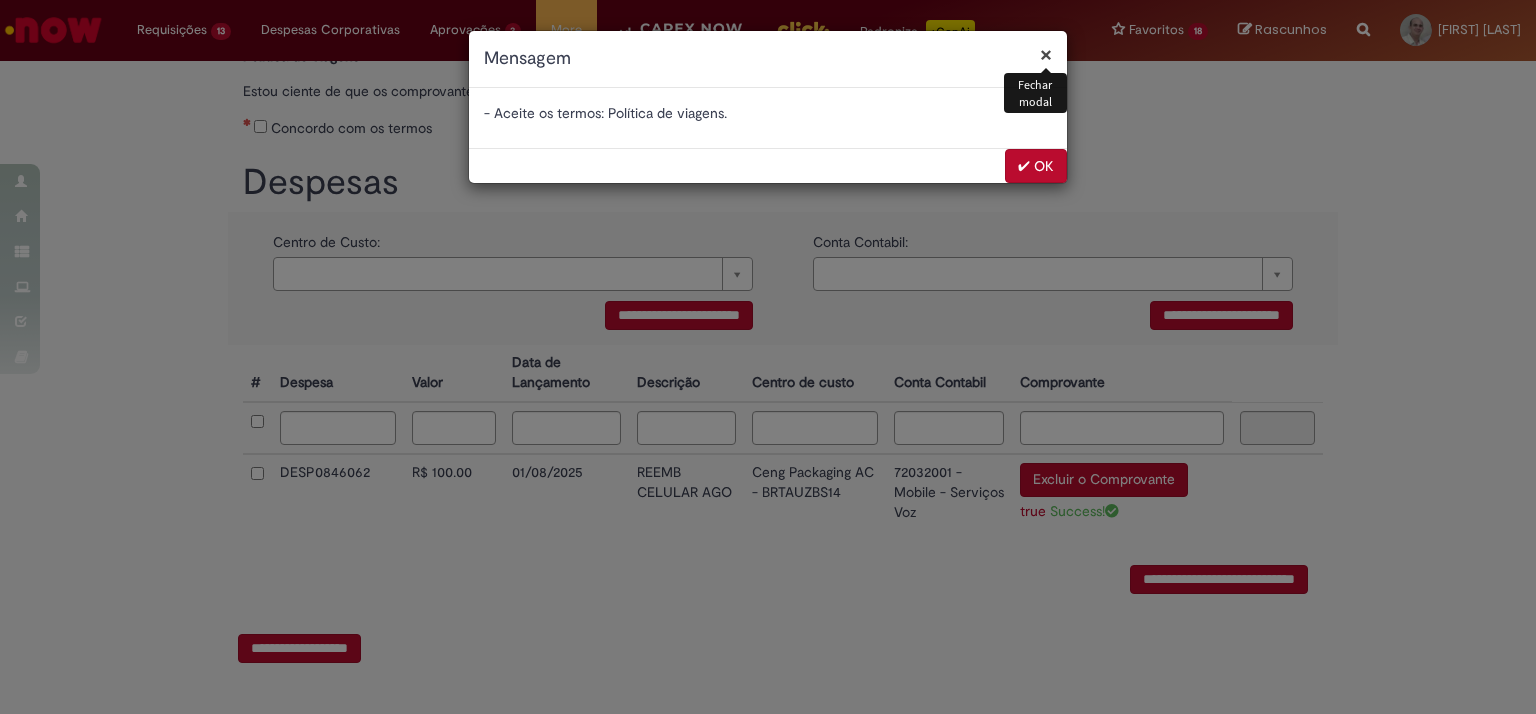 drag, startPoint x: 1045, startPoint y: 167, endPoint x: 943, endPoint y: 176, distance: 102.396286 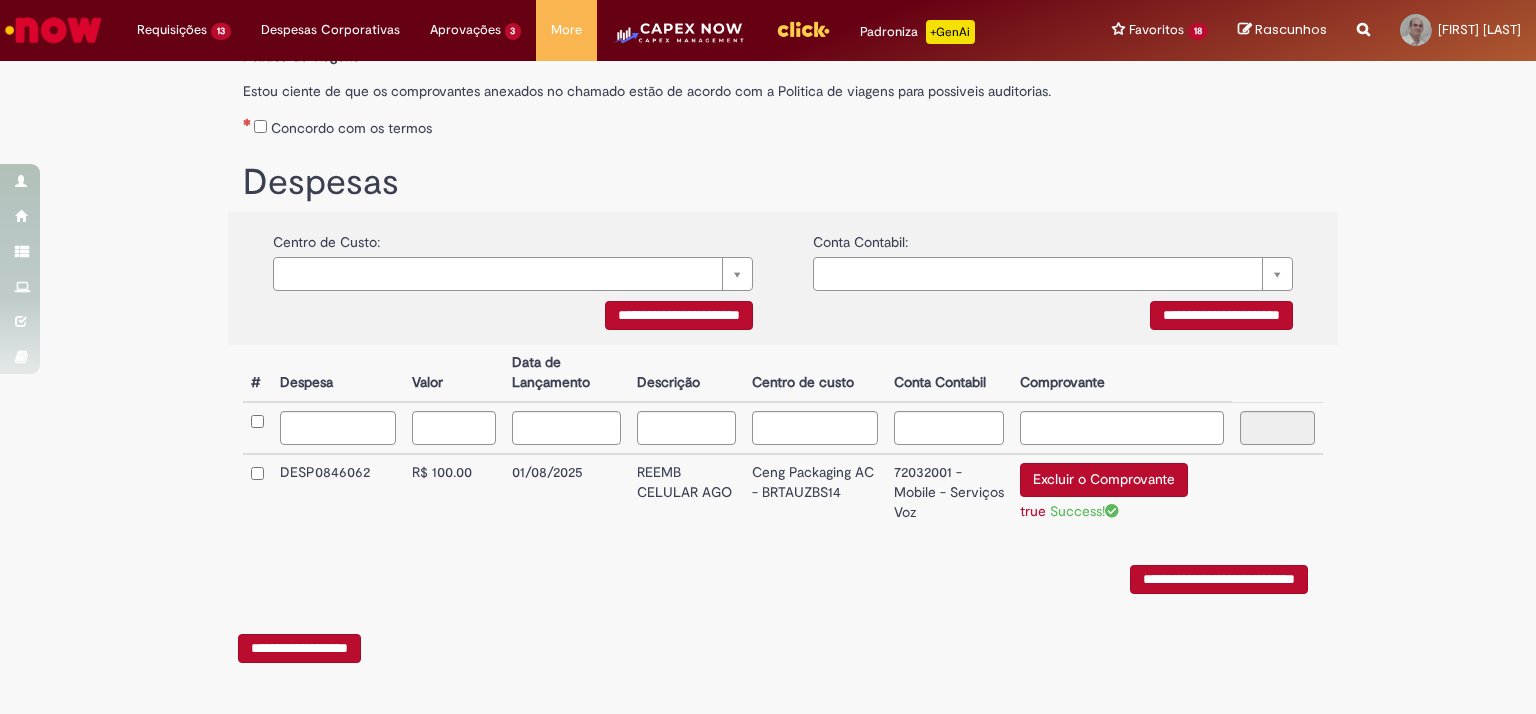 click on "**********" at bounding box center [1219, 579] 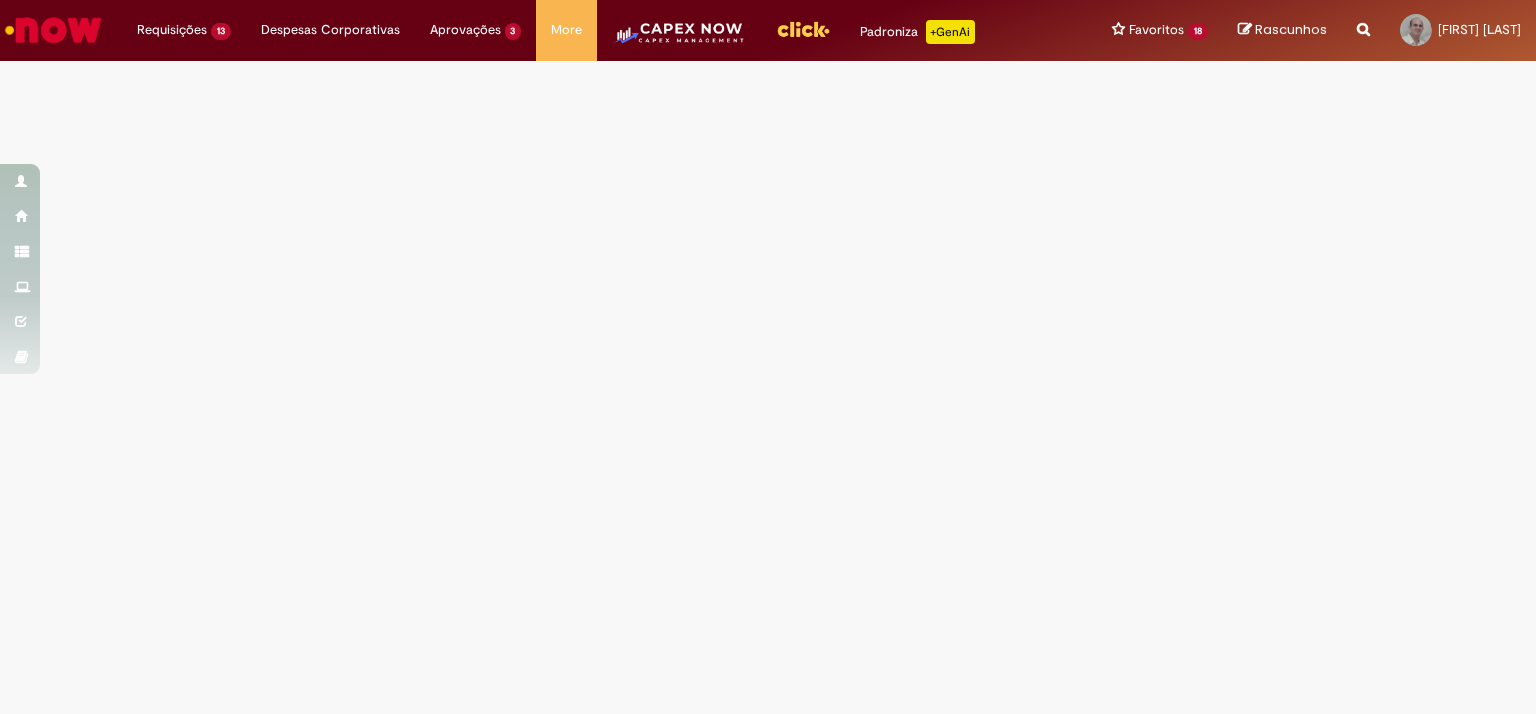 scroll, scrollTop: 0, scrollLeft: 0, axis: both 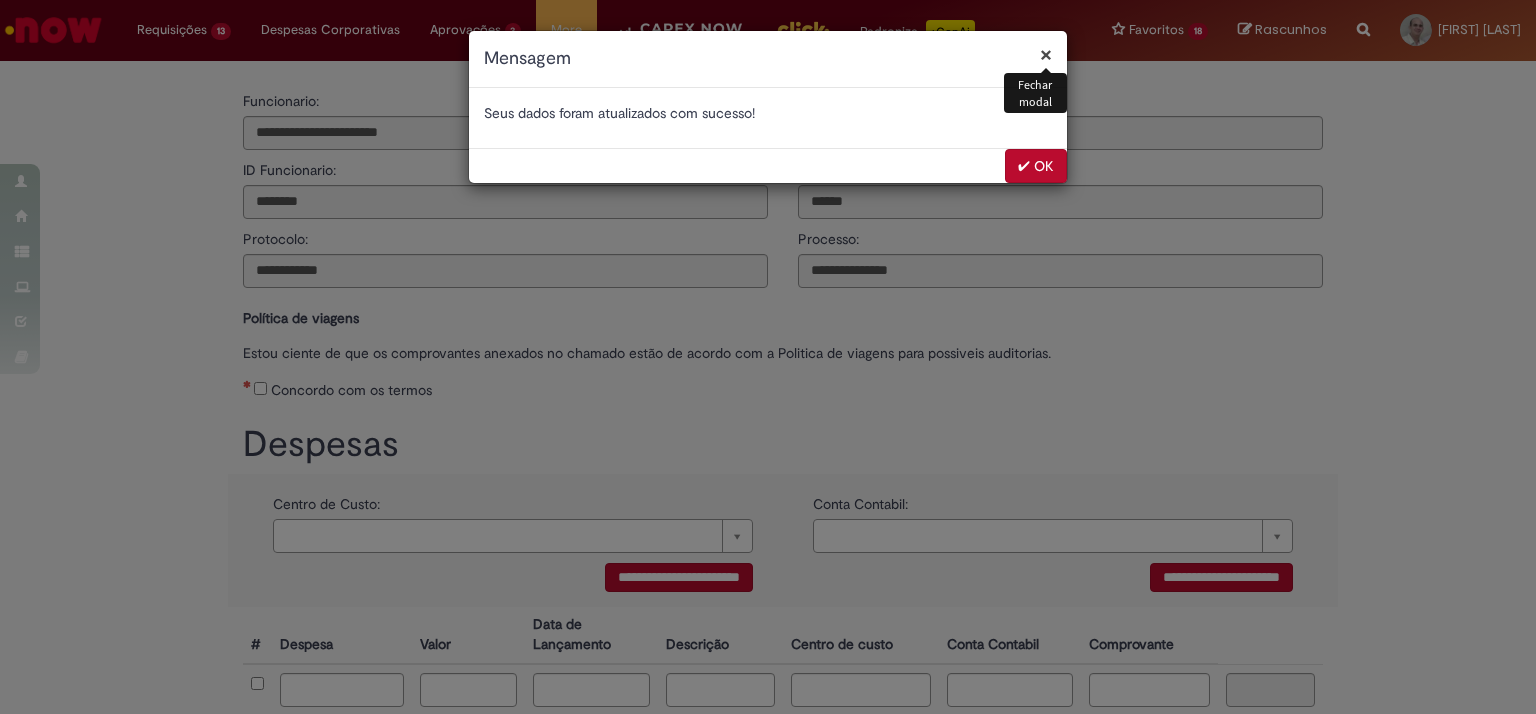 click on "✔ OK" at bounding box center [1036, 166] 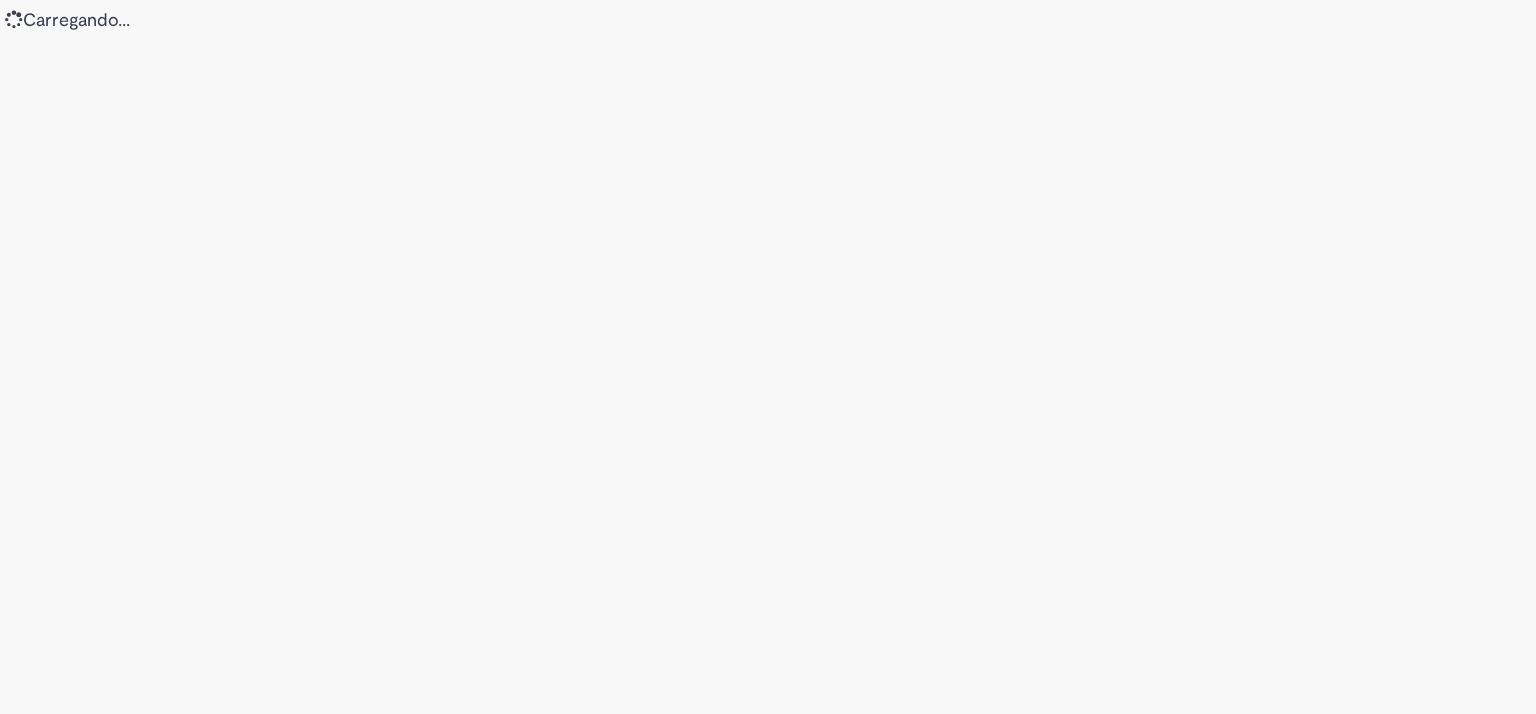 scroll, scrollTop: 0, scrollLeft: 0, axis: both 